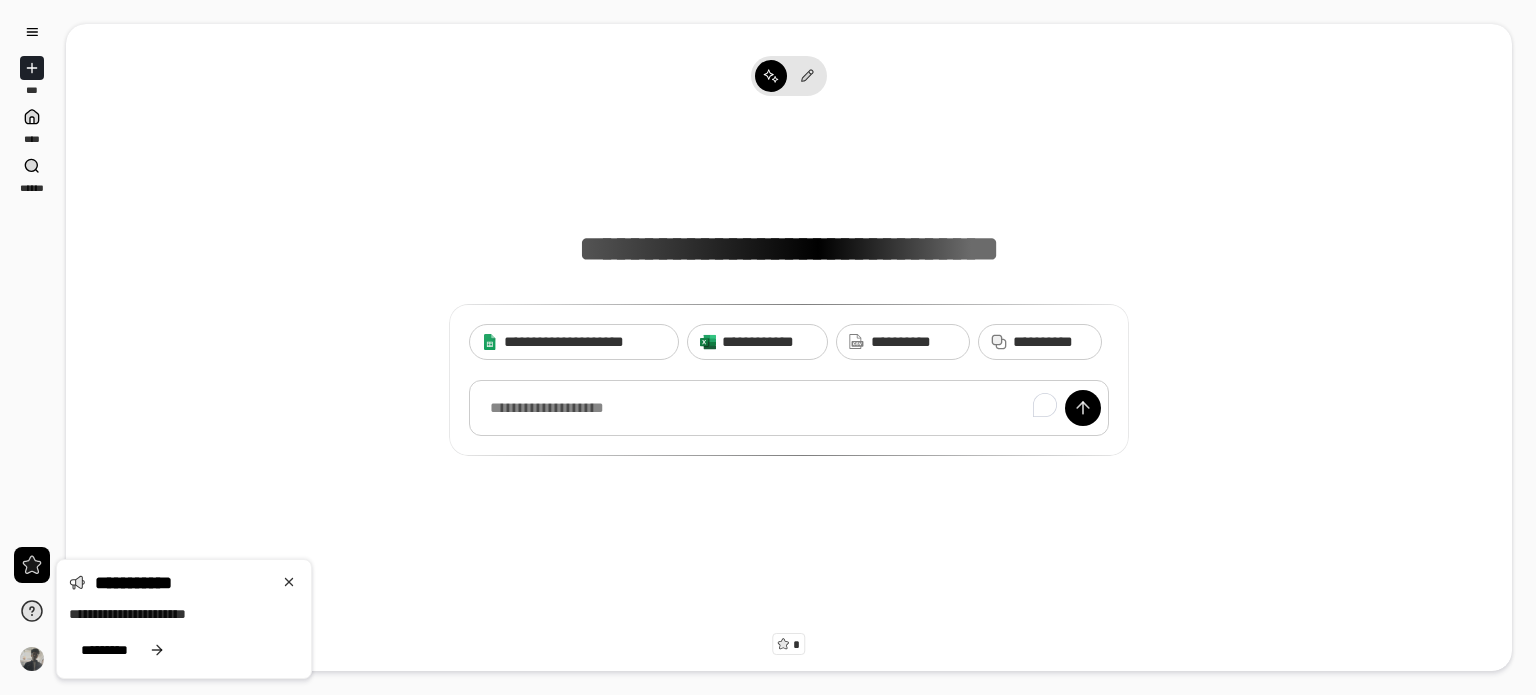 scroll, scrollTop: 0, scrollLeft: 0, axis: both 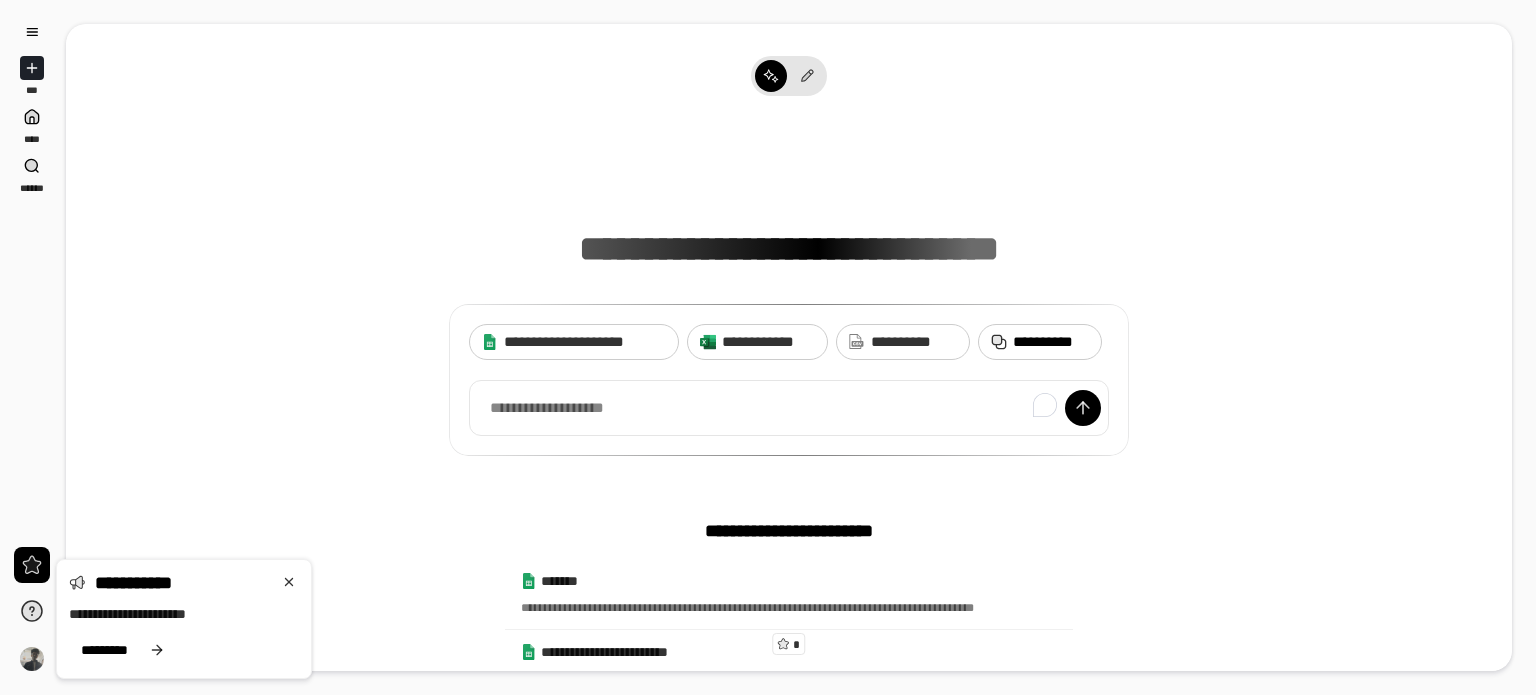 click on "**********" at bounding box center (1051, 342) 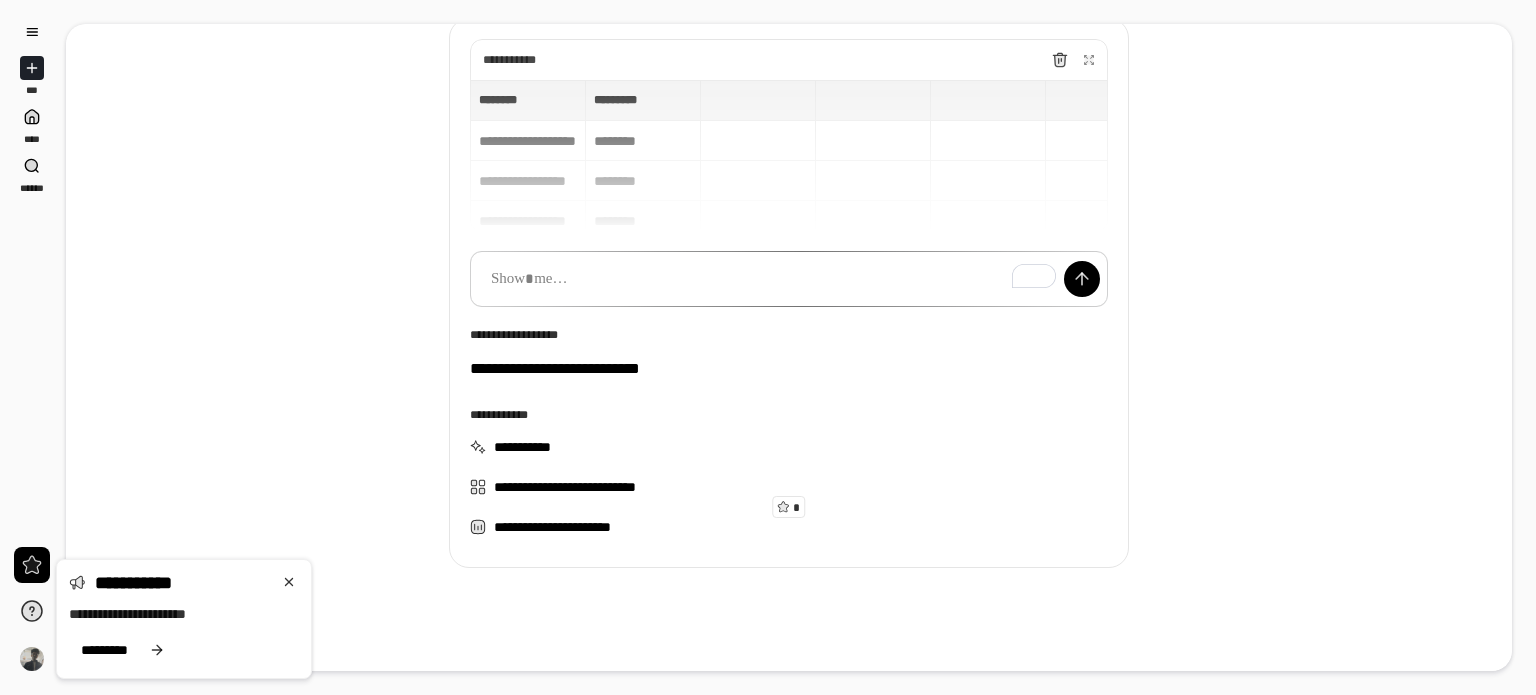 scroll, scrollTop: 152, scrollLeft: 0, axis: vertical 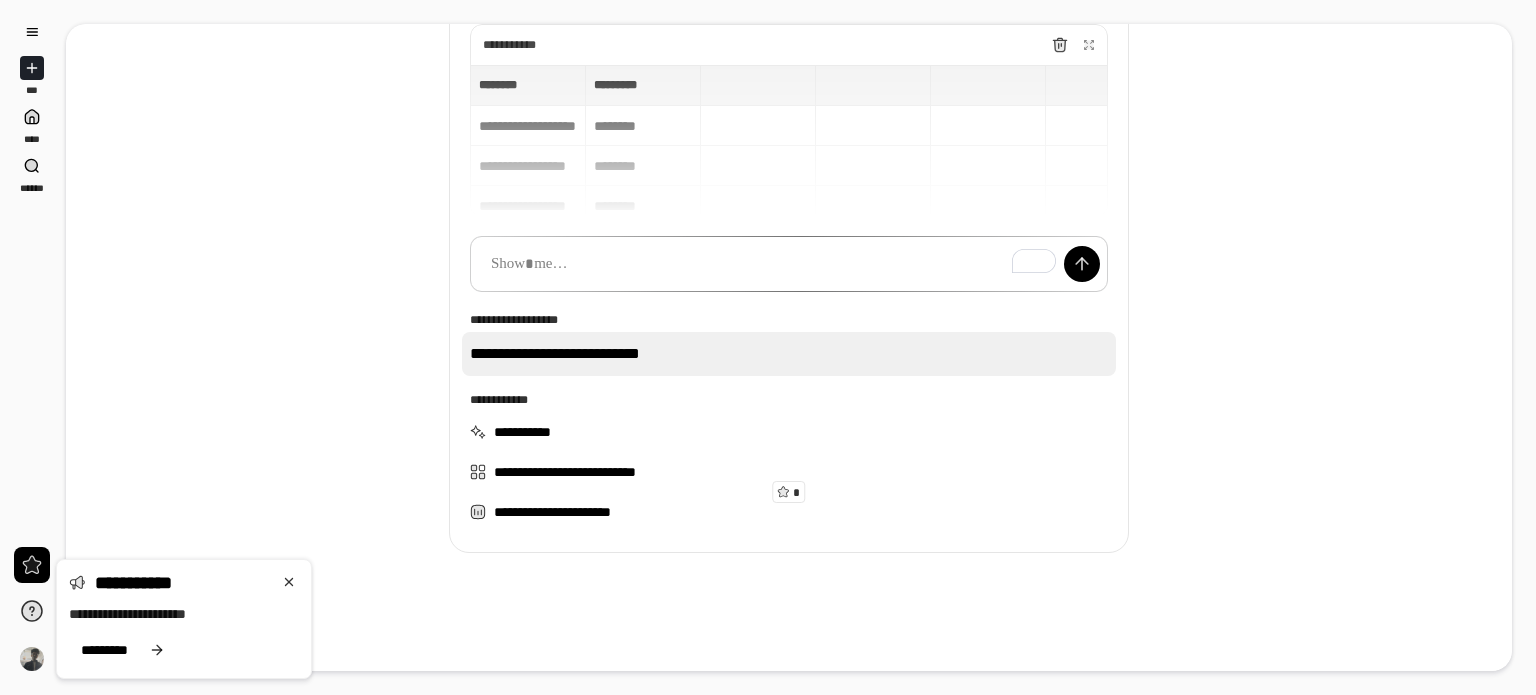 click on "**********" at bounding box center (789, 354) 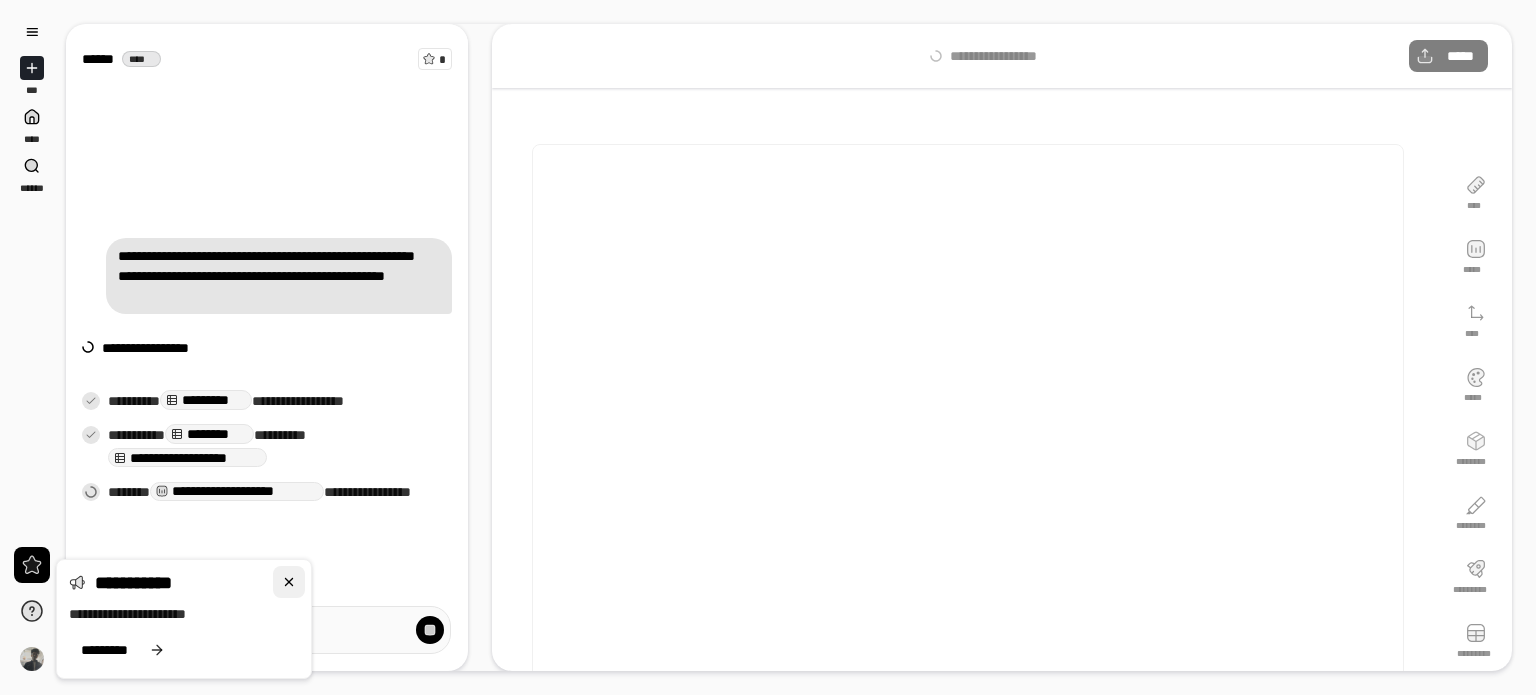 click at bounding box center (289, 582) 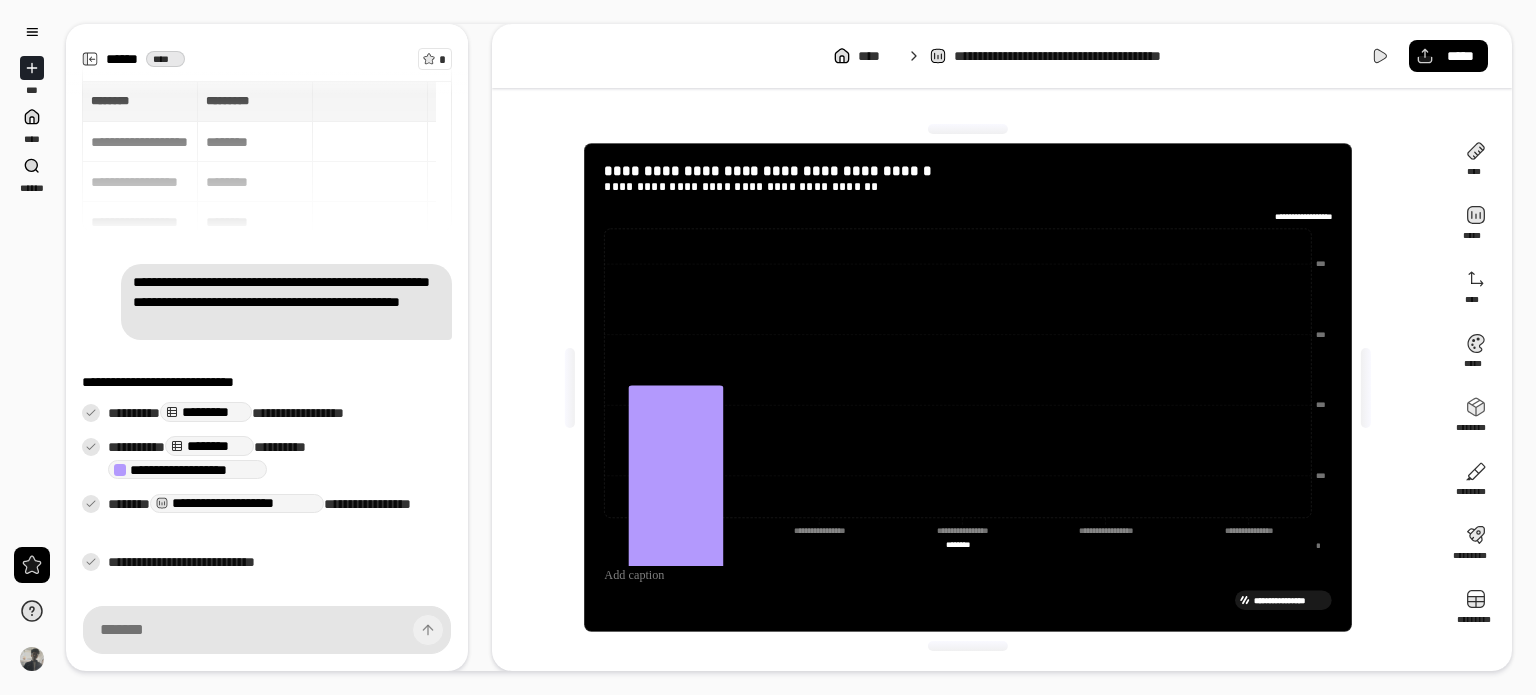 scroll, scrollTop: 29, scrollLeft: 0, axis: vertical 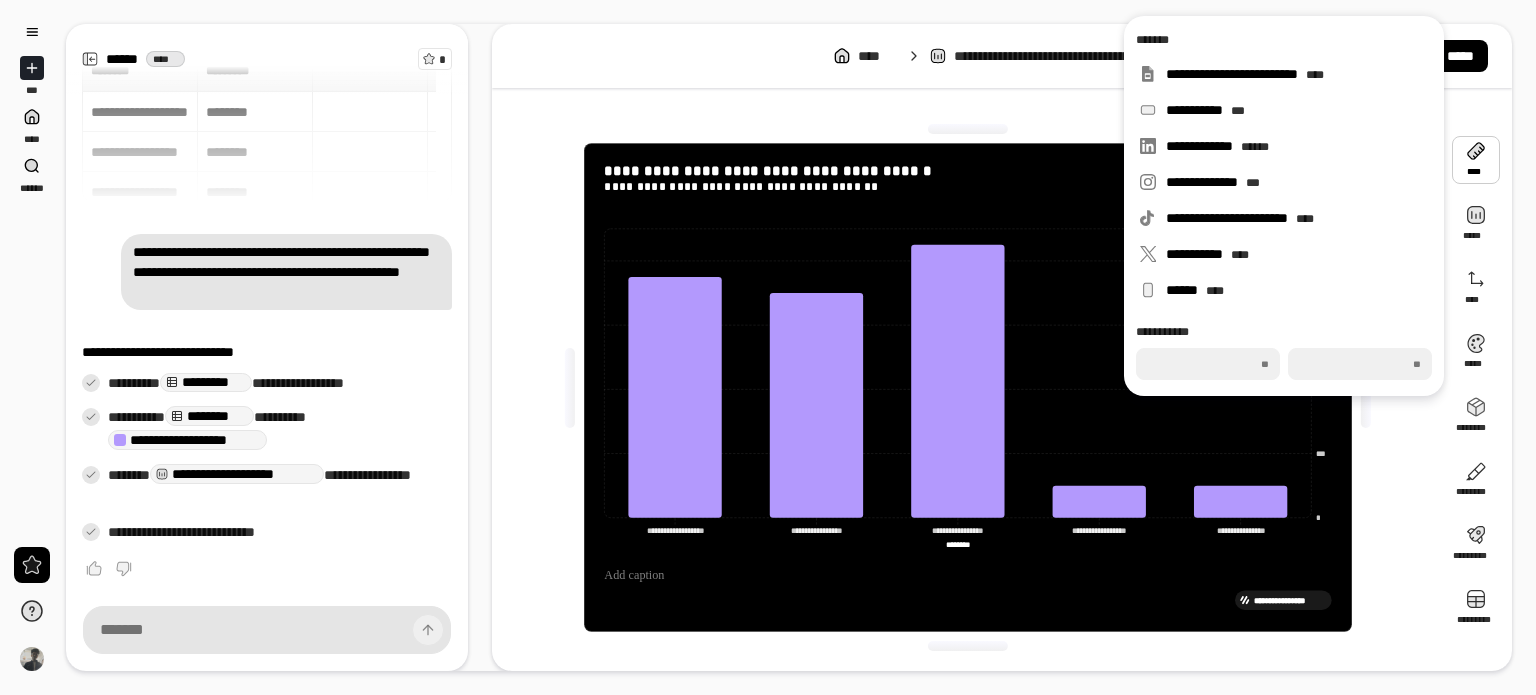 click at bounding box center [1476, 160] 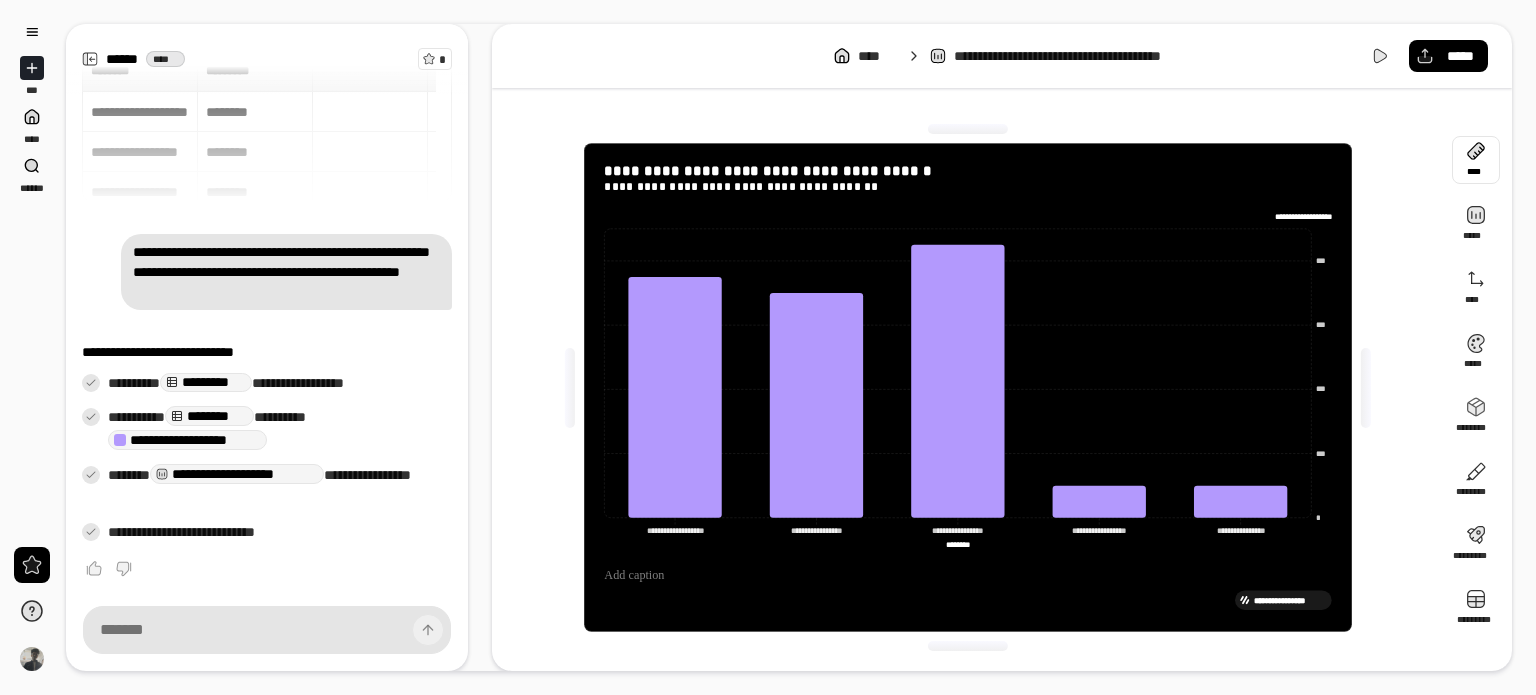 click at bounding box center (1476, 160) 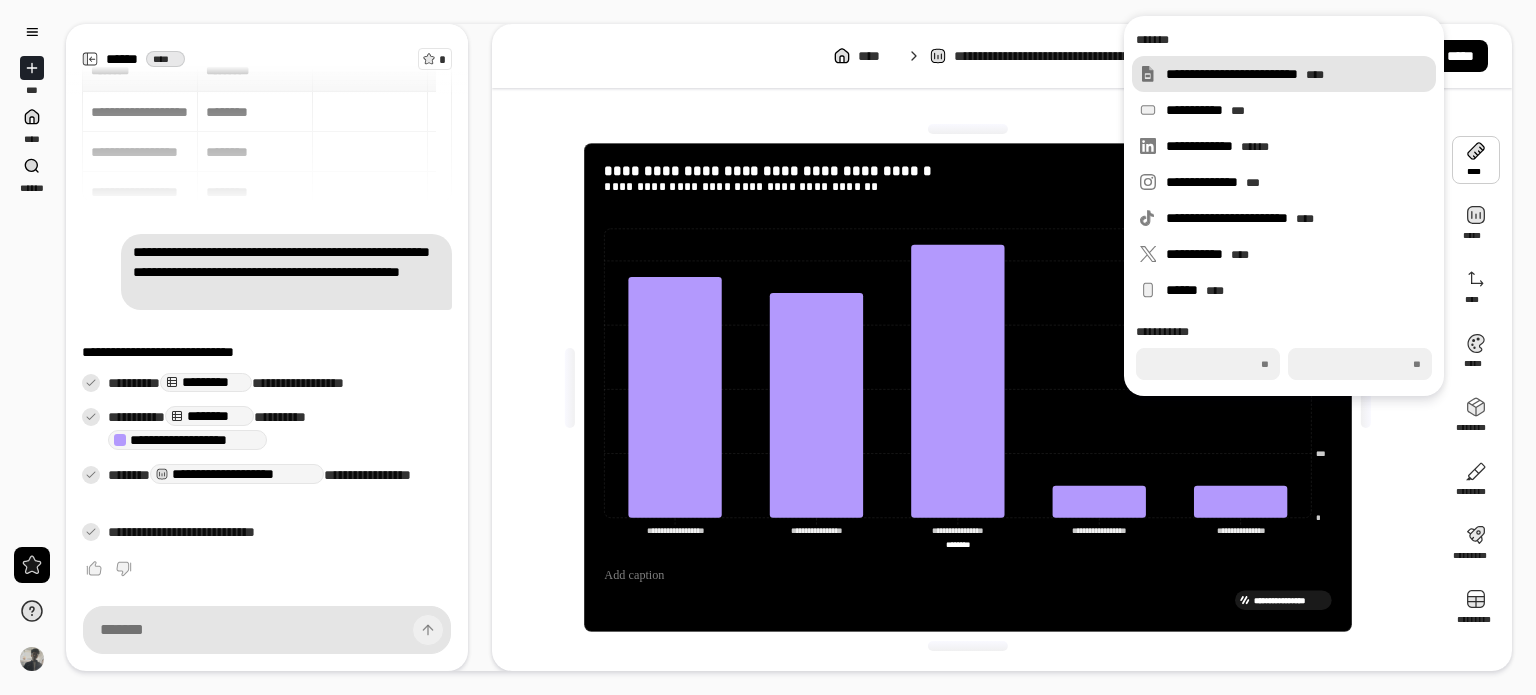 click on "**********" at bounding box center [1297, 74] 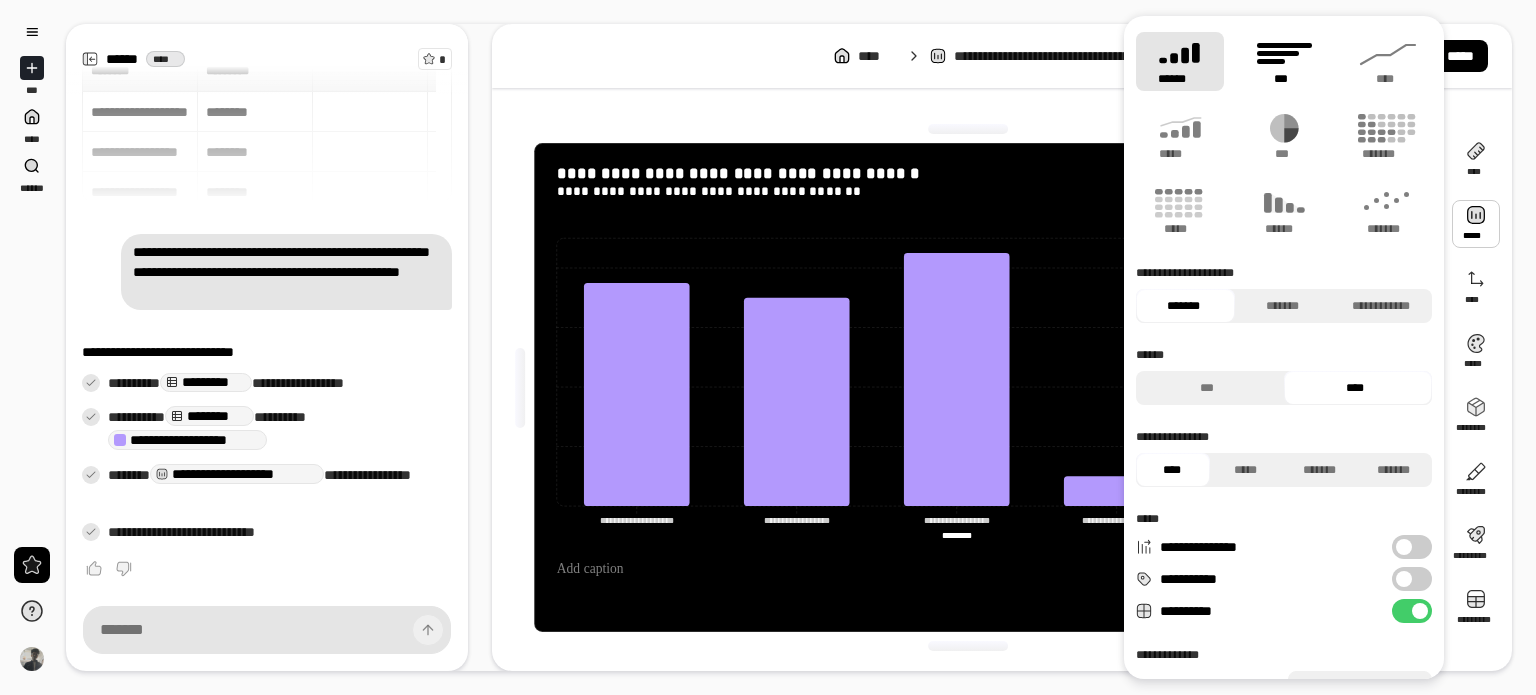 click on "***" at bounding box center [1283, 79] 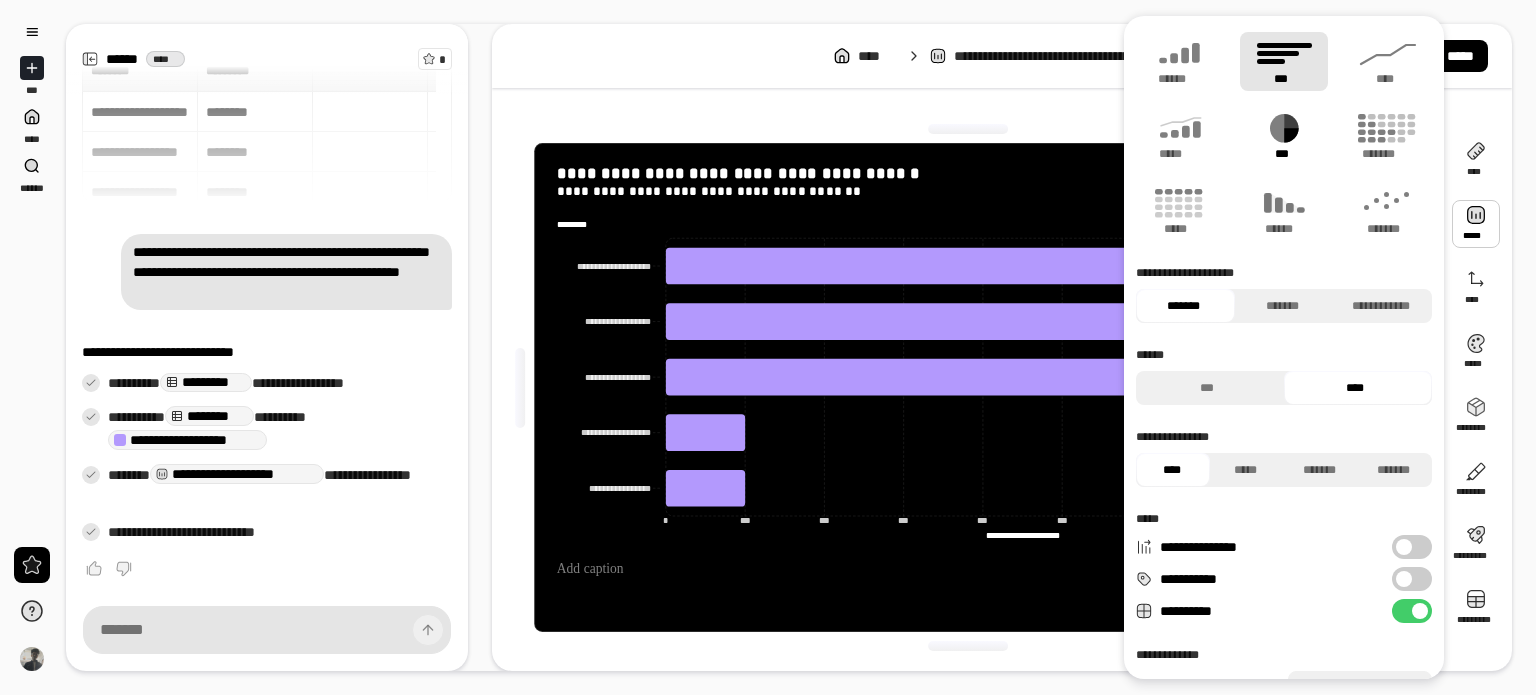 click 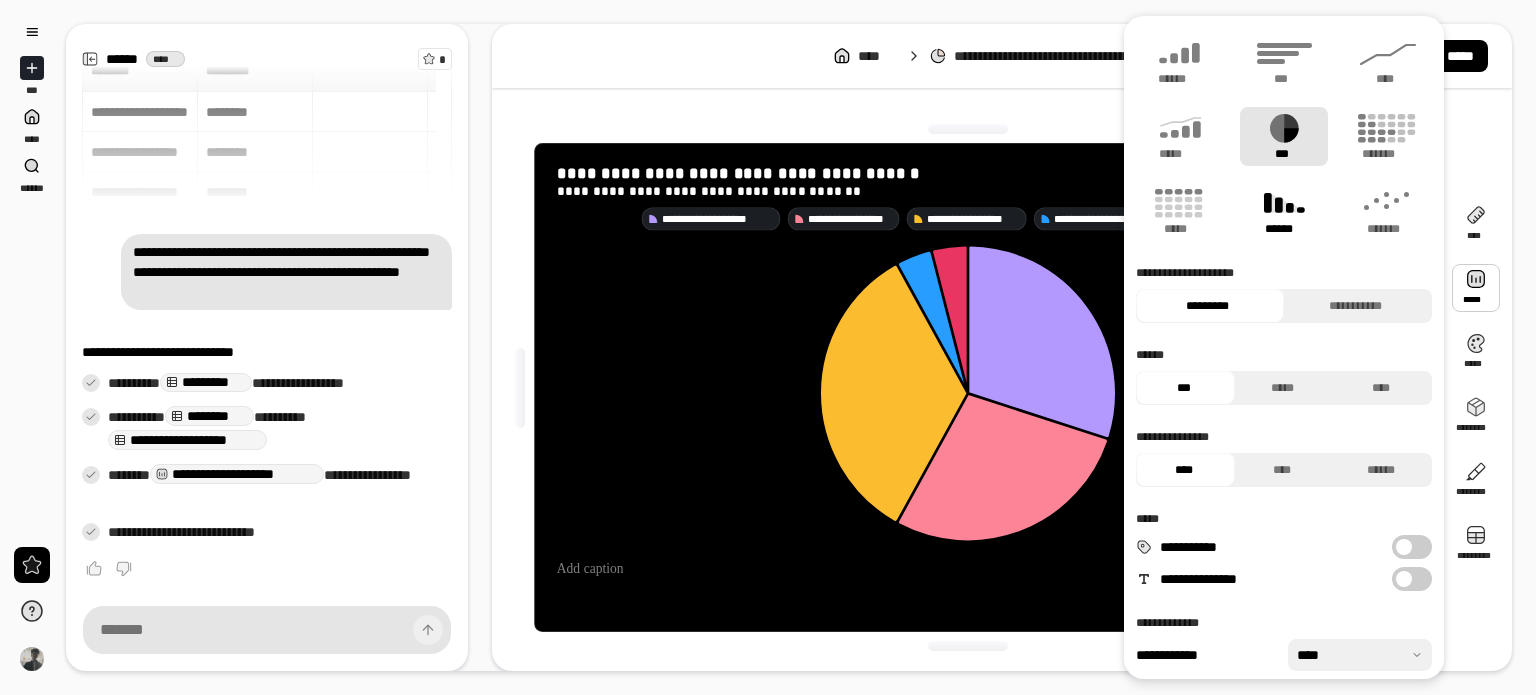 click 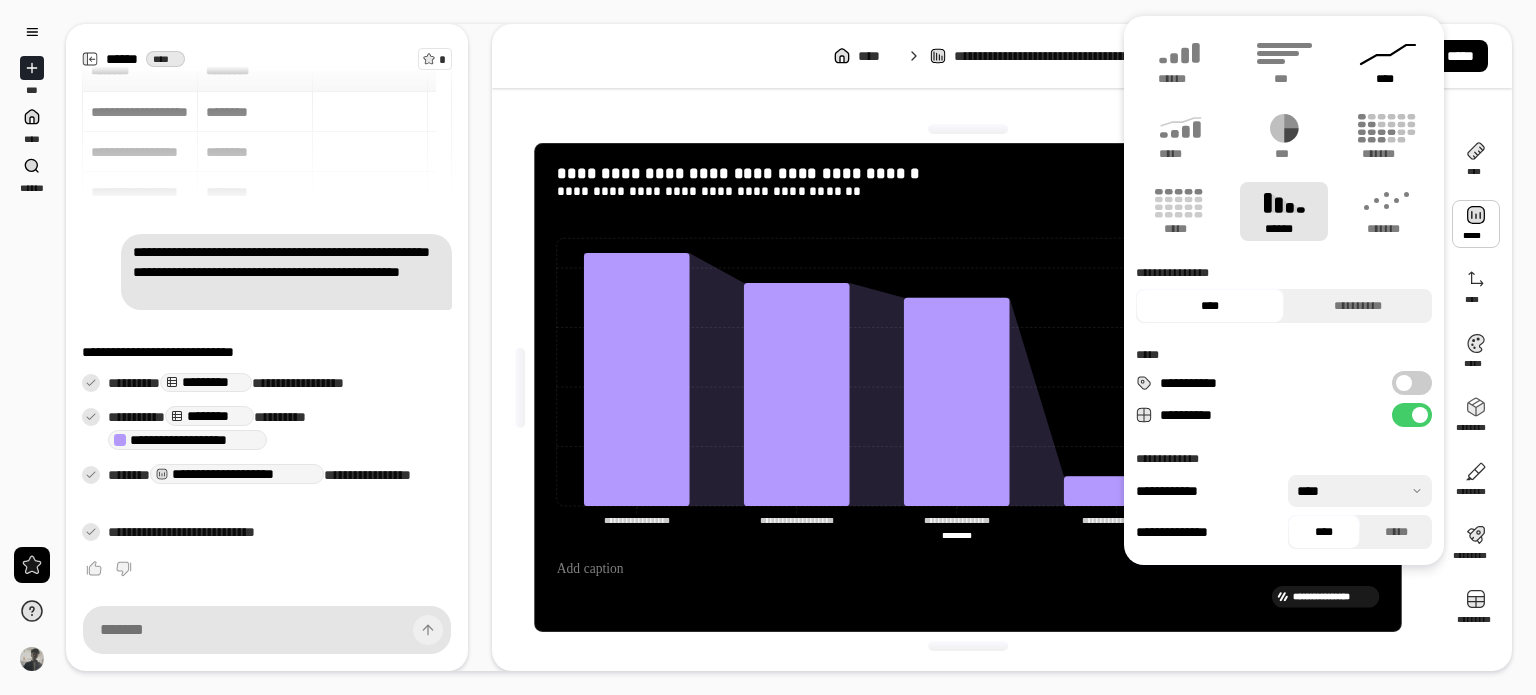 click on "****" at bounding box center [1388, 61] 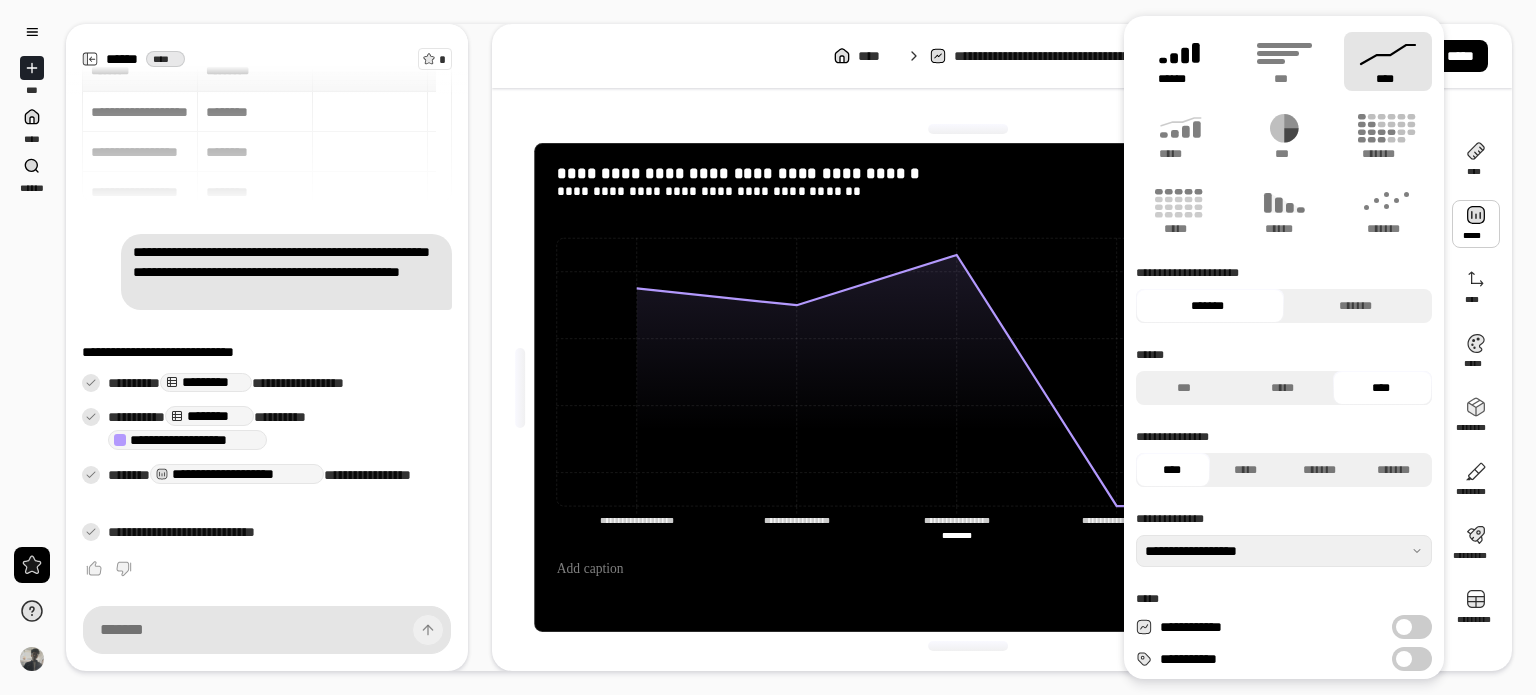 click 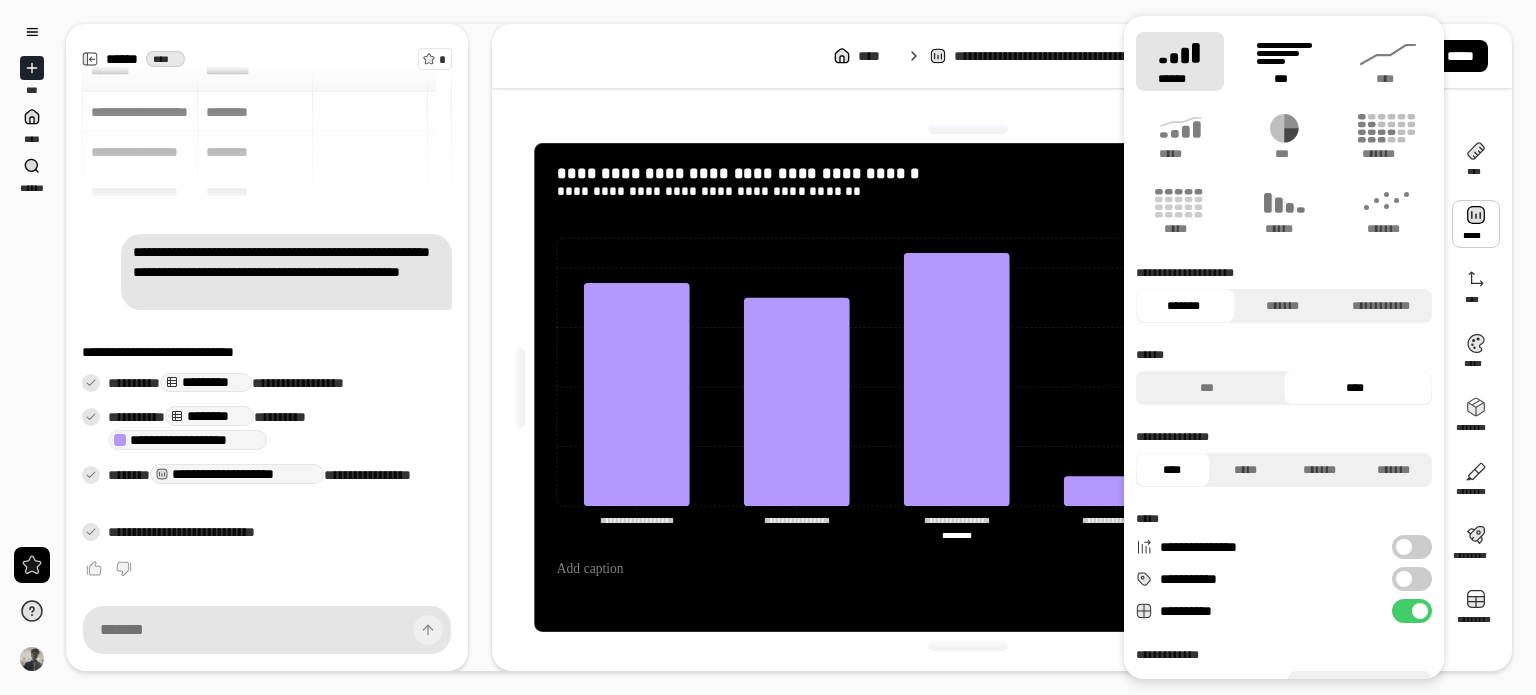 click 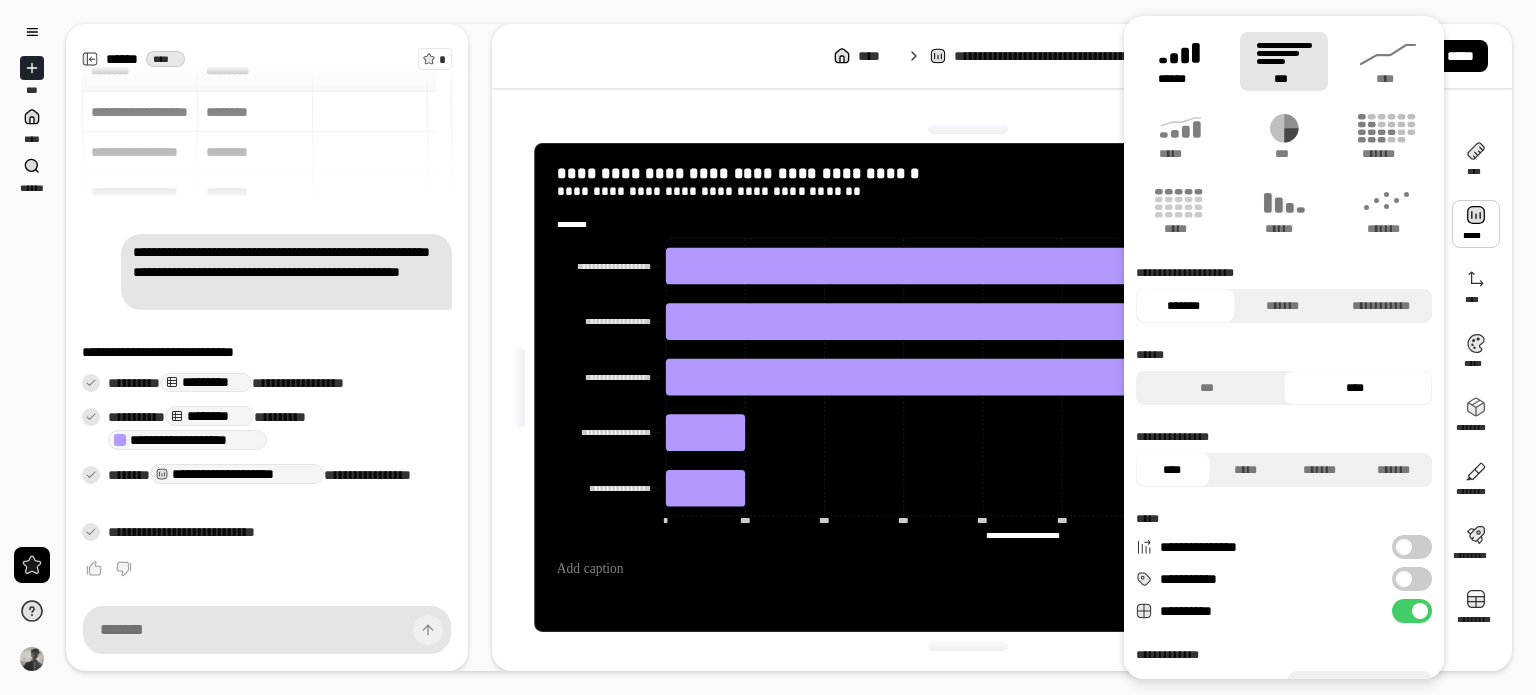 click on "******" at bounding box center (1180, 79) 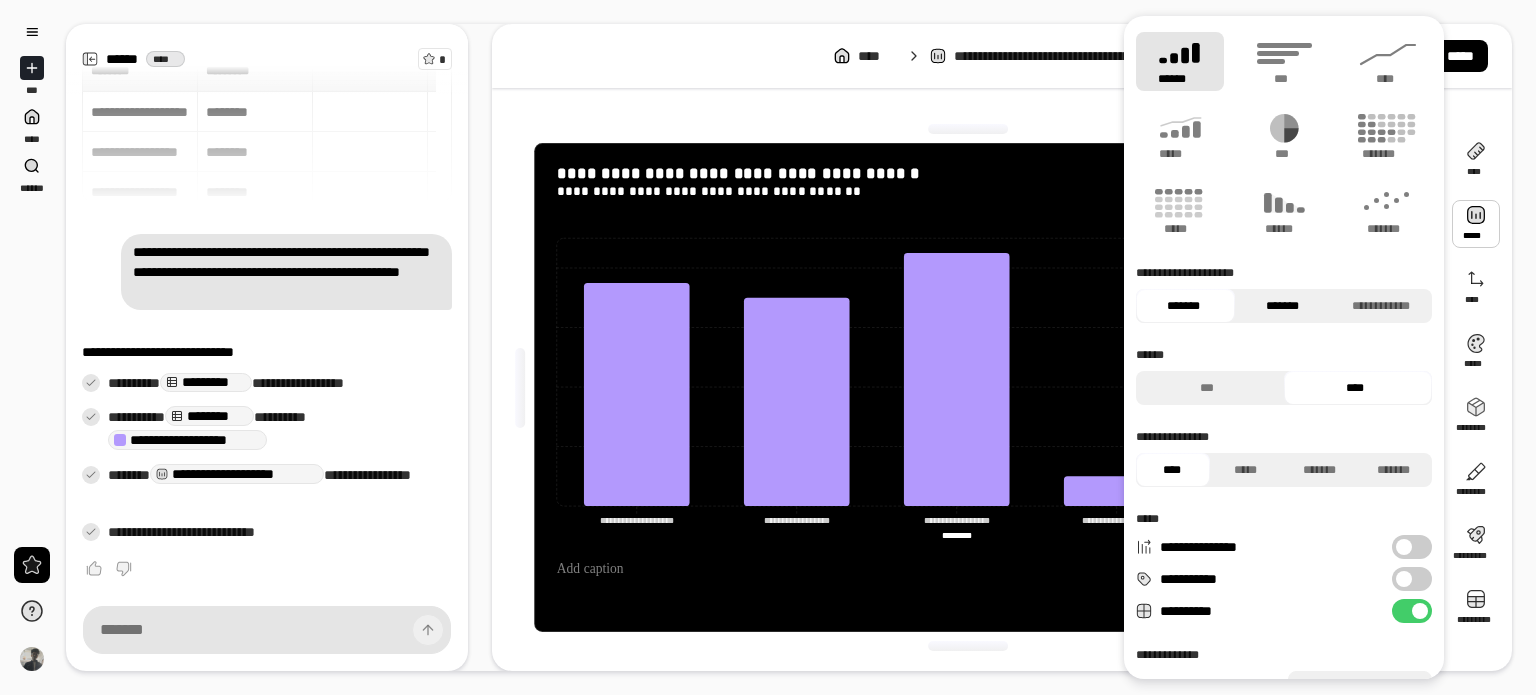 click on "*******" at bounding box center [1282, 306] 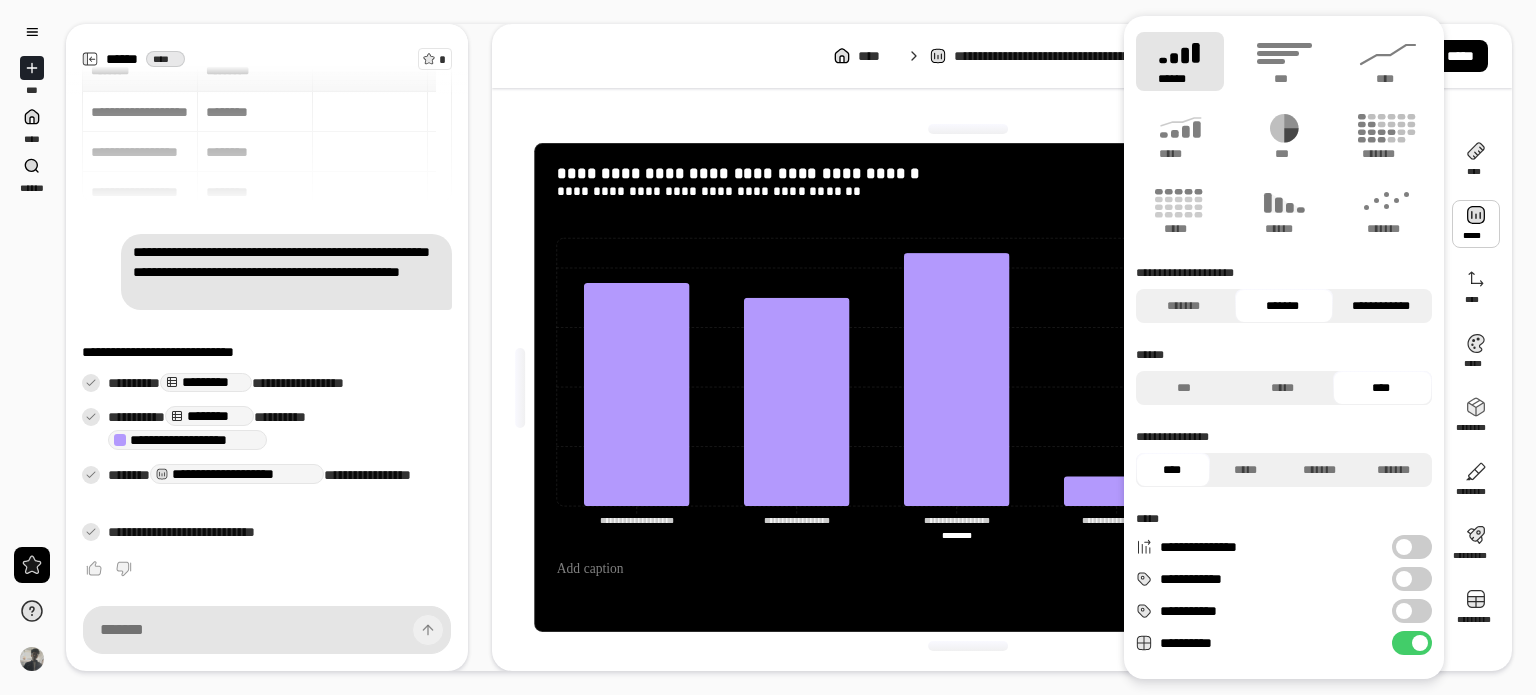 click on "**********" at bounding box center [1380, 306] 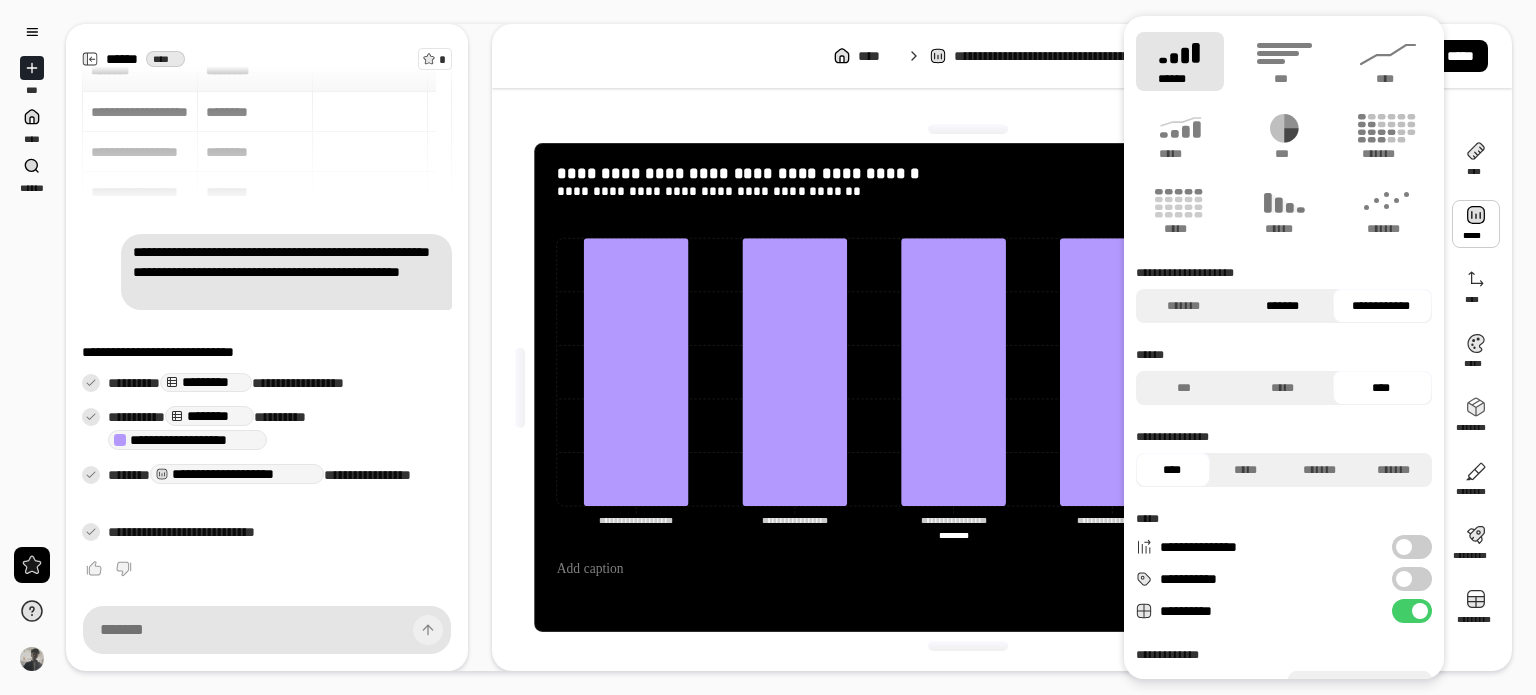 click on "*******" at bounding box center [1282, 306] 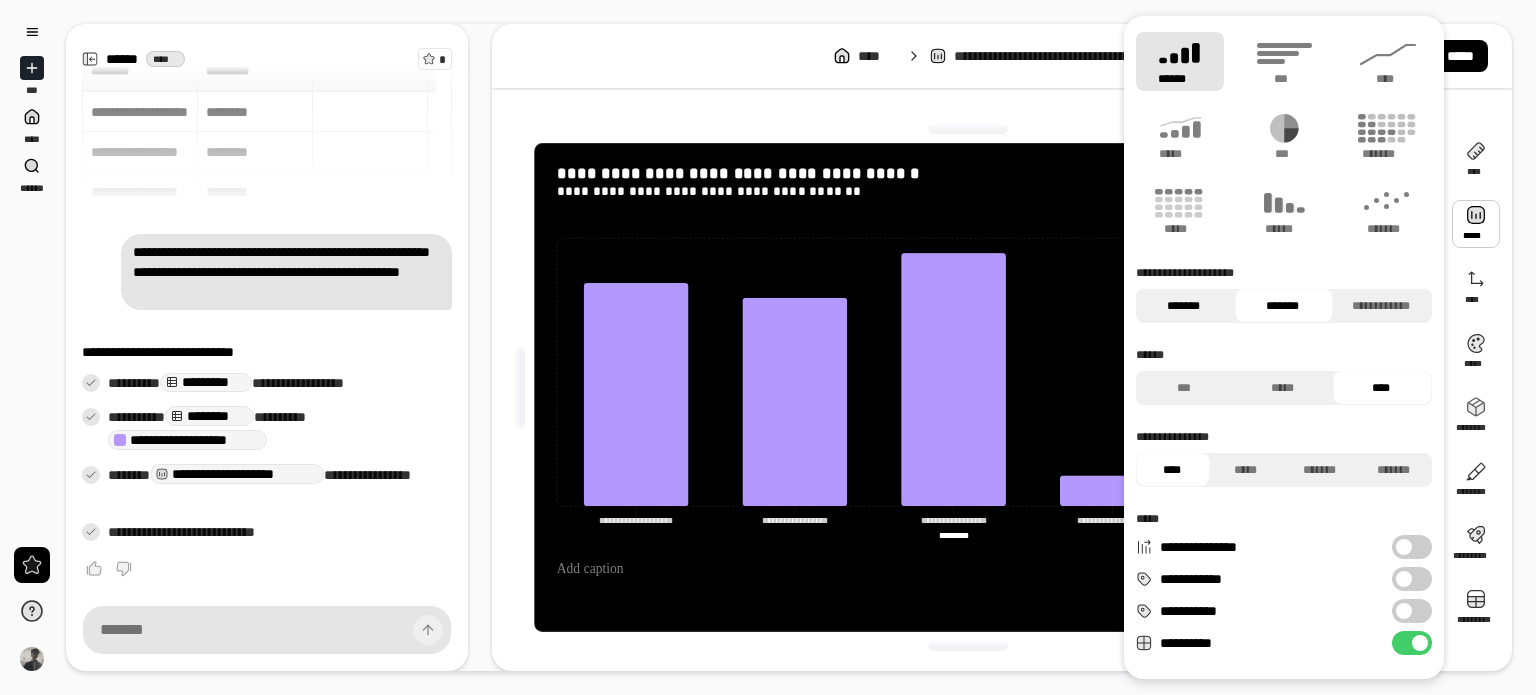 click on "*******" at bounding box center [1183, 306] 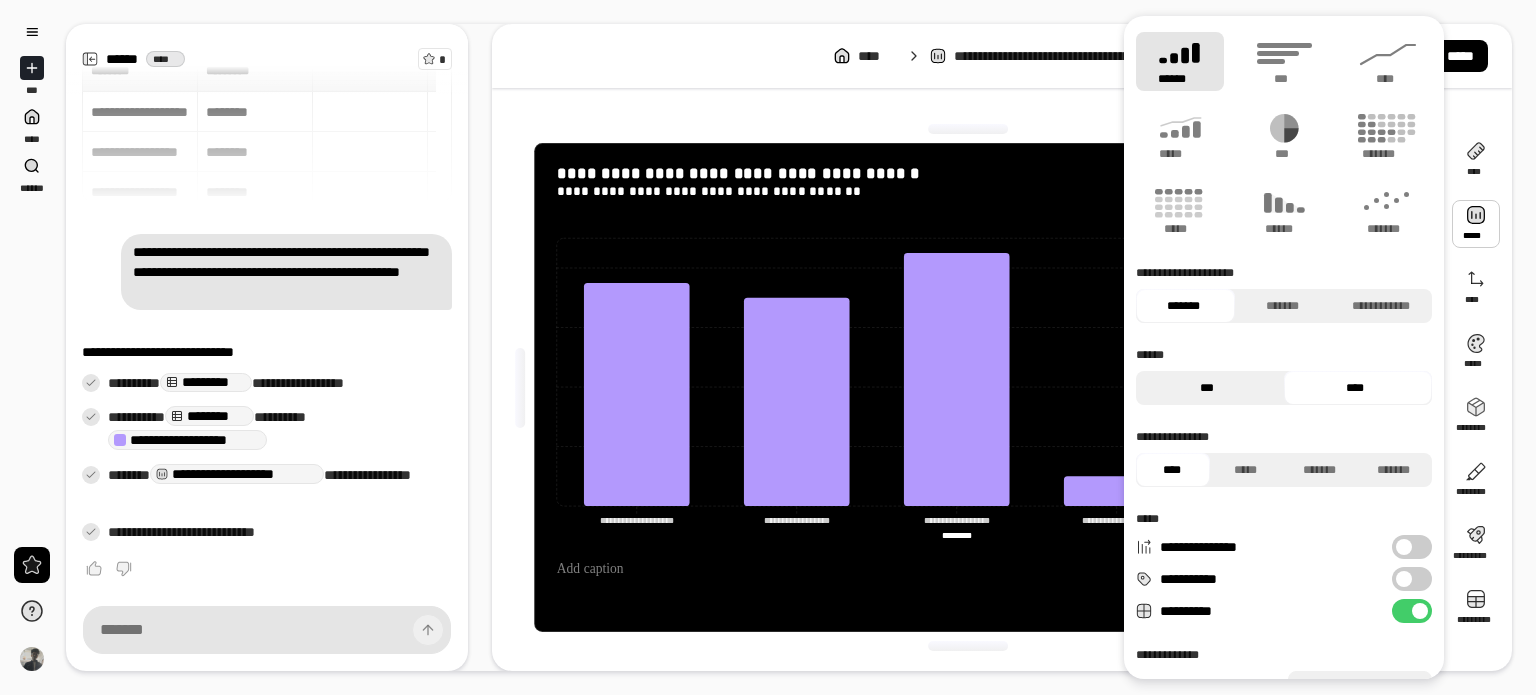 click on "***" at bounding box center (1207, 388) 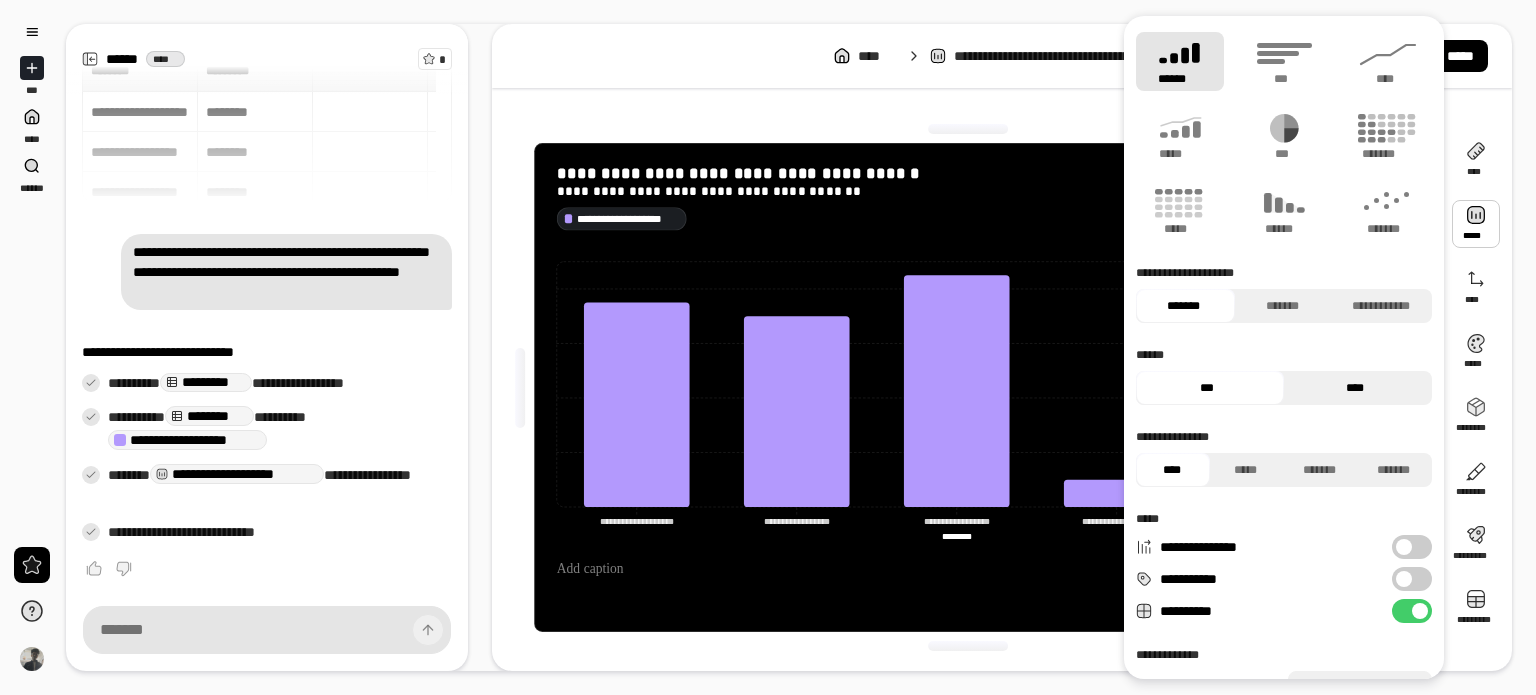 click on "****" at bounding box center (1355, 388) 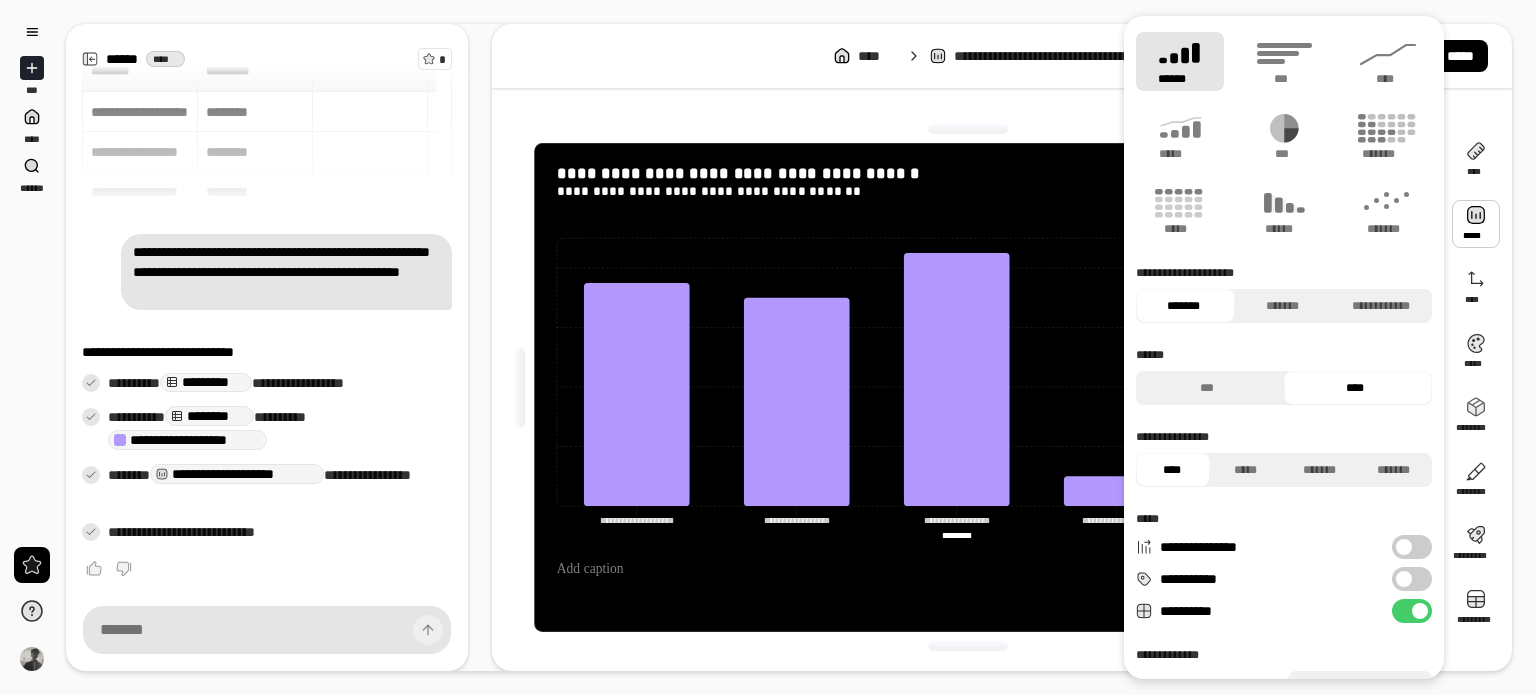 click at bounding box center (1404, 547) 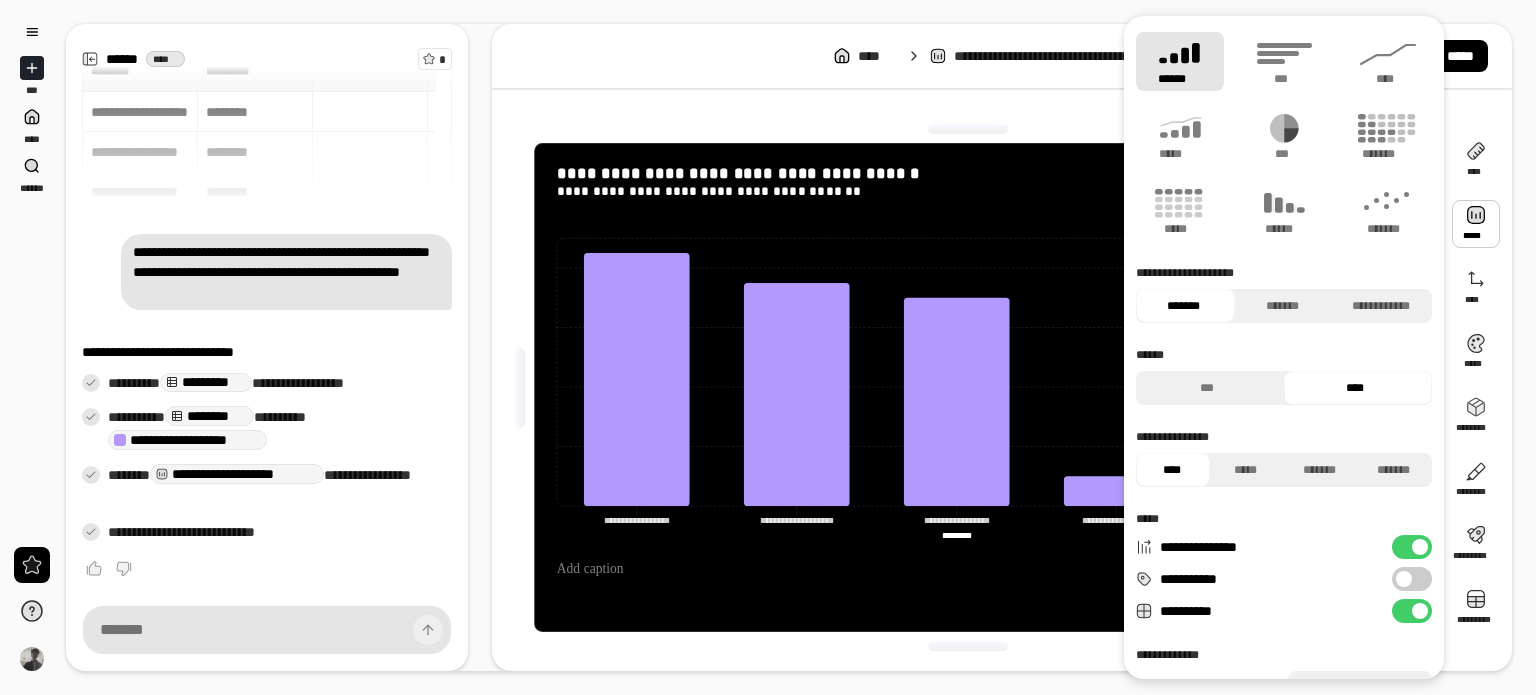 click on "**********" at bounding box center (1412, 579) 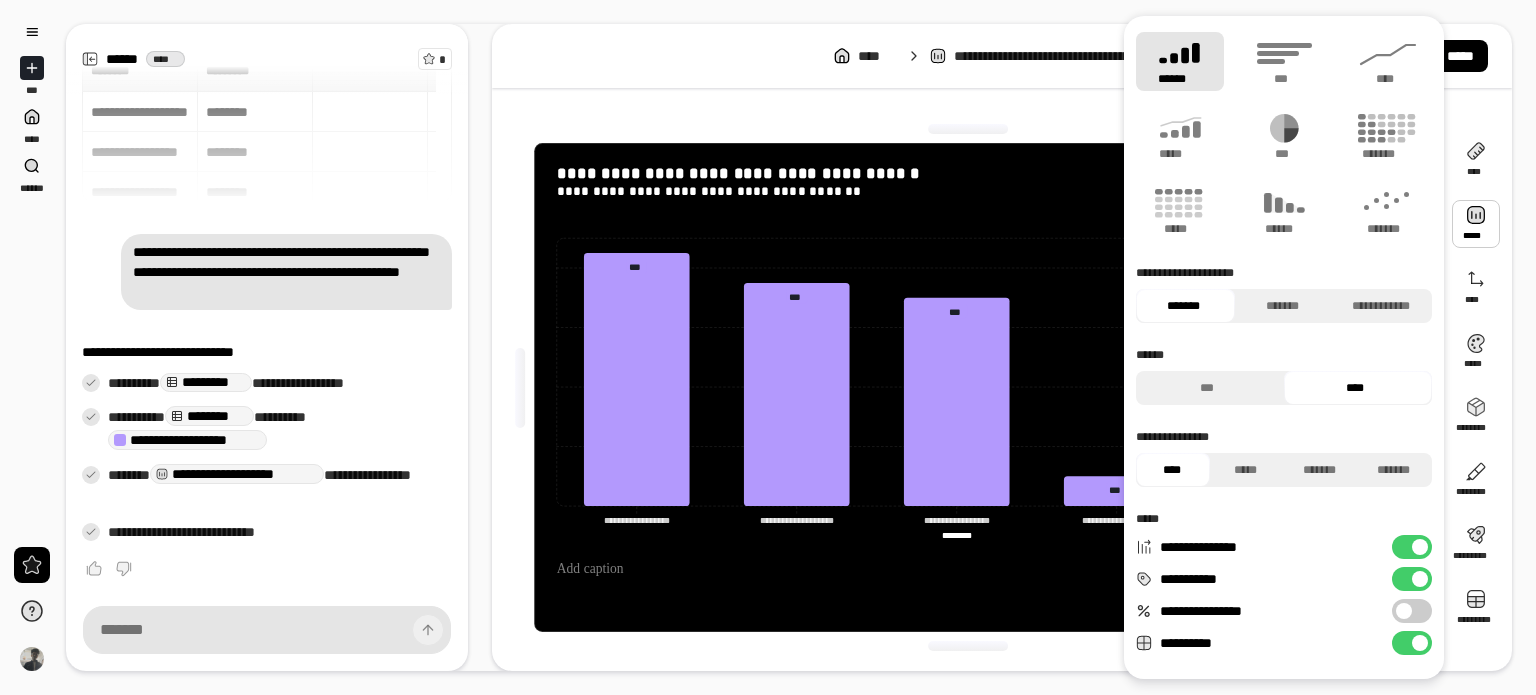 click at bounding box center (1404, 611) 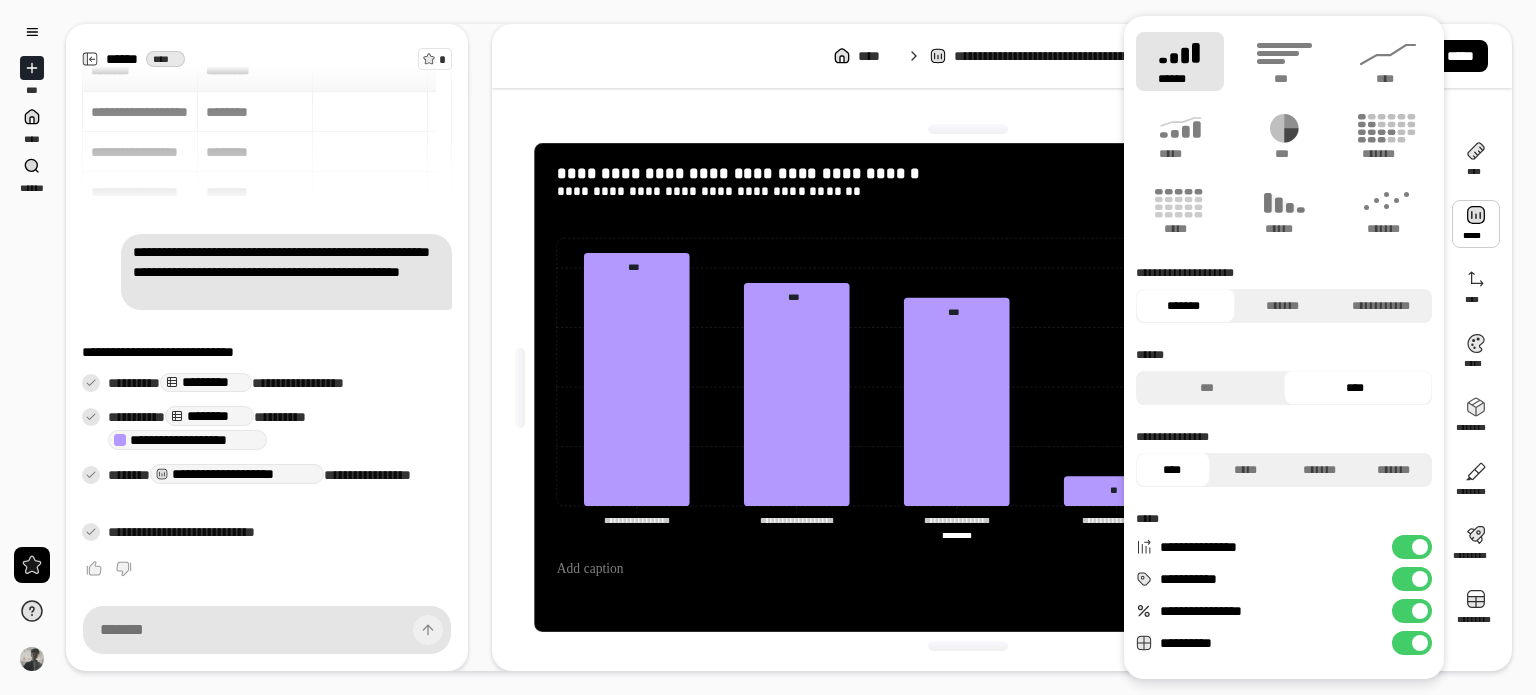 click on "**********" at bounding box center [1412, 611] 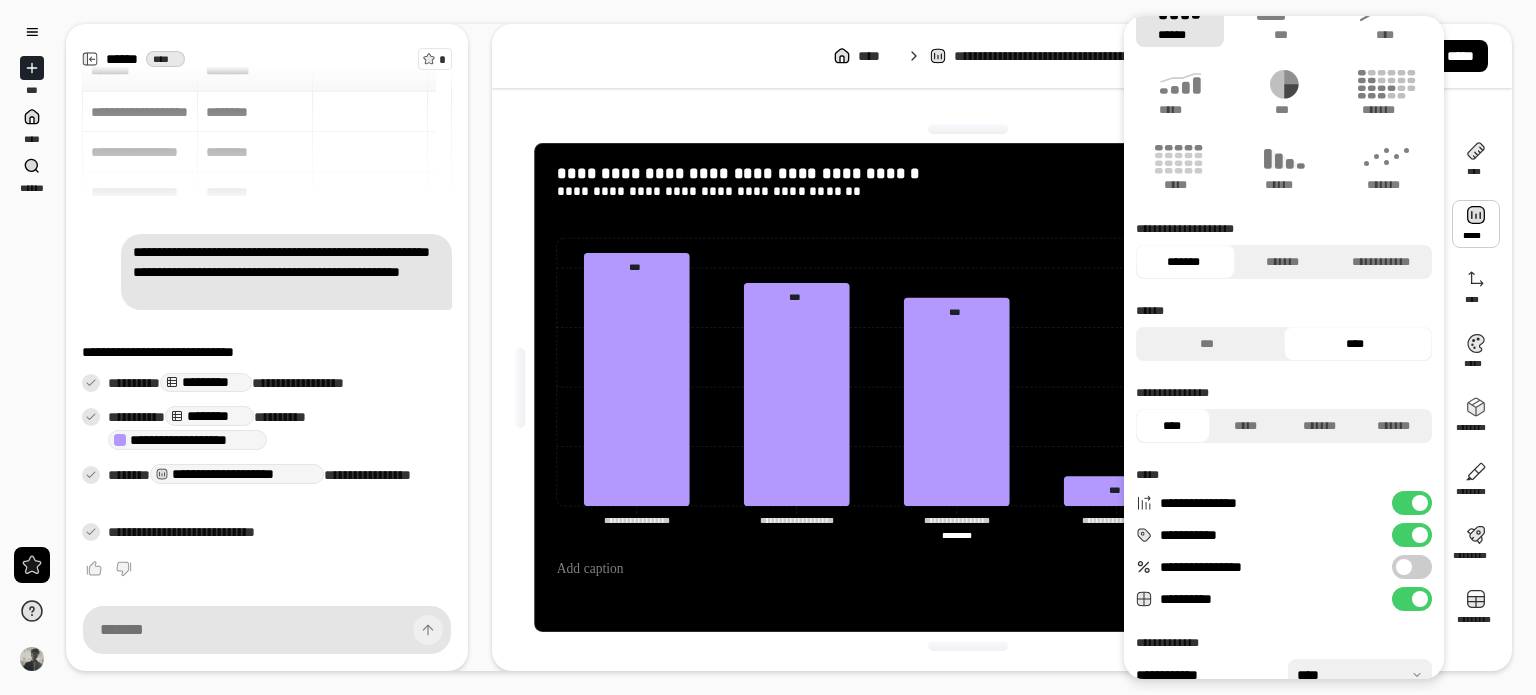 scroll, scrollTop: 100, scrollLeft: 0, axis: vertical 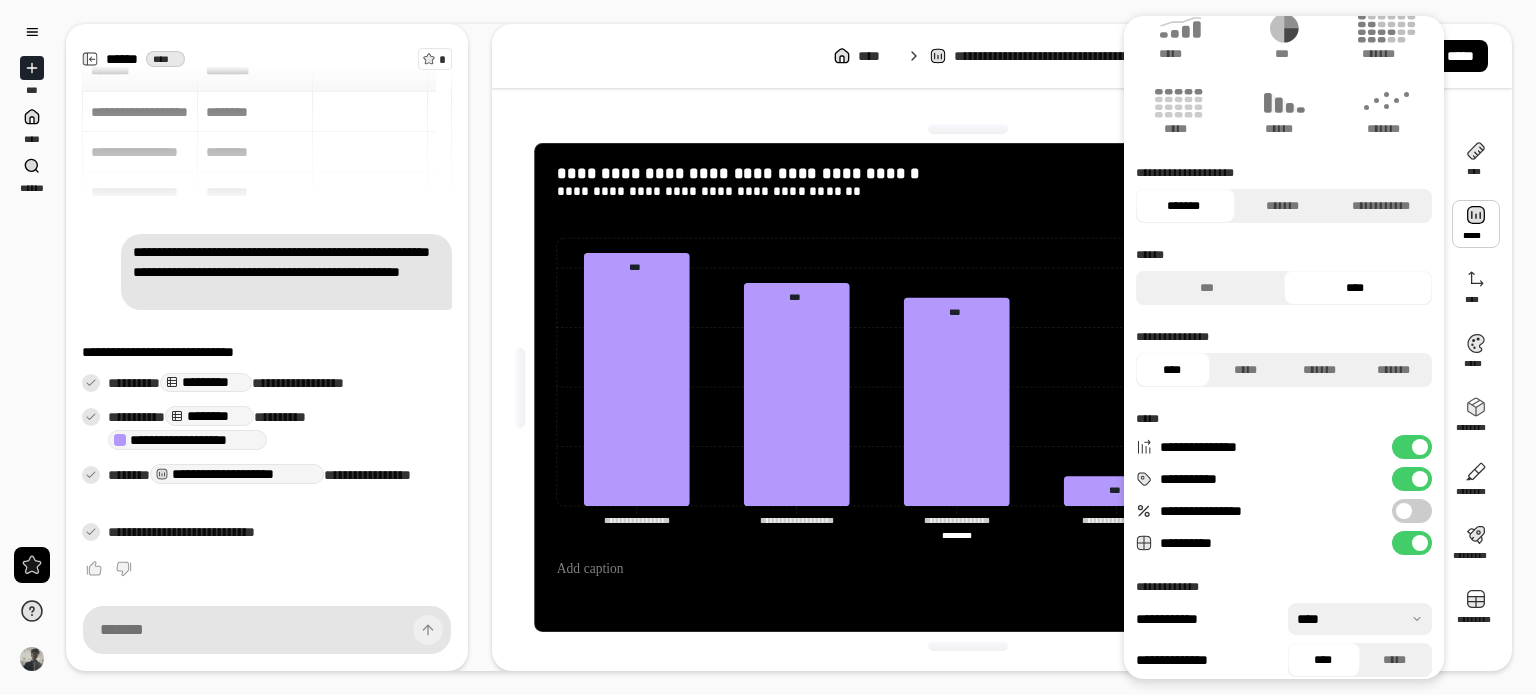 click on "**********" at bounding box center [1412, 543] 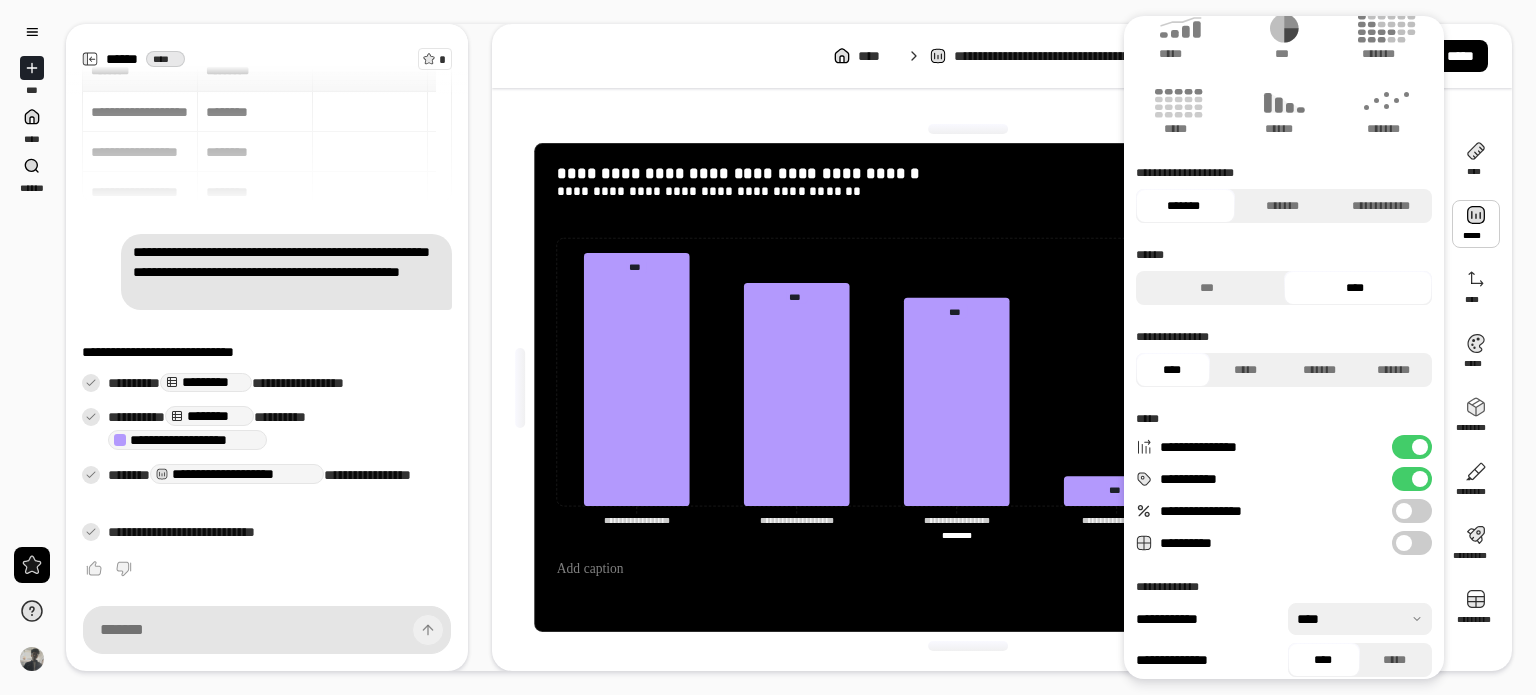 click at bounding box center [1404, 543] 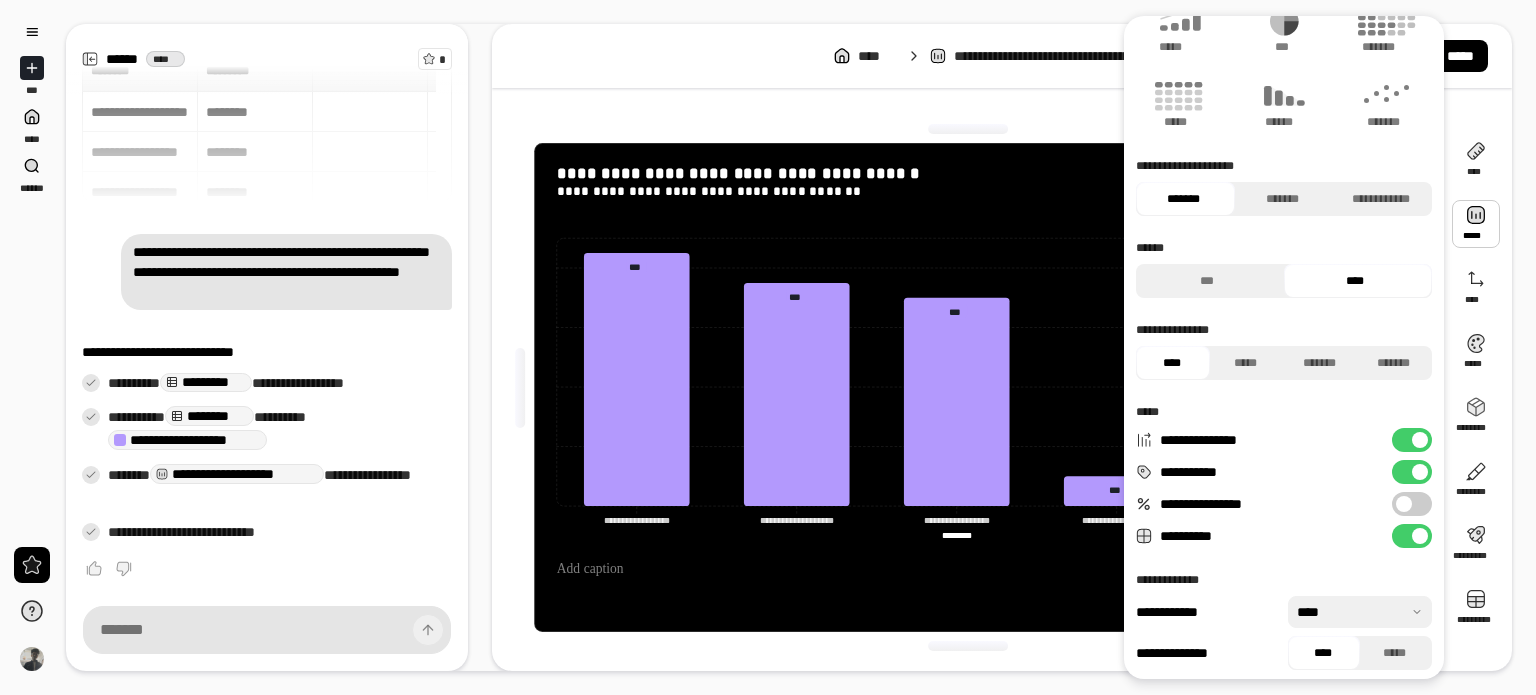scroll, scrollTop: 113, scrollLeft: 0, axis: vertical 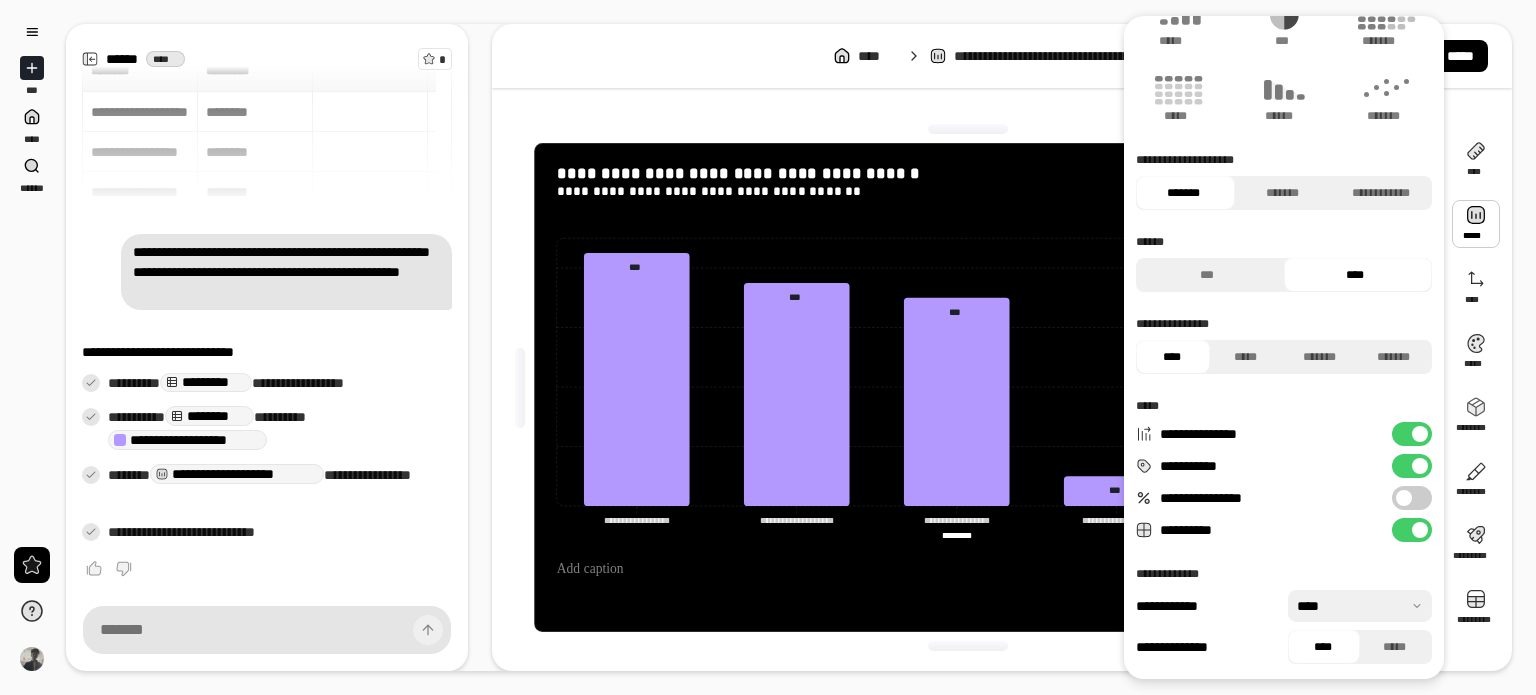 click at bounding box center (1360, 606) 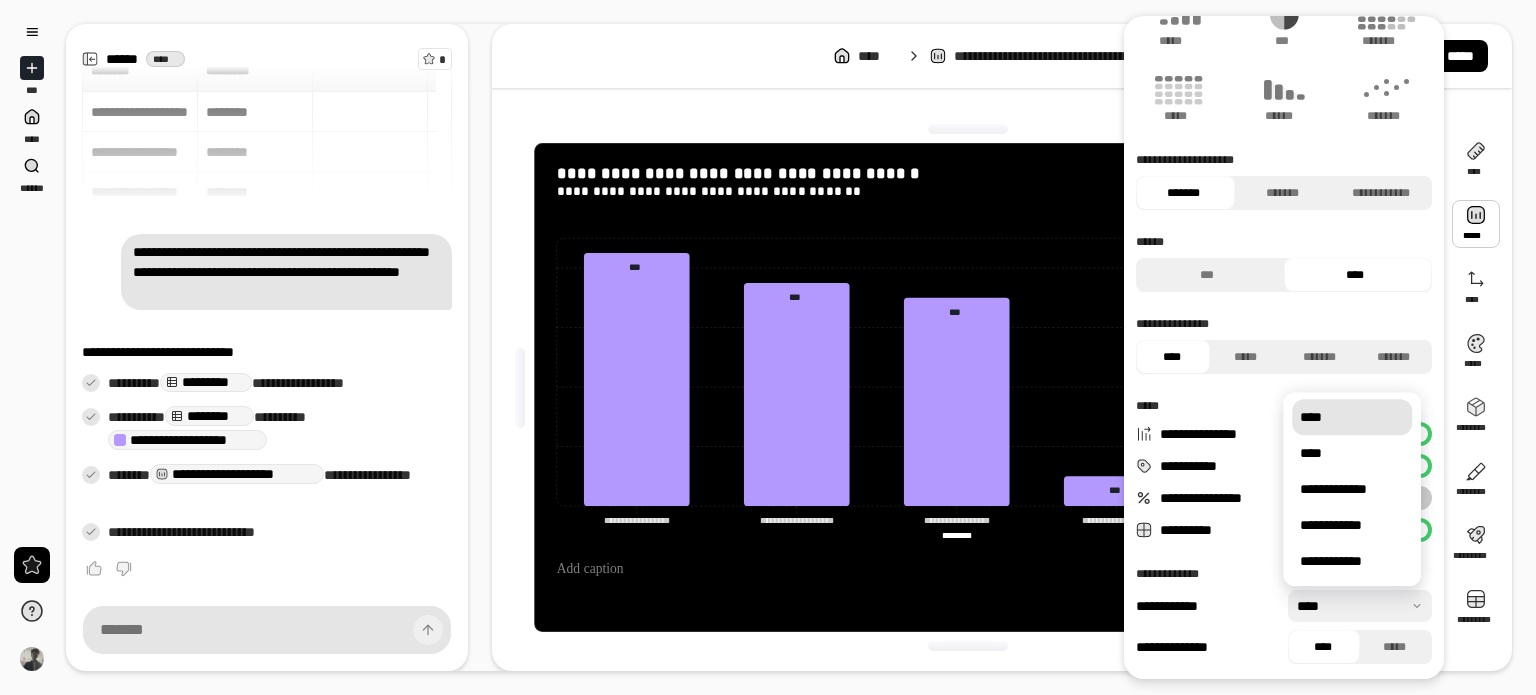 click at bounding box center (1360, 606) 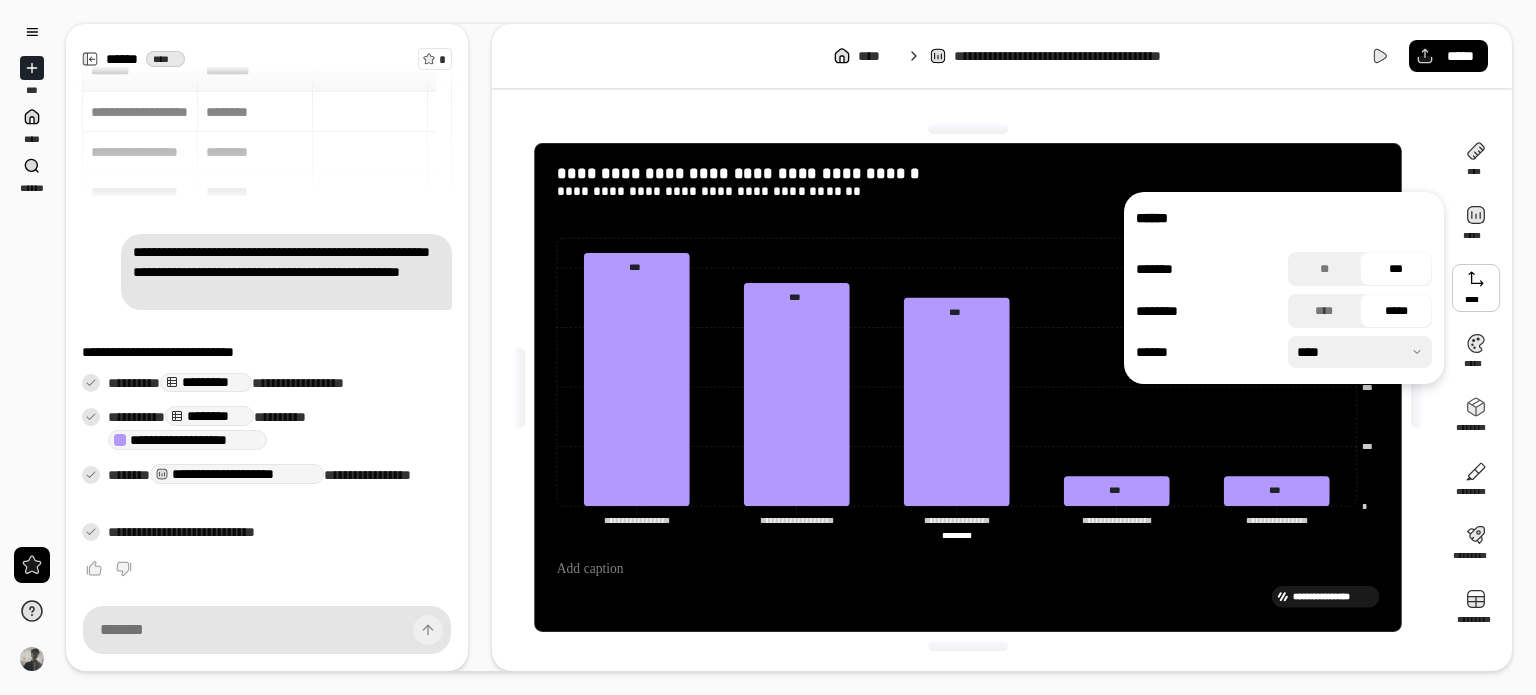 click at bounding box center (1360, 352) 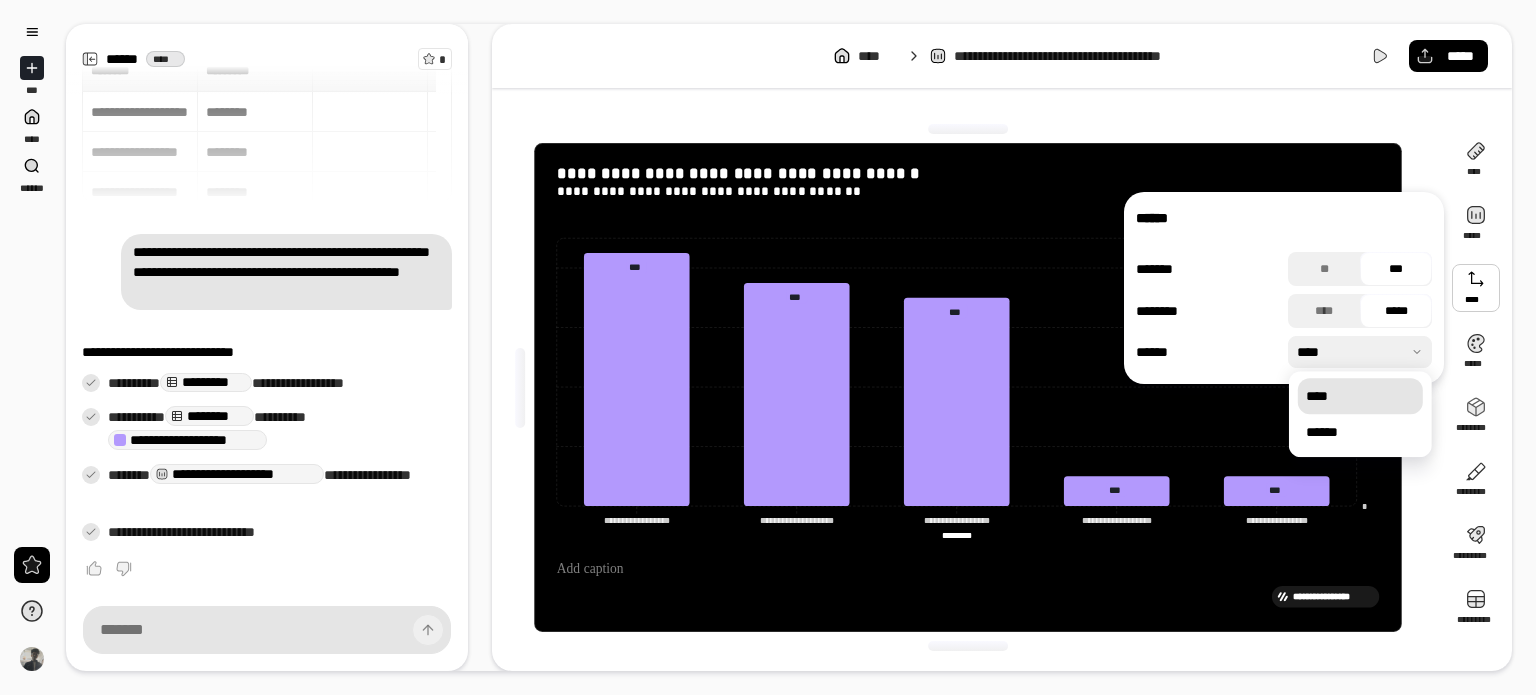 click at bounding box center [1360, 352] 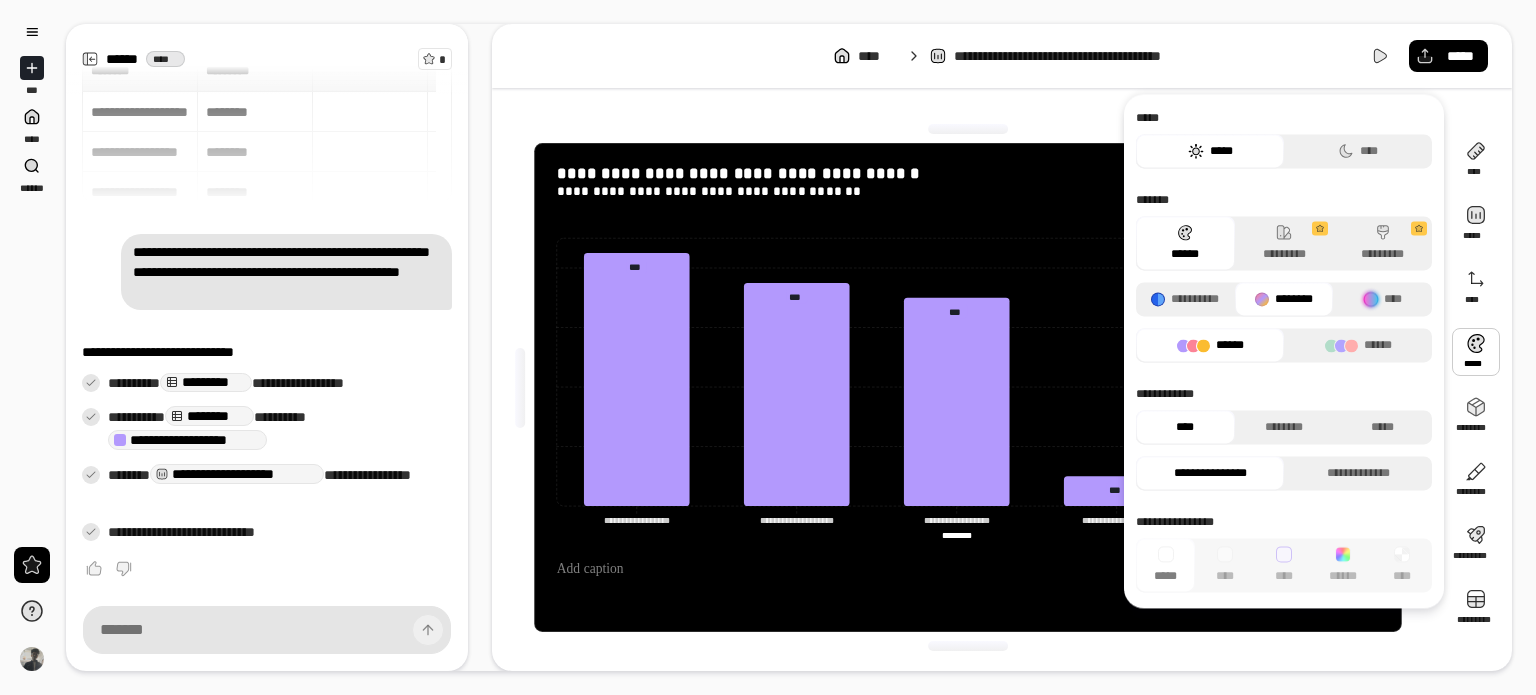 click at bounding box center [1476, 352] 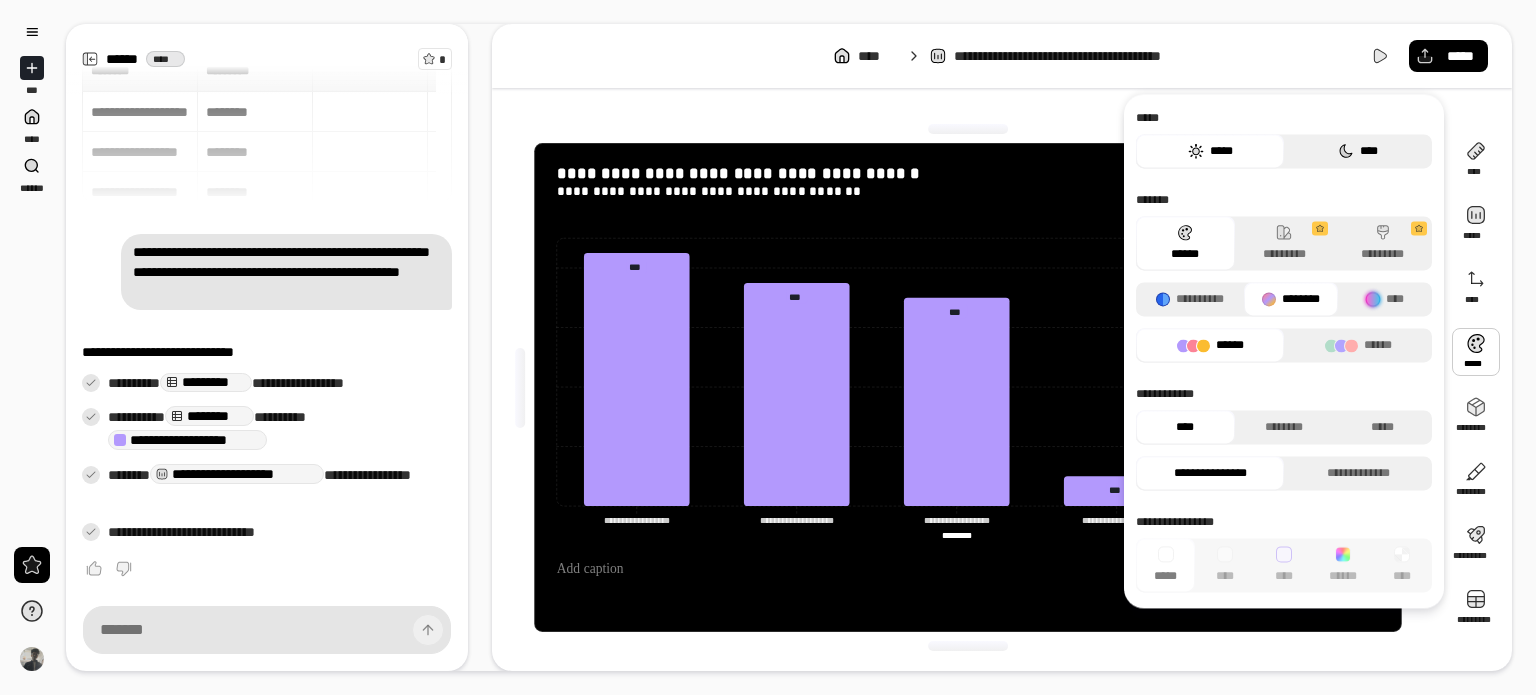 click on "****" at bounding box center [1358, 151] 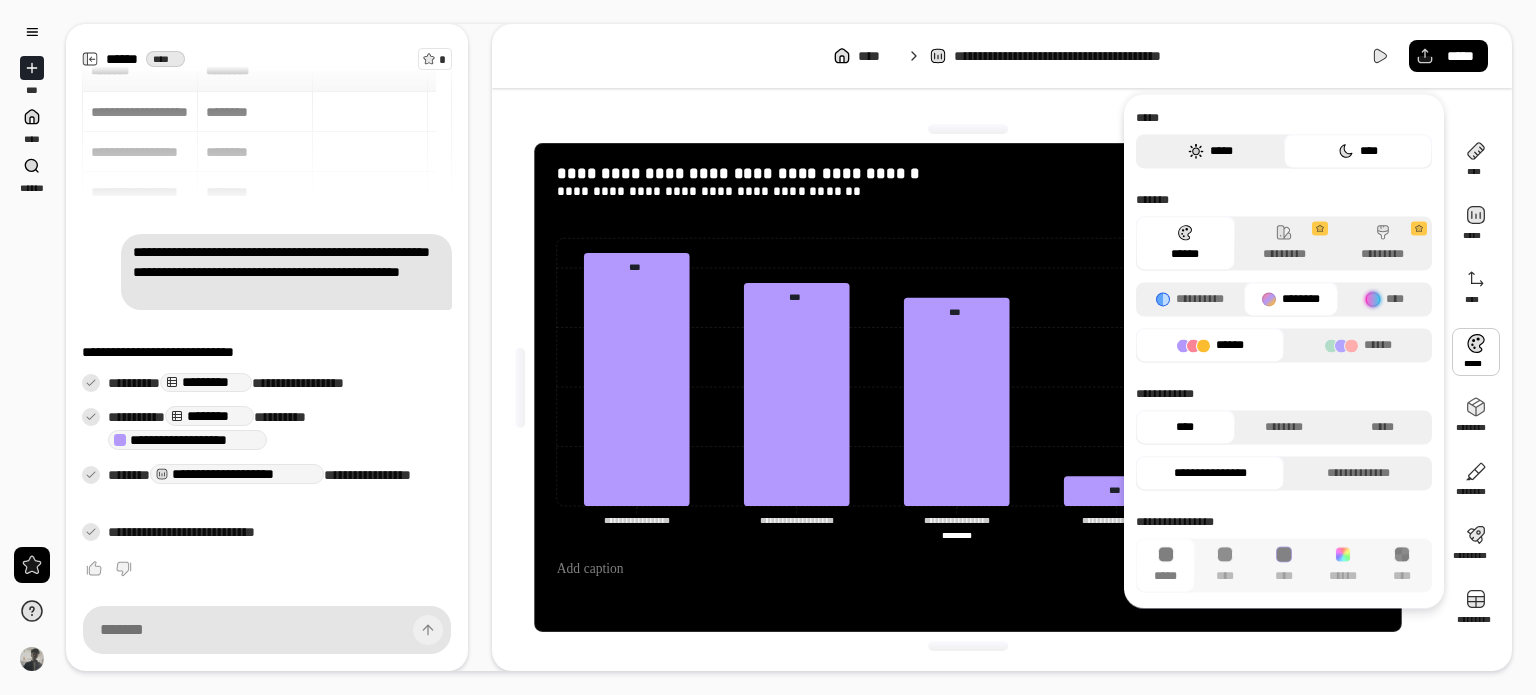 click on "*****" at bounding box center (1210, 151) 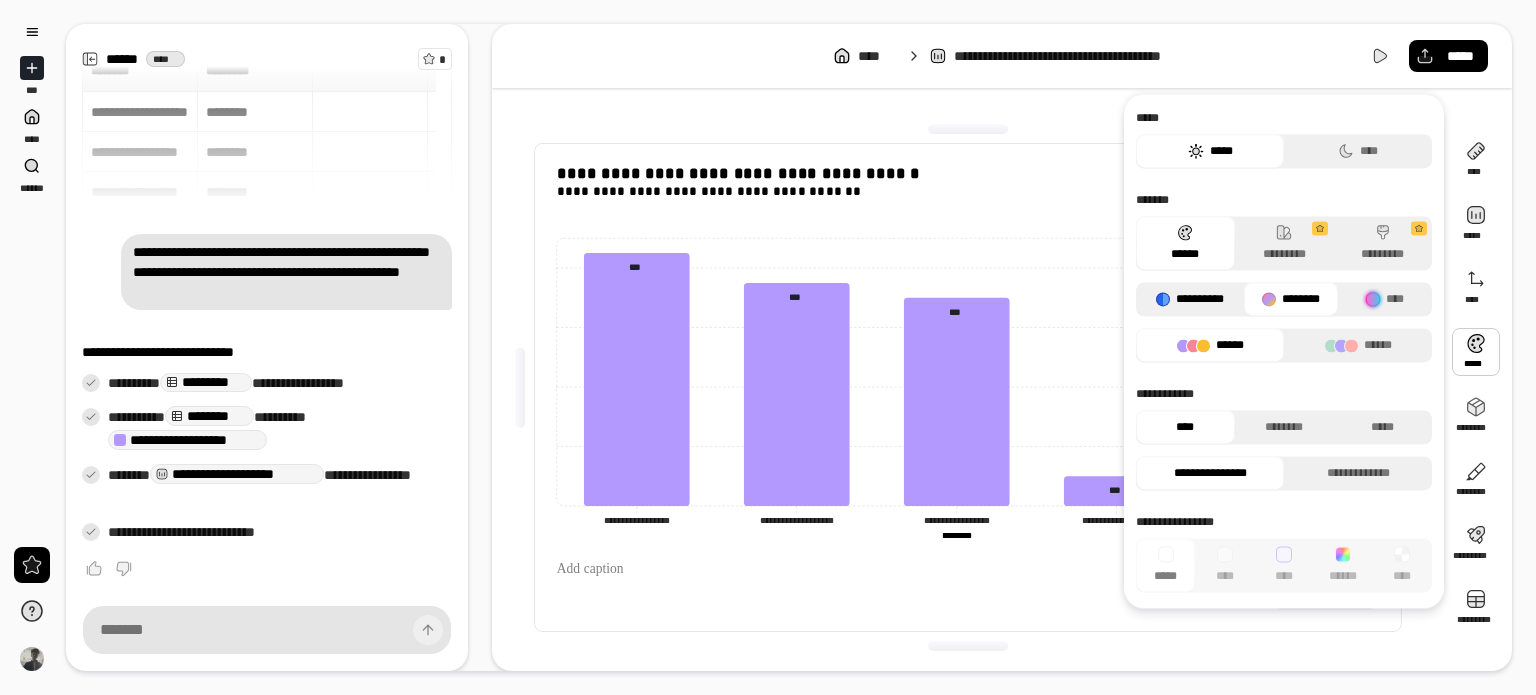click on "**********" at bounding box center (1190, 299) 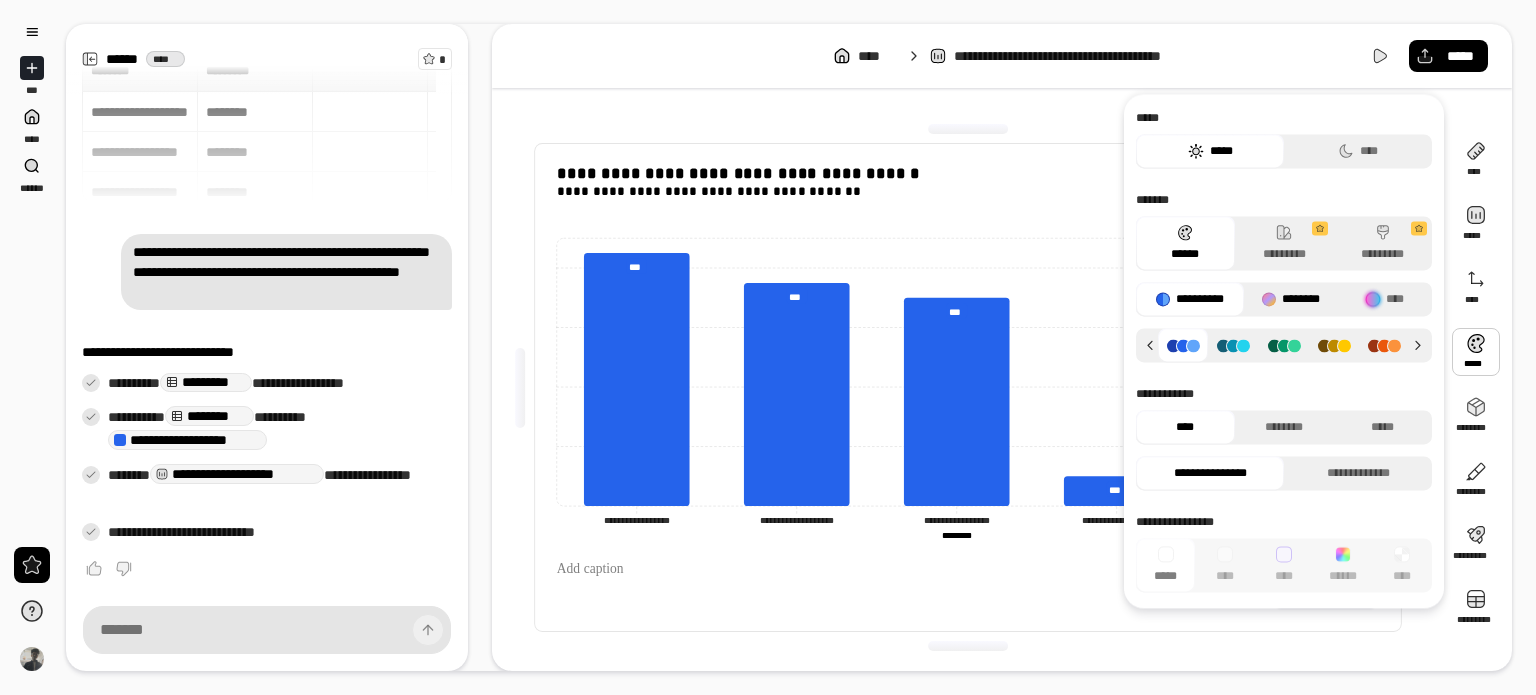 click on "********" at bounding box center (1291, 299) 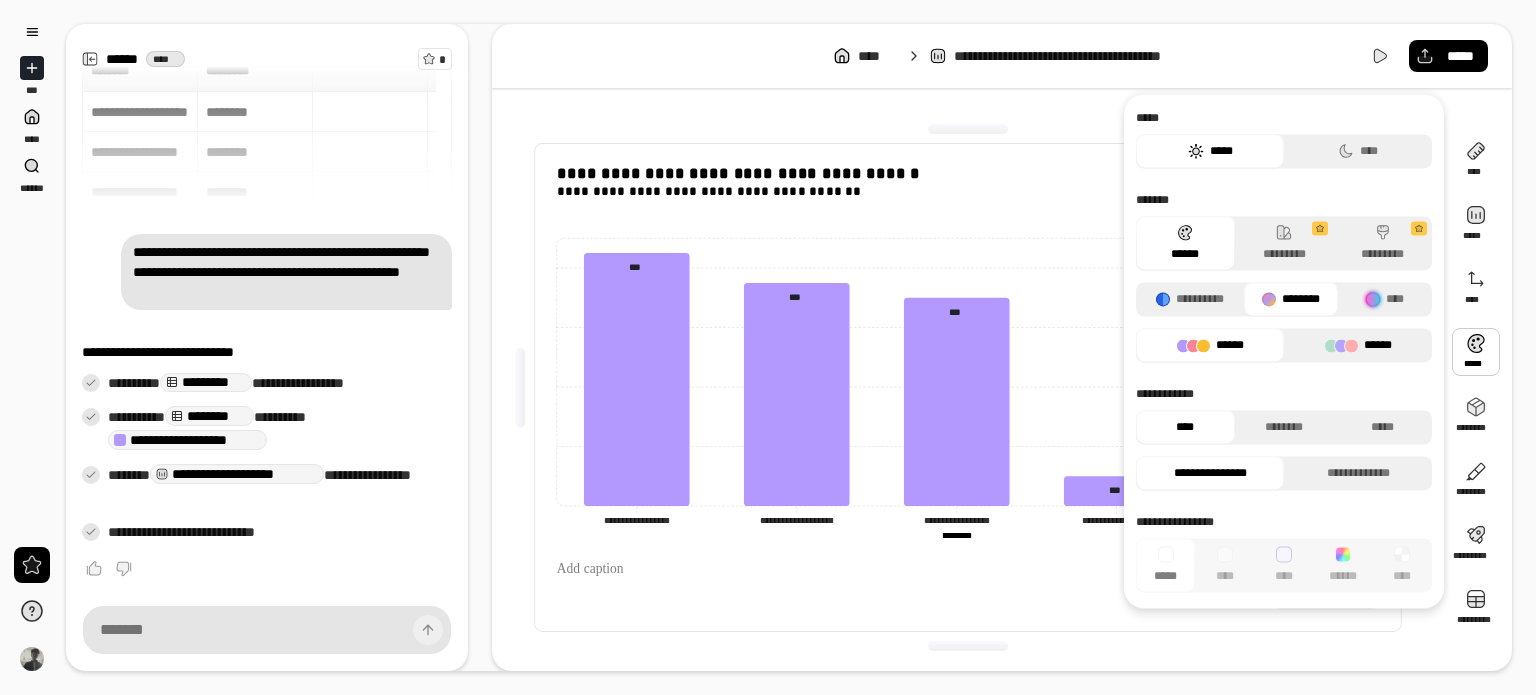 click on "******" at bounding box center [1358, 345] 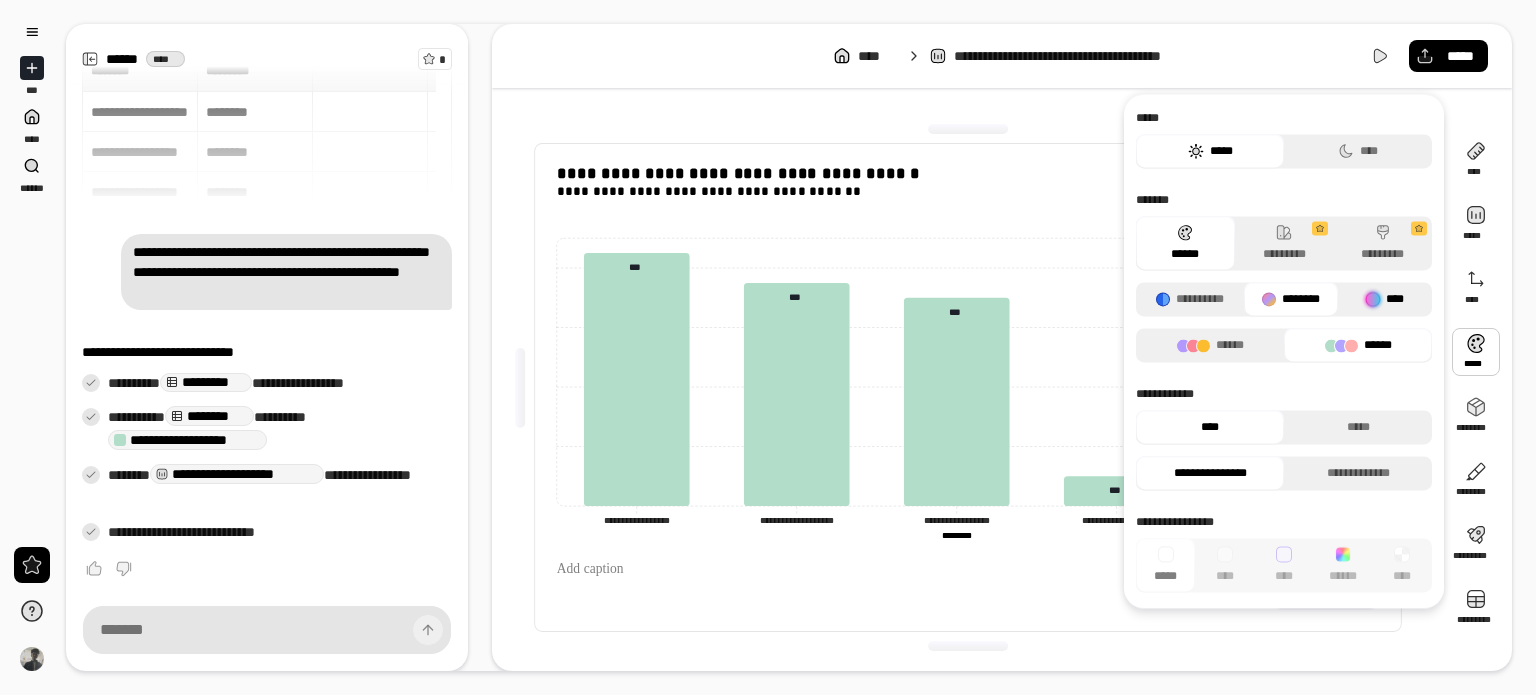 click on "****" at bounding box center [1385, 299] 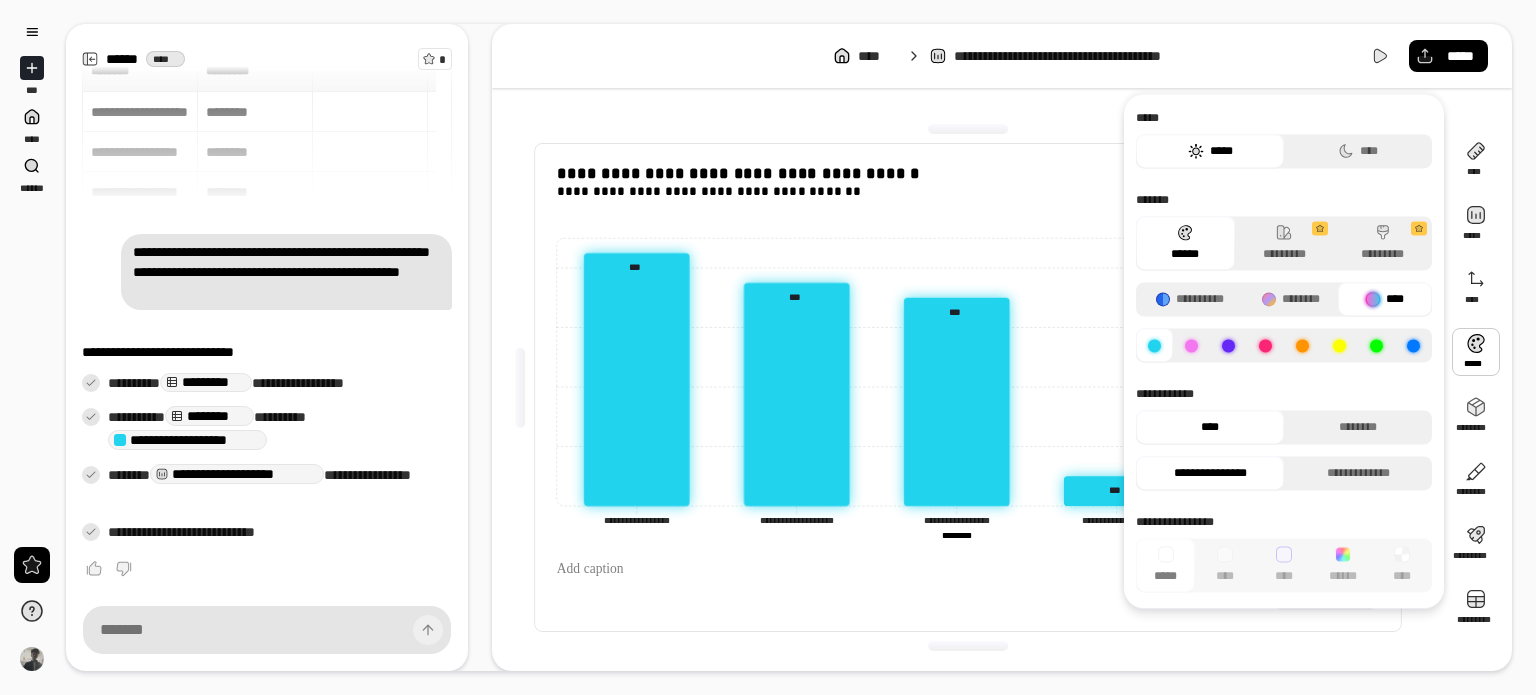 click 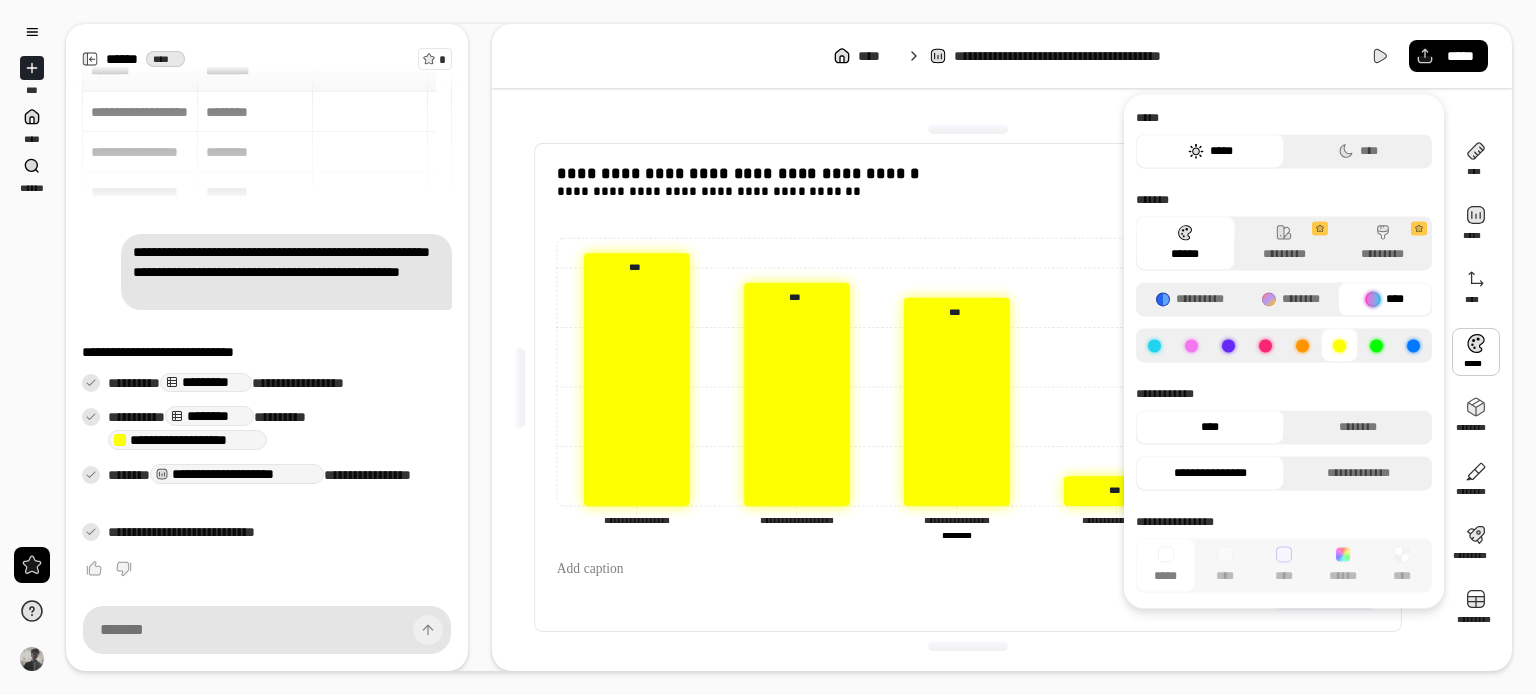 click at bounding box center [1376, 345] 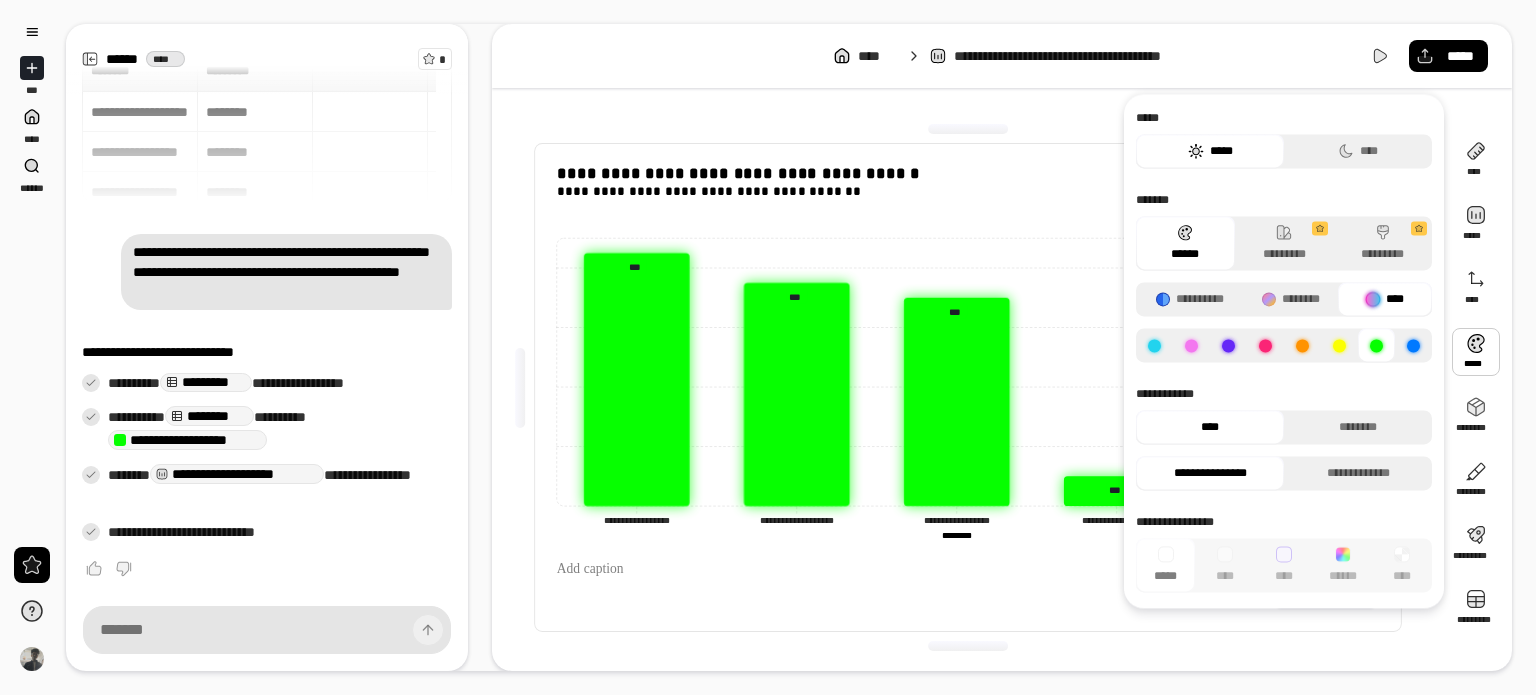 click 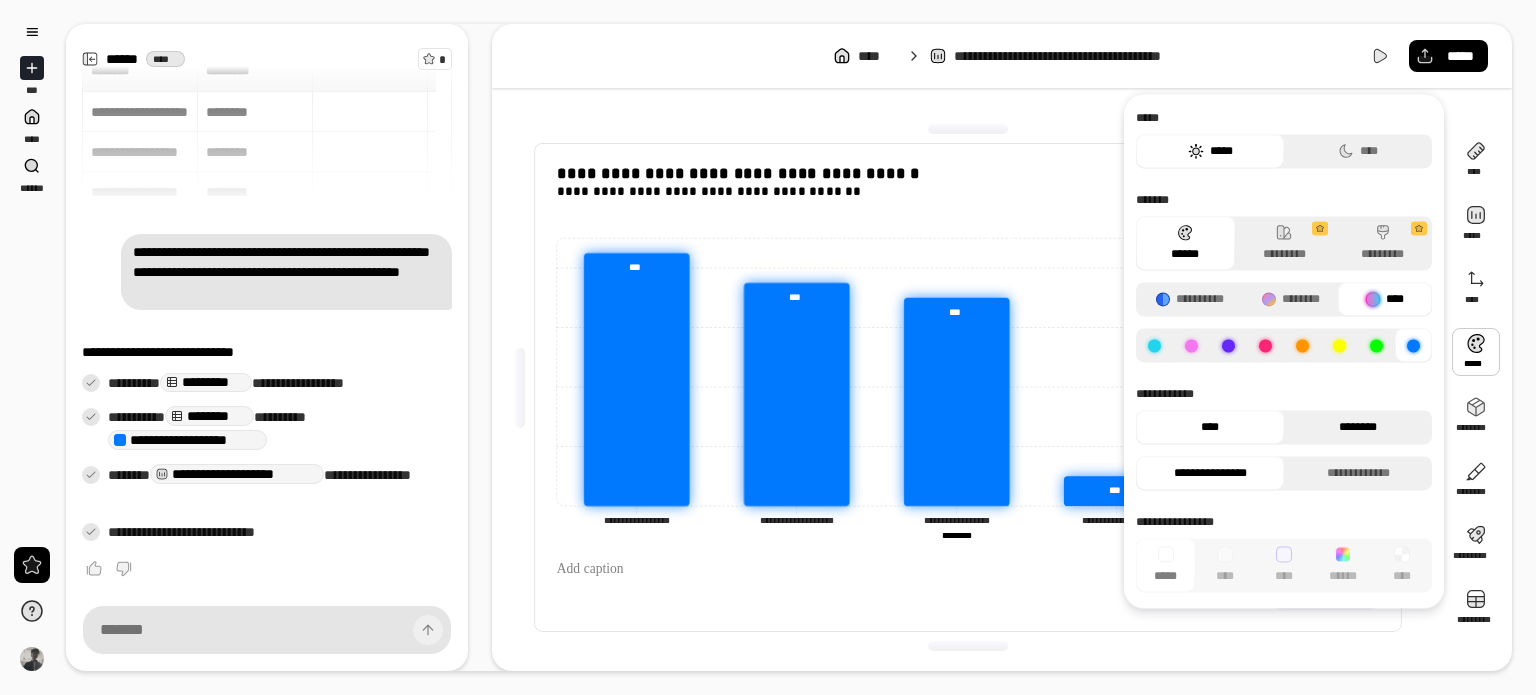 click on "********" at bounding box center (1358, 427) 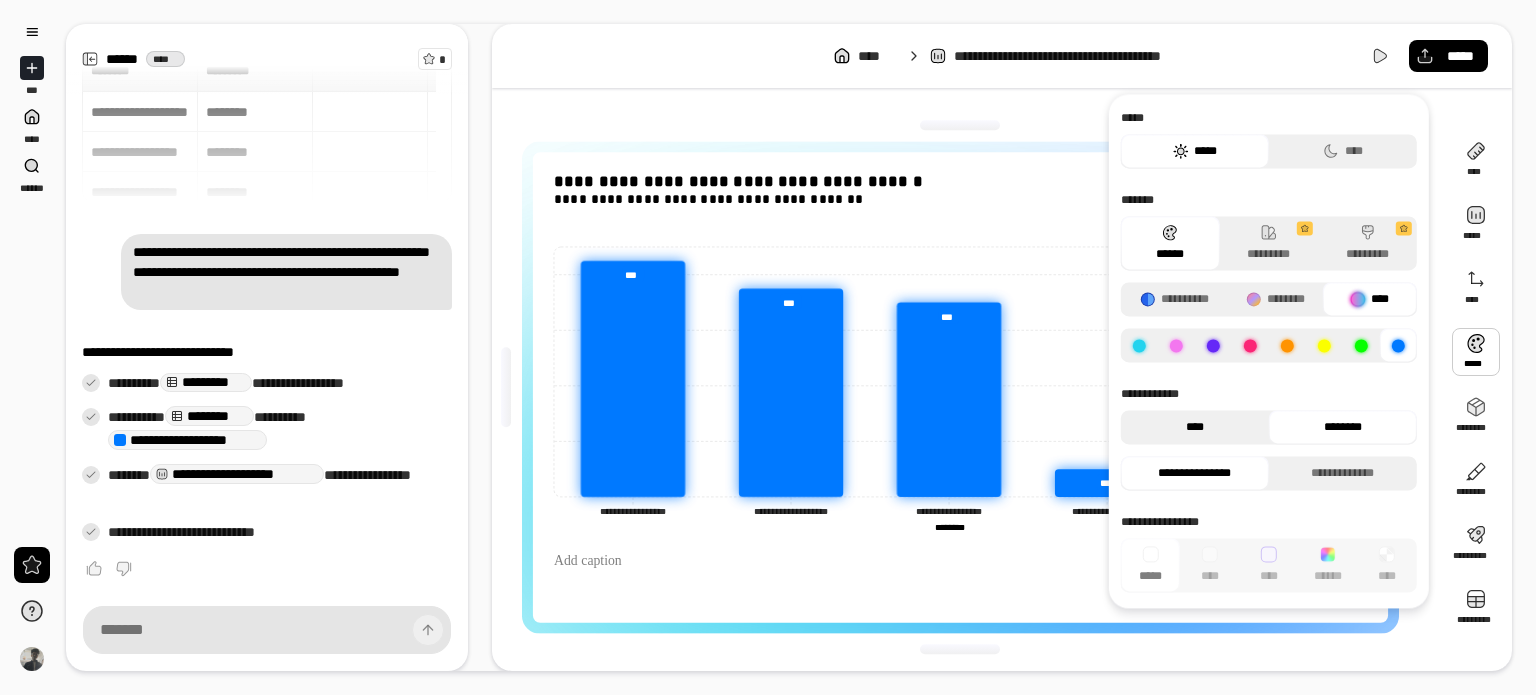 click on "****" at bounding box center (1195, 427) 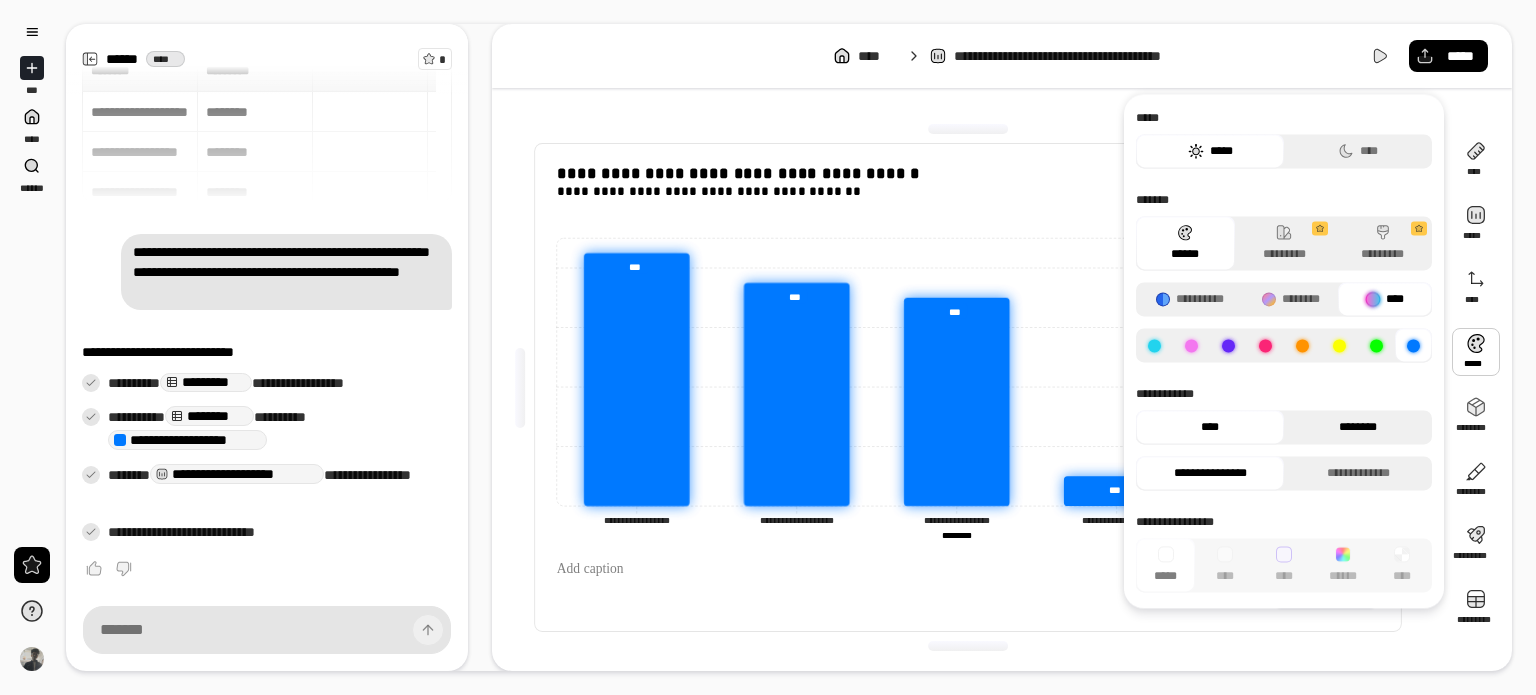 click on "********" at bounding box center (1358, 427) 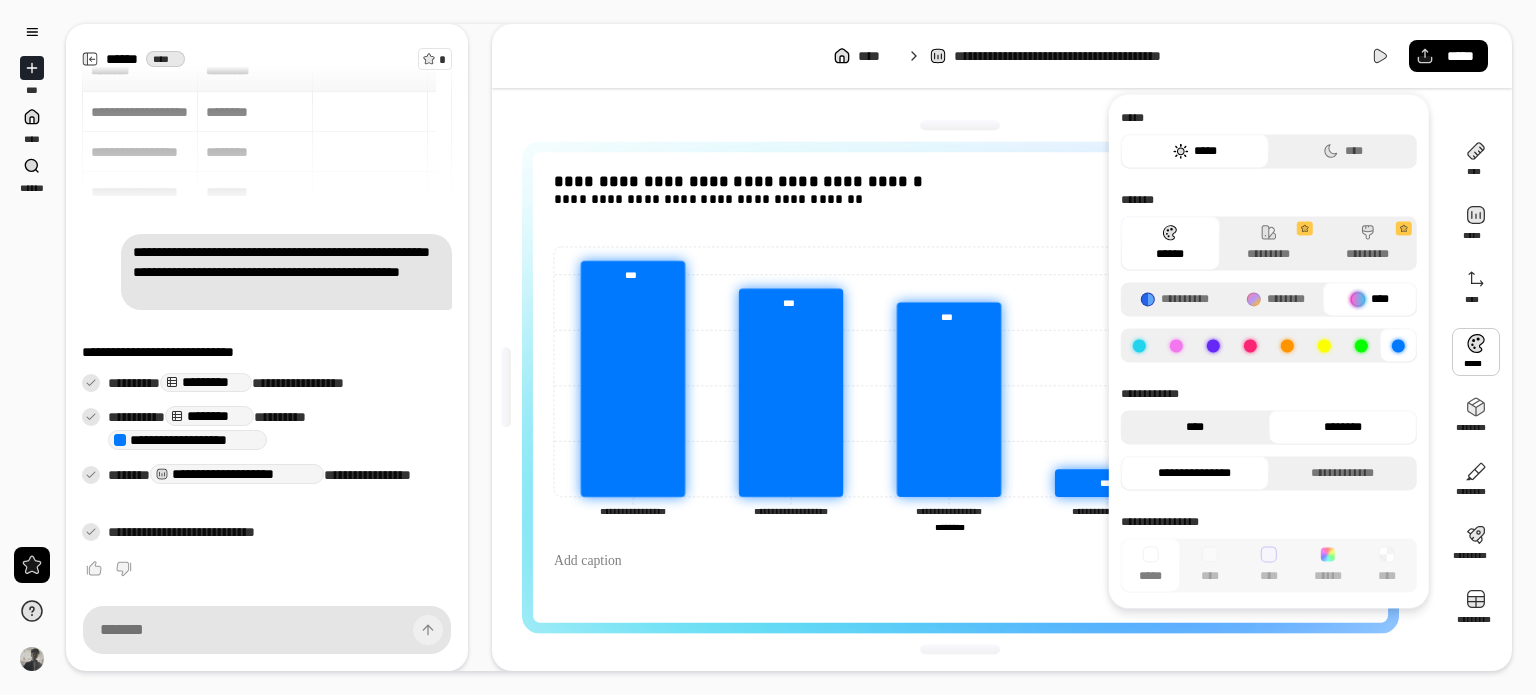 click on "****" at bounding box center (1195, 427) 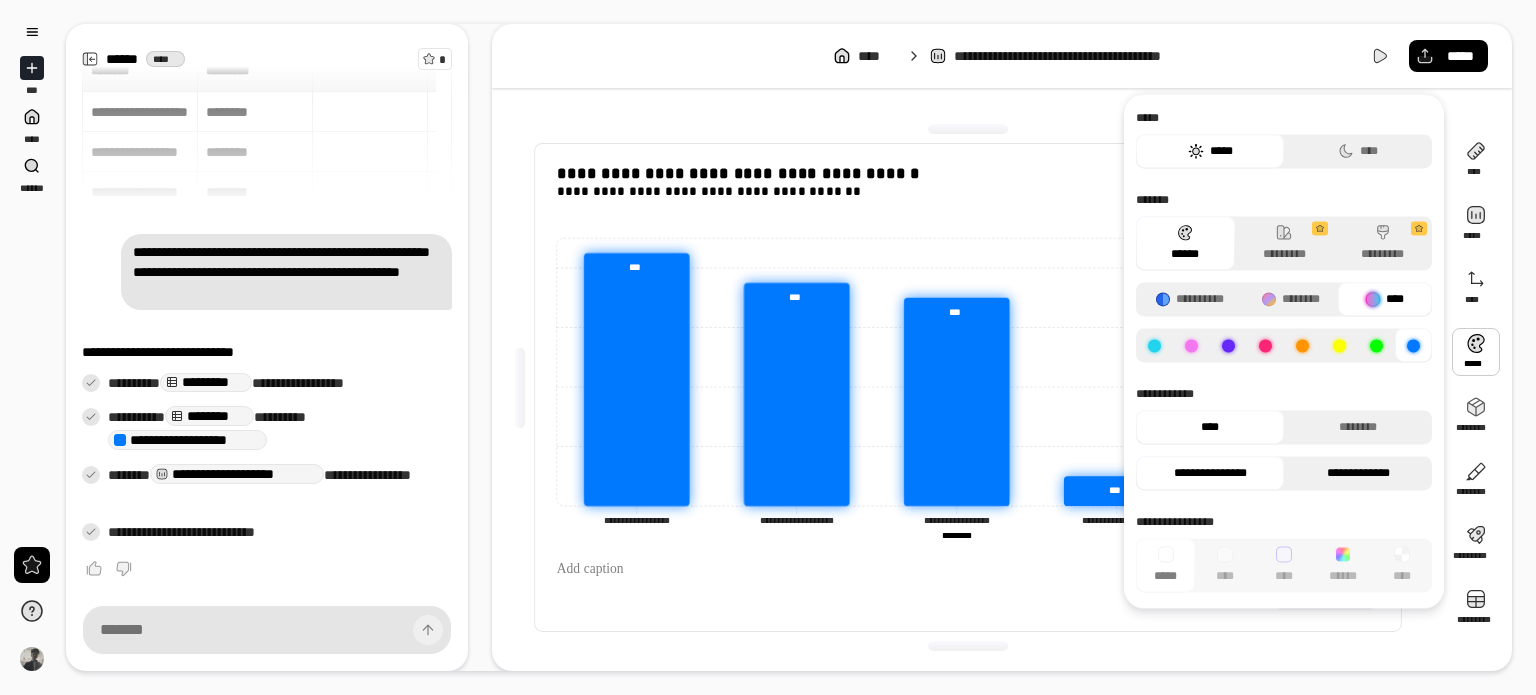 click on "**********" at bounding box center [1358, 473] 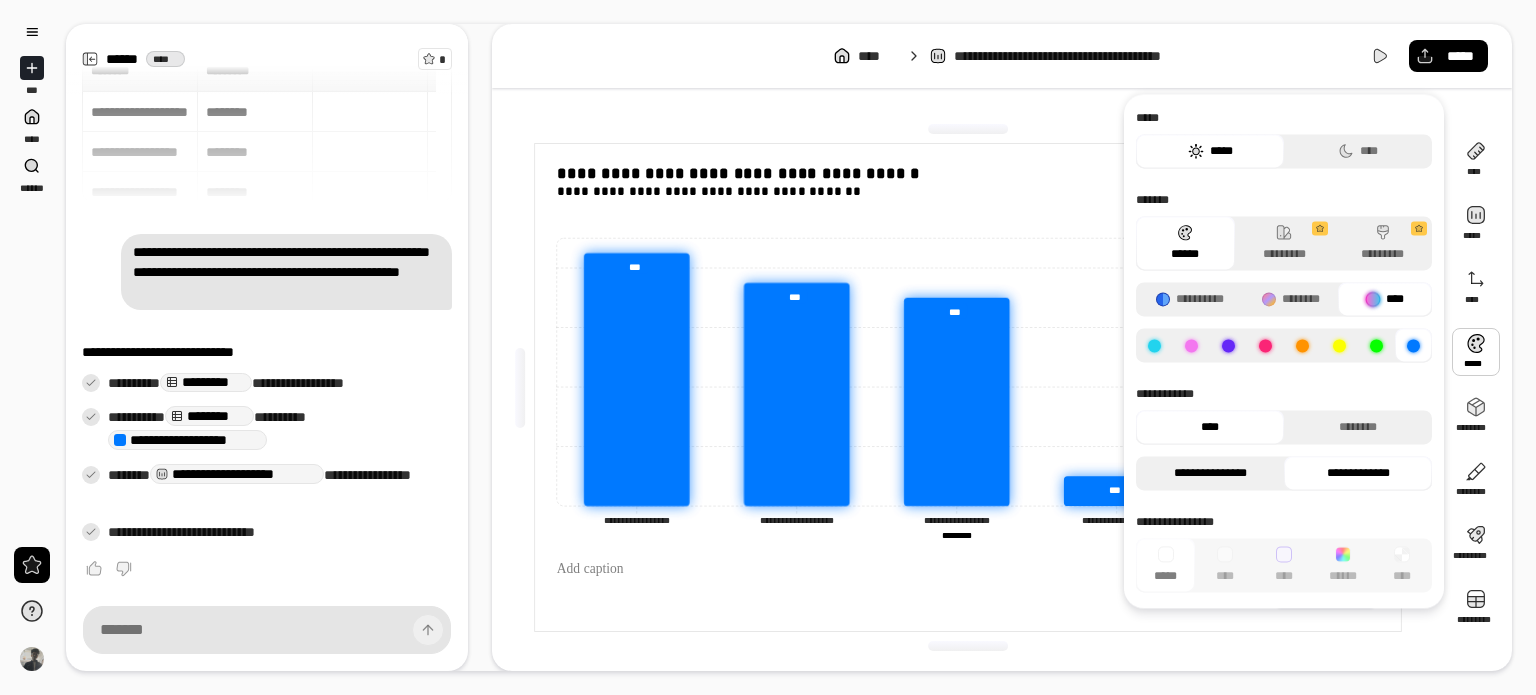click on "**********" at bounding box center [1210, 473] 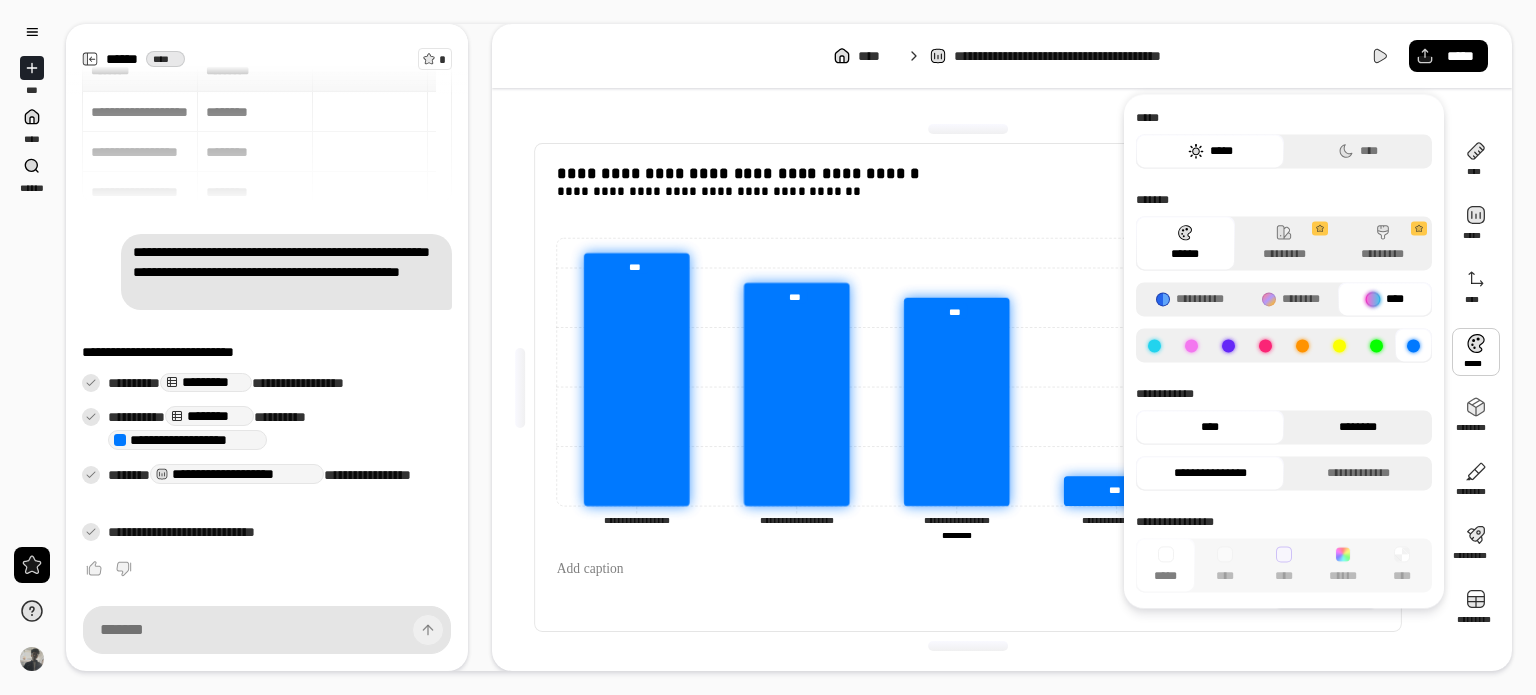 click on "********" at bounding box center (1358, 427) 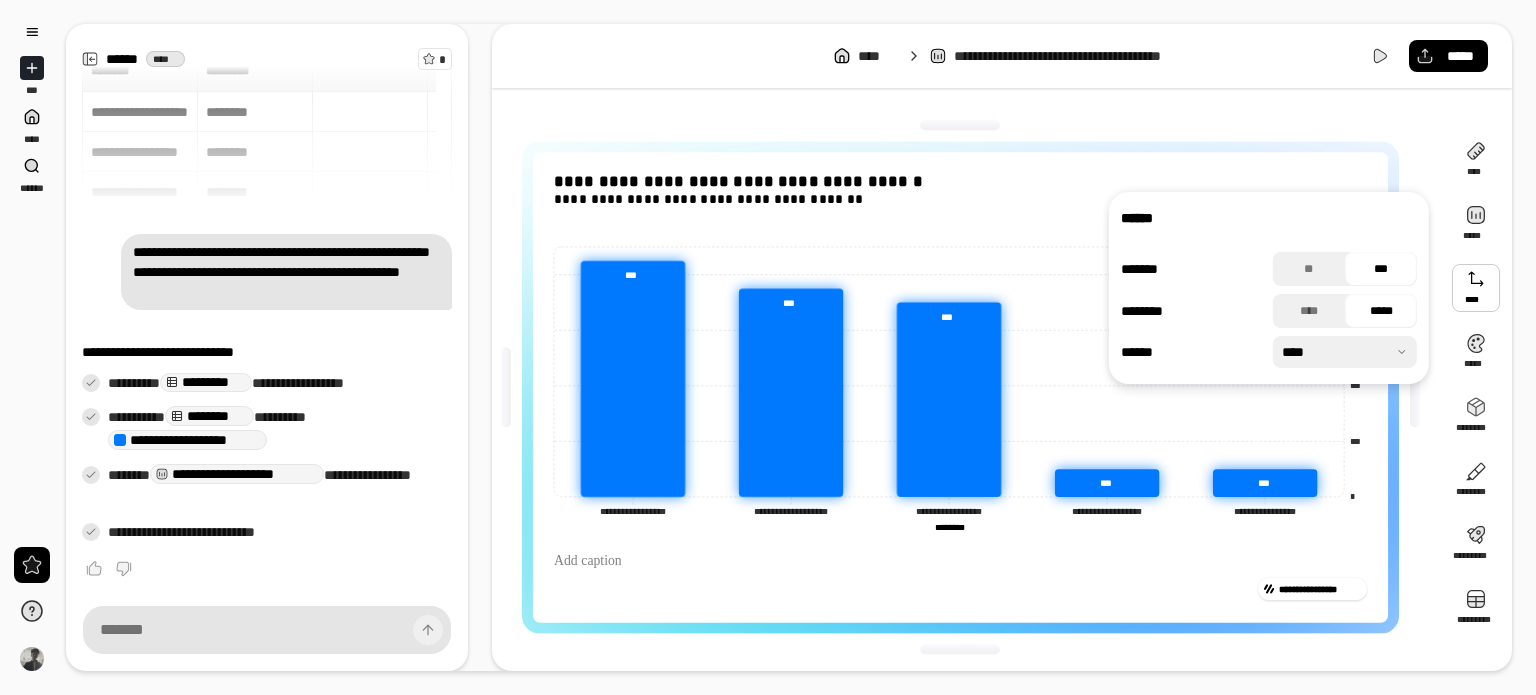 click at bounding box center (1476, 288) 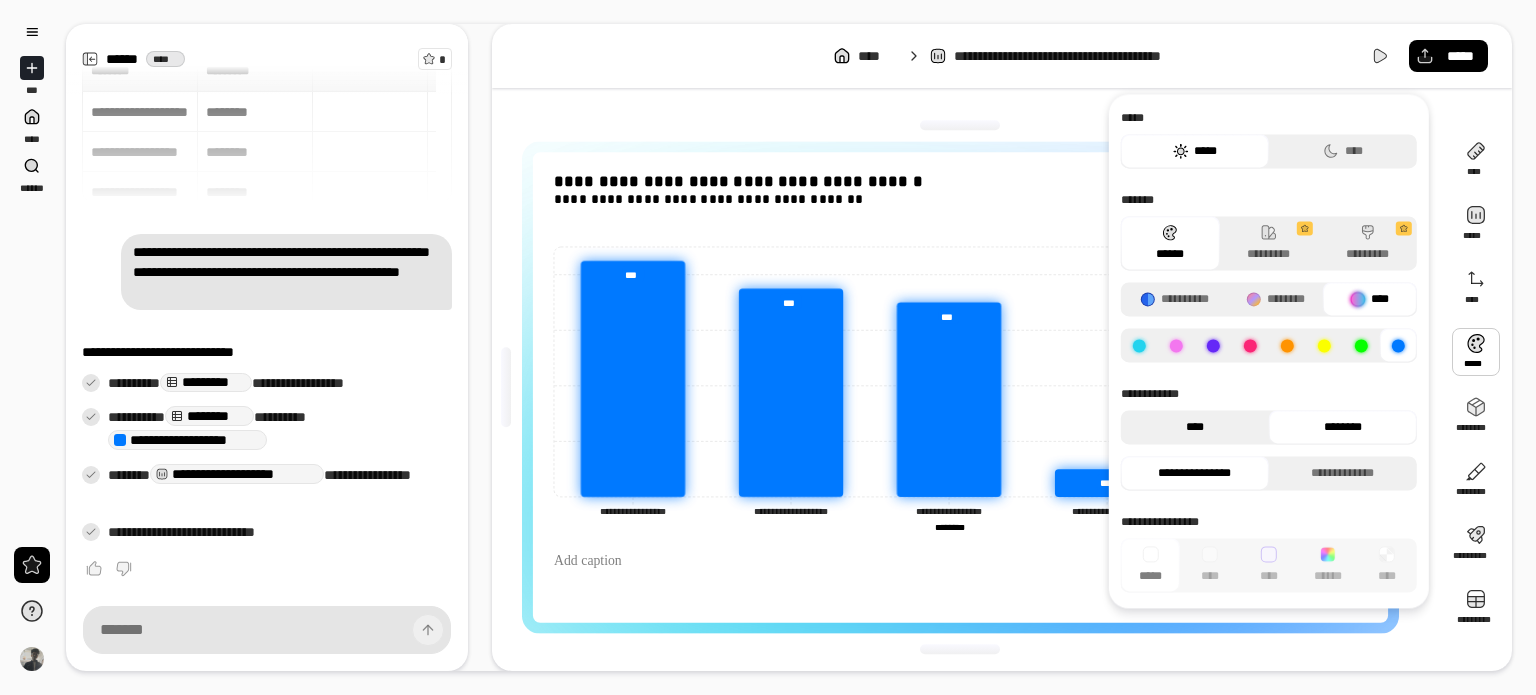 click on "****" at bounding box center (1195, 427) 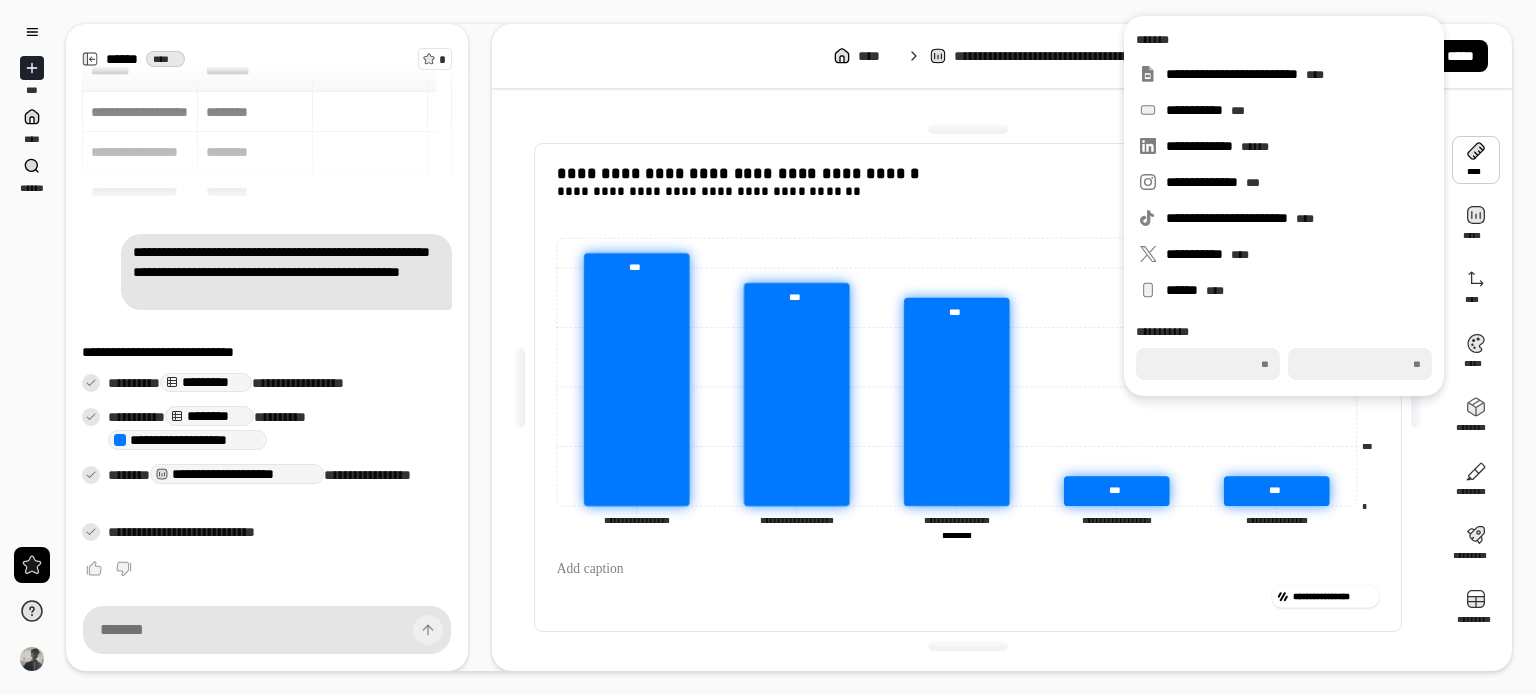 click on "**********" at bounding box center (1002, 347) 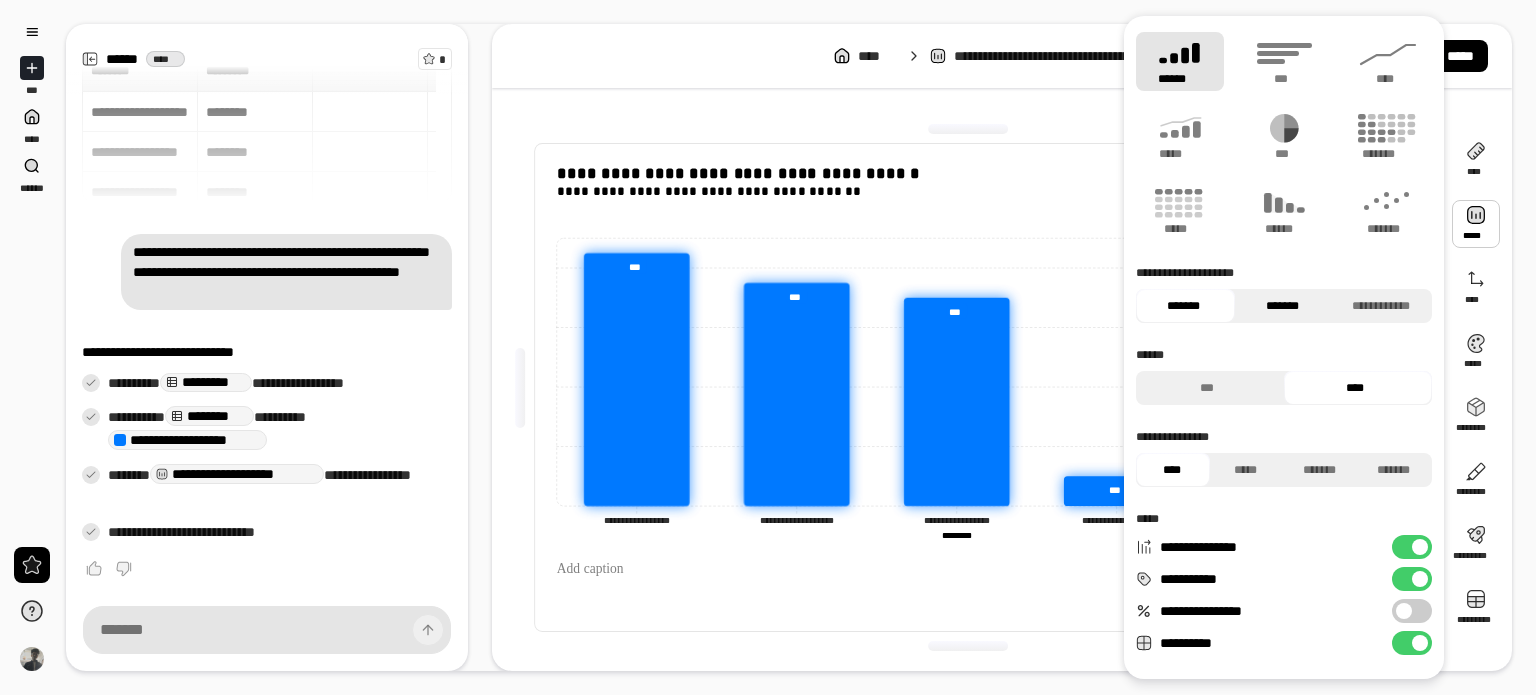 click on "*******" at bounding box center (1282, 306) 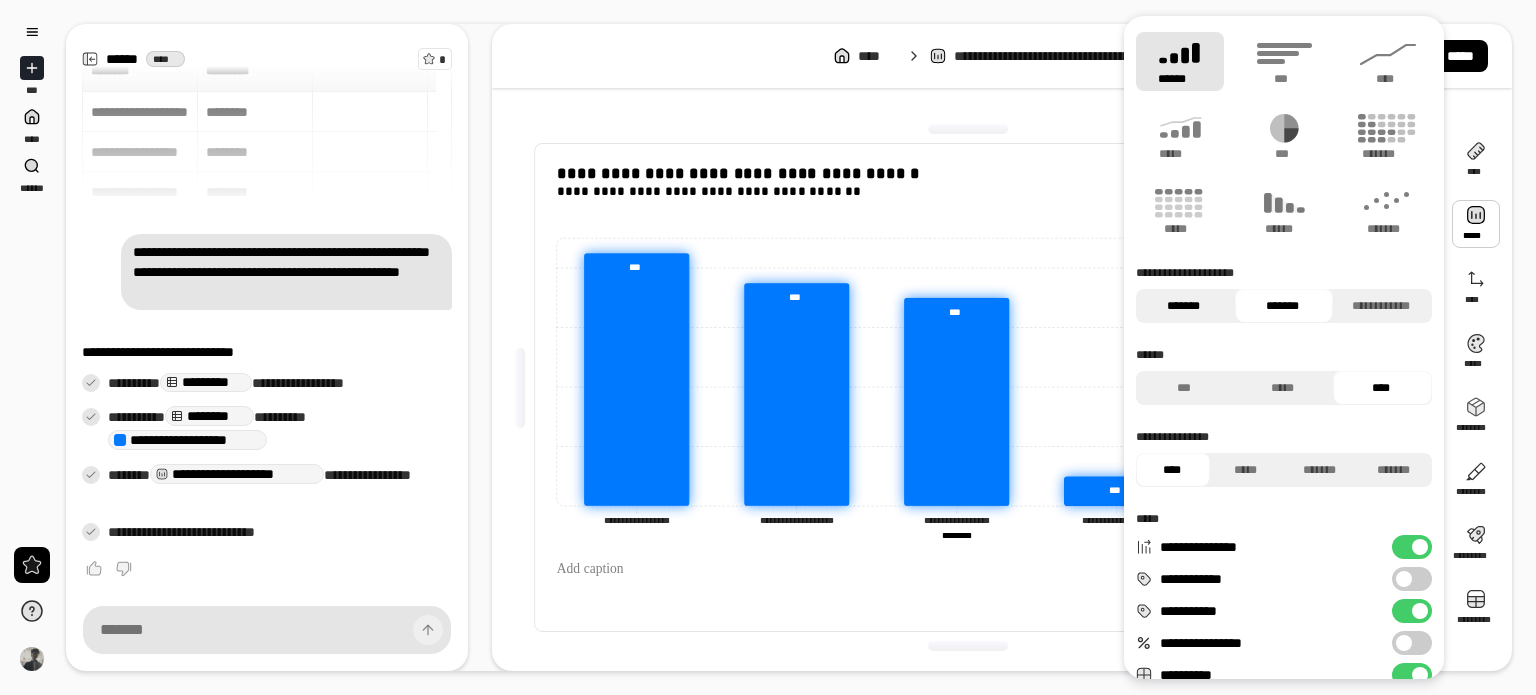 click on "*******" at bounding box center [1183, 306] 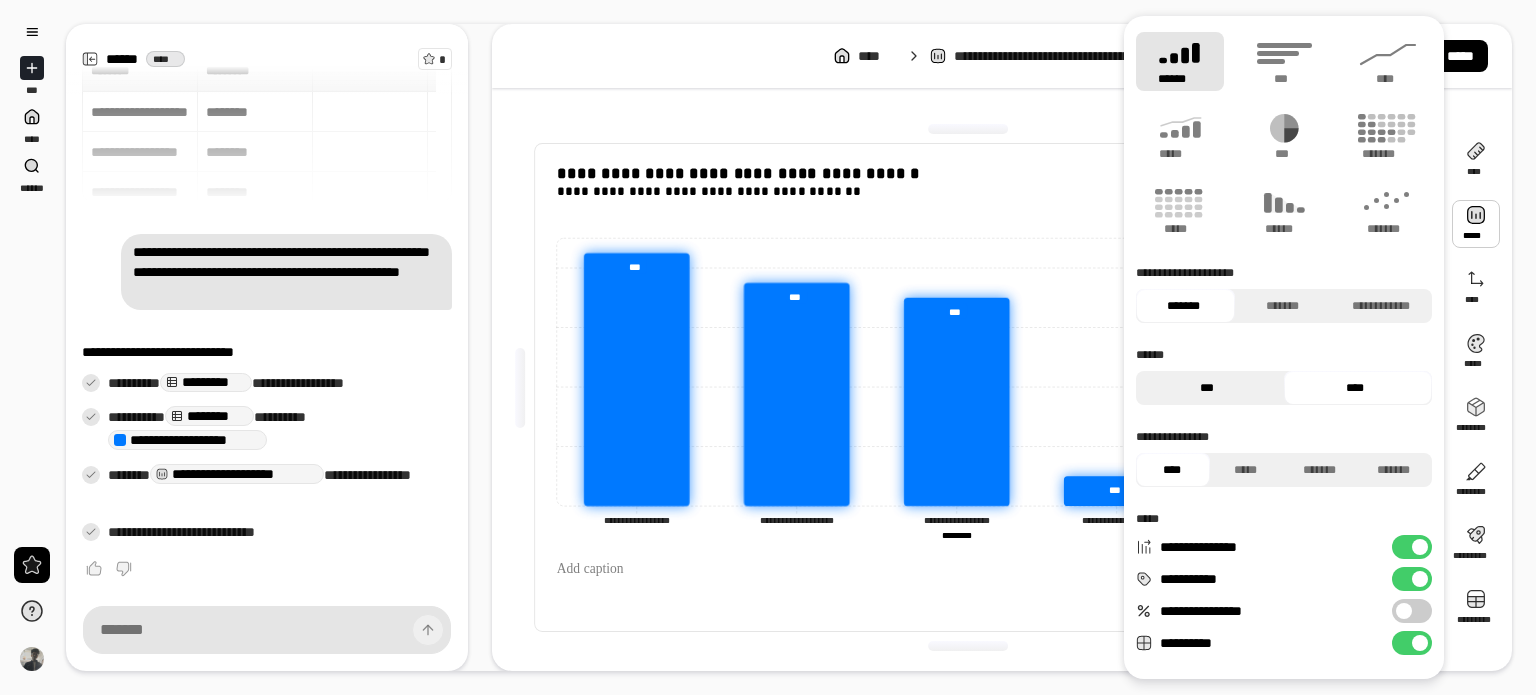 click on "***" at bounding box center (1207, 388) 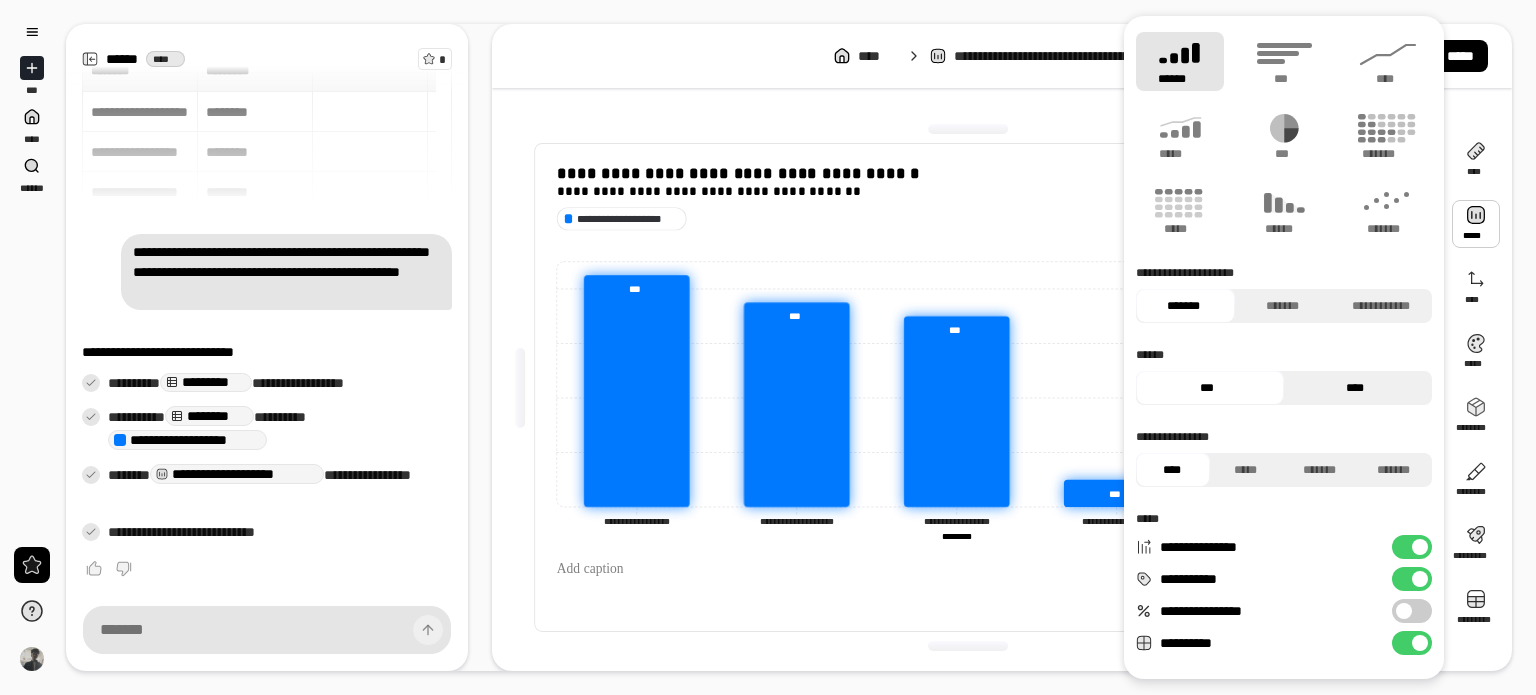 click on "****" at bounding box center [1355, 388] 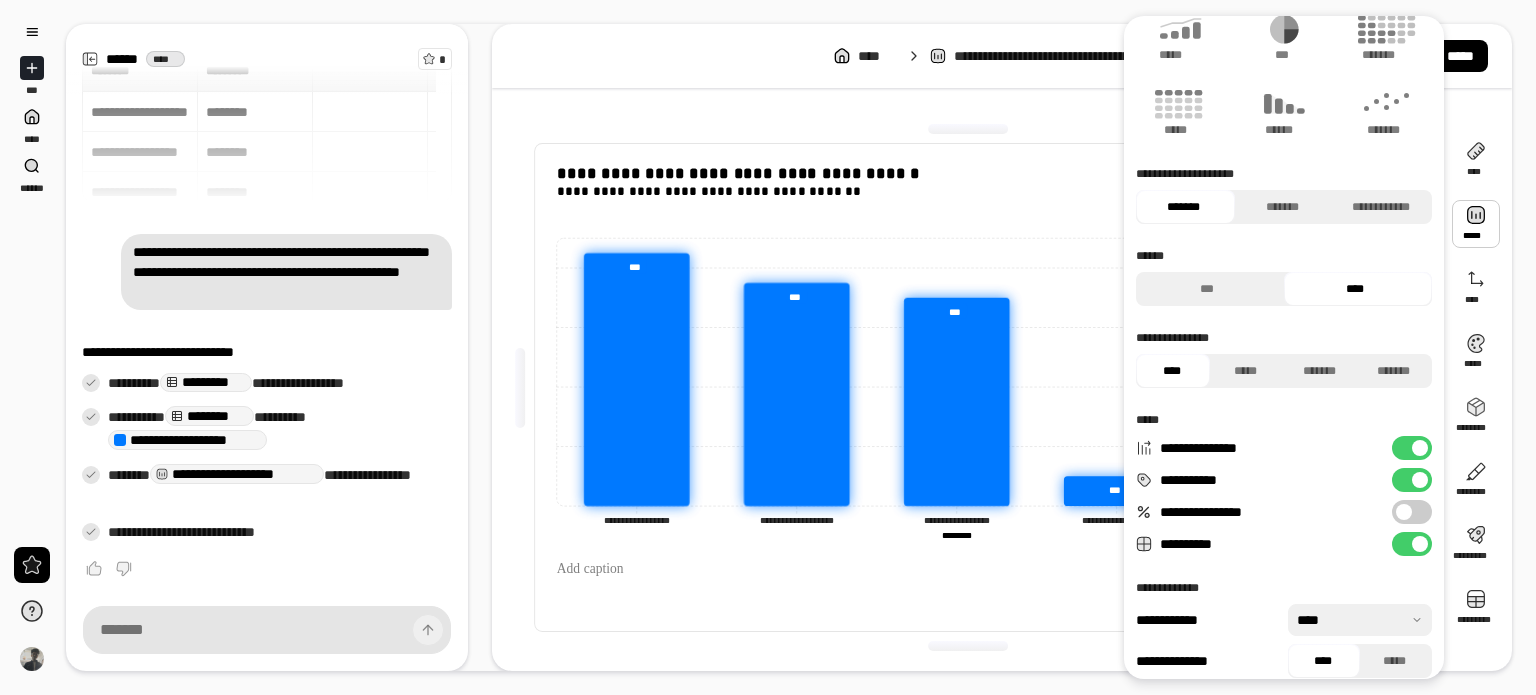 scroll, scrollTop: 113, scrollLeft: 0, axis: vertical 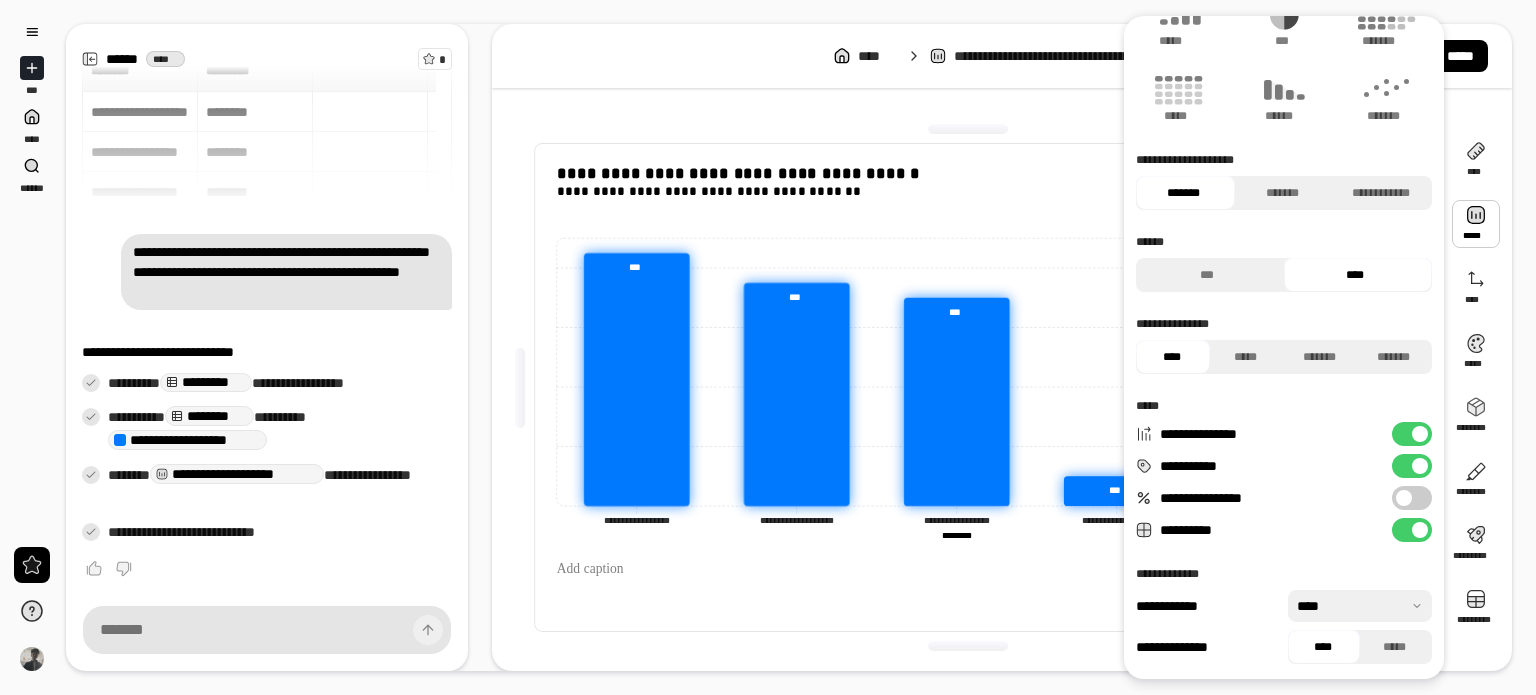 click at bounding box center (1360, 606) 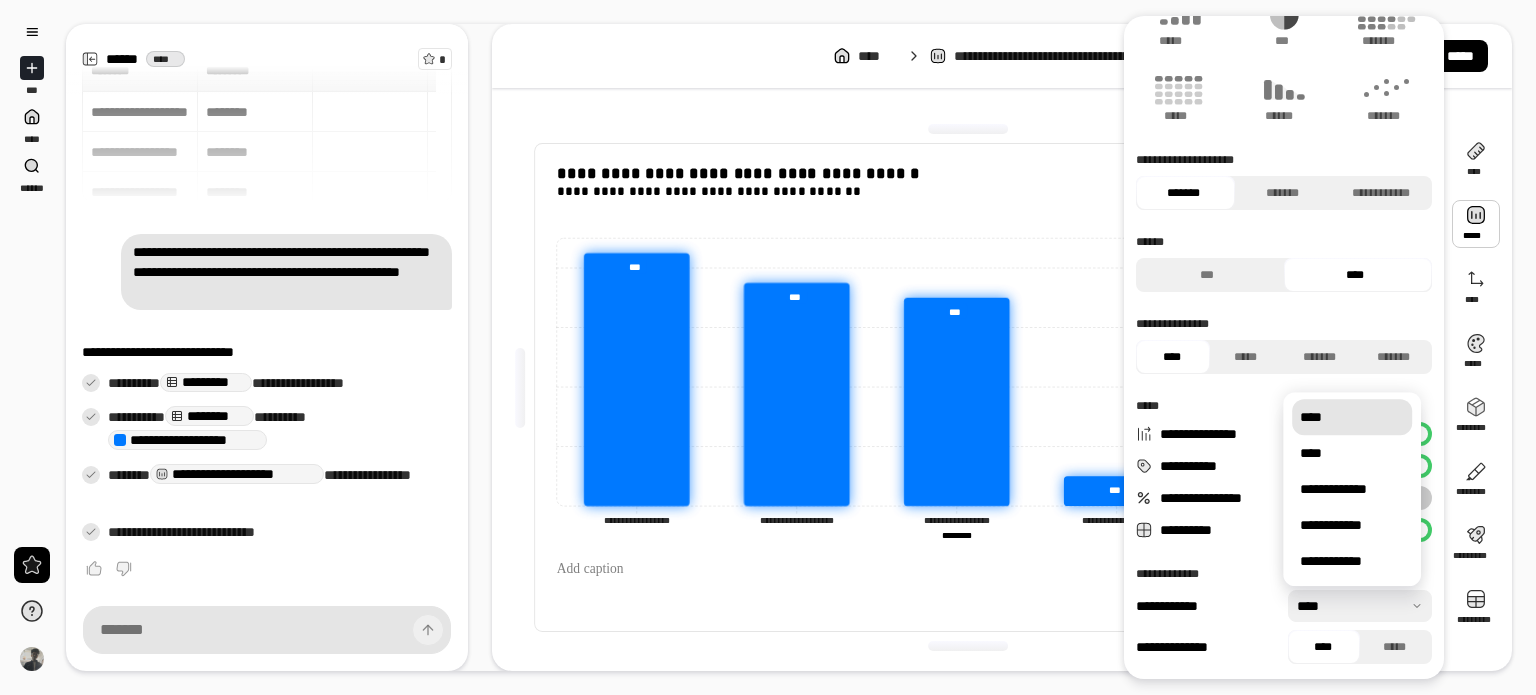 click at bounding box center [1360, 606] 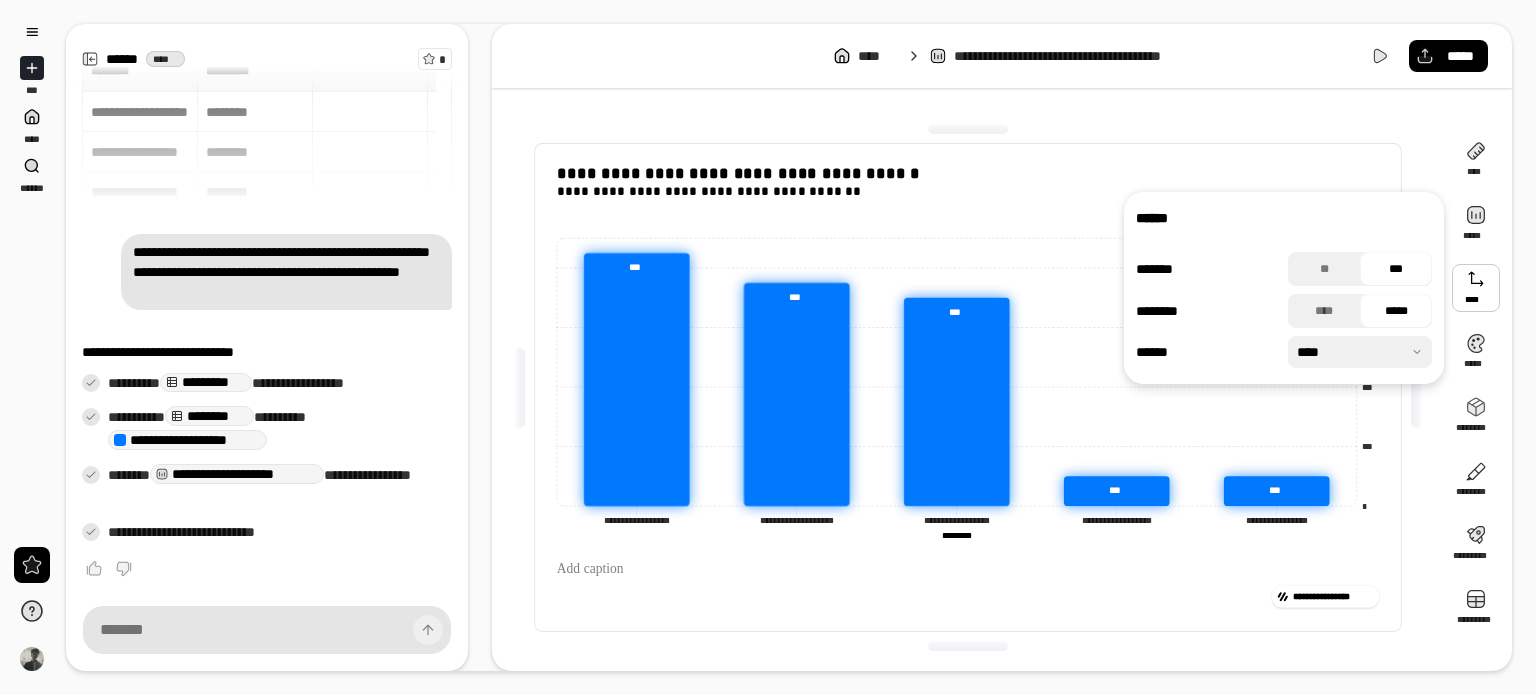 click at bounding box center (1476, 288) 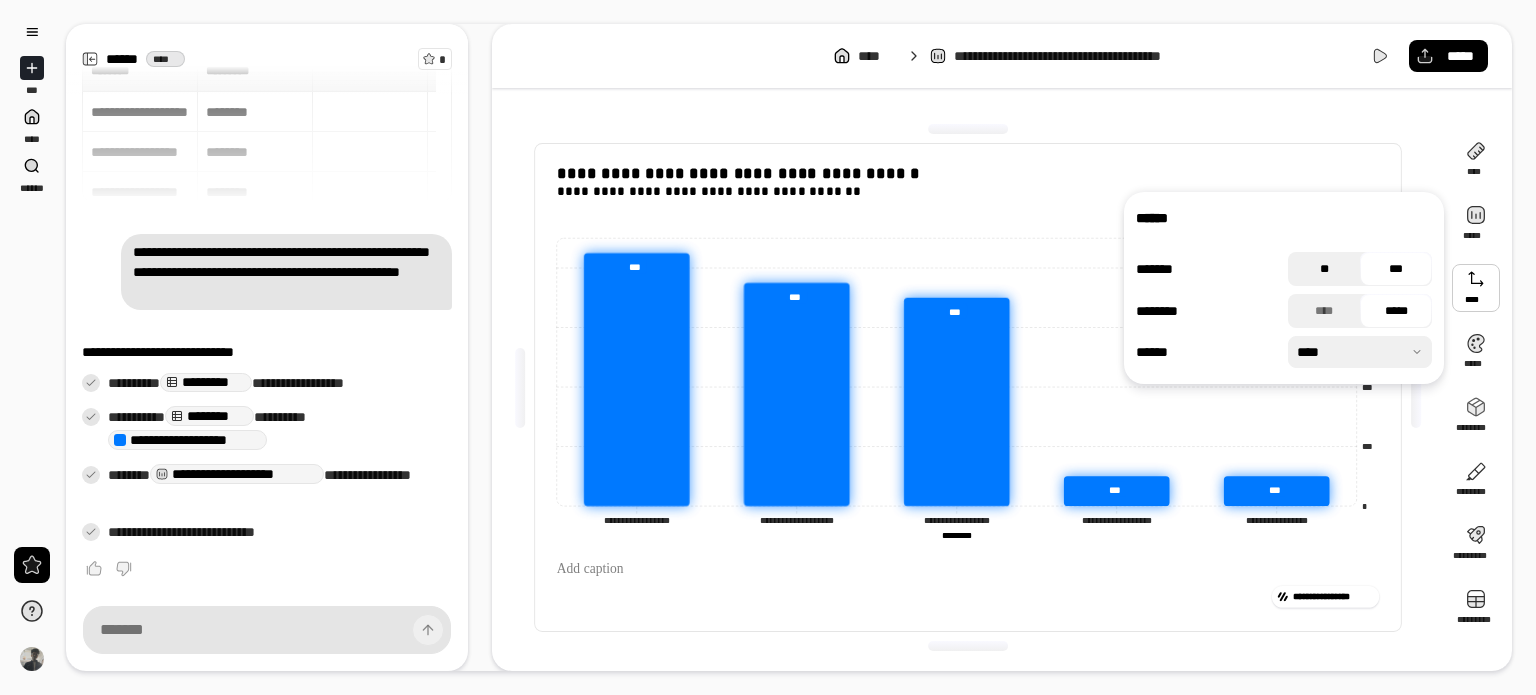 click on "**" at bounding box center [1324, 269] 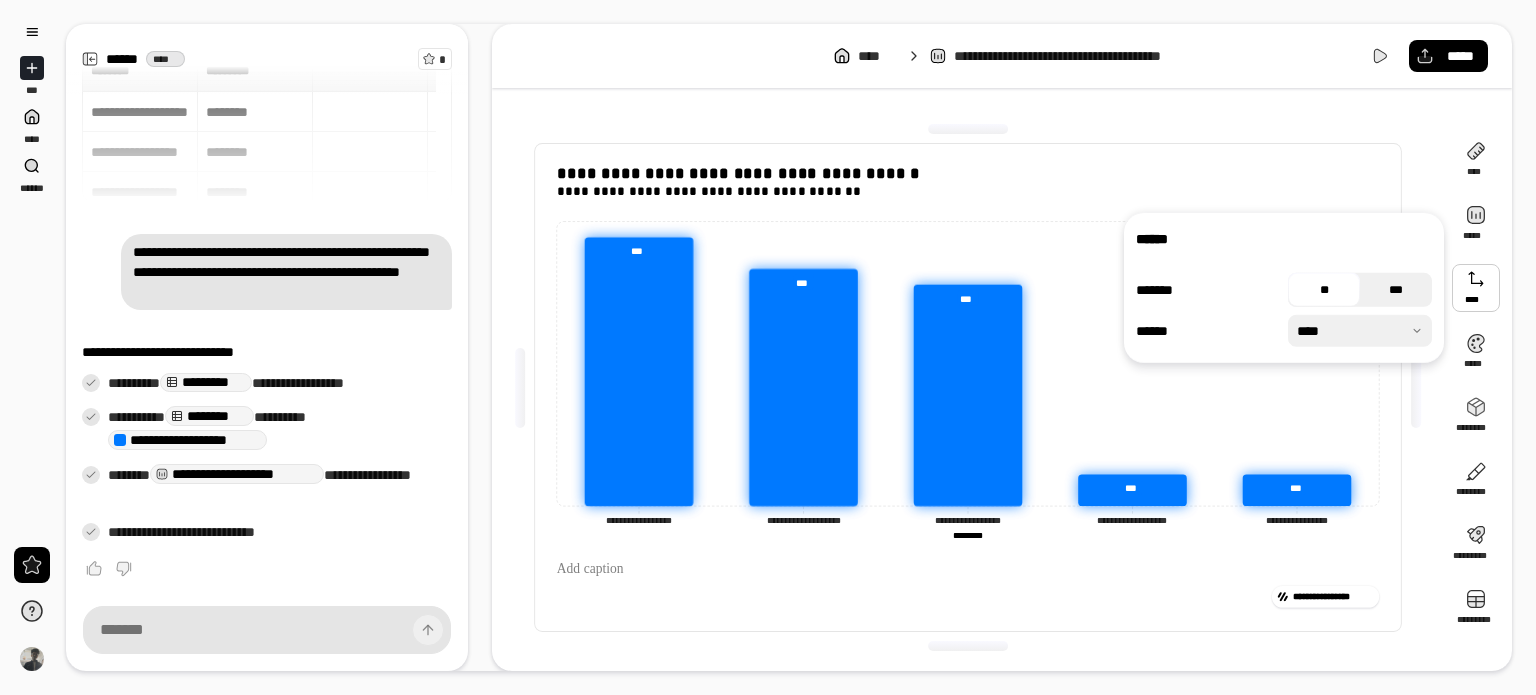 click on "***" at bounding box center [1396, 290] 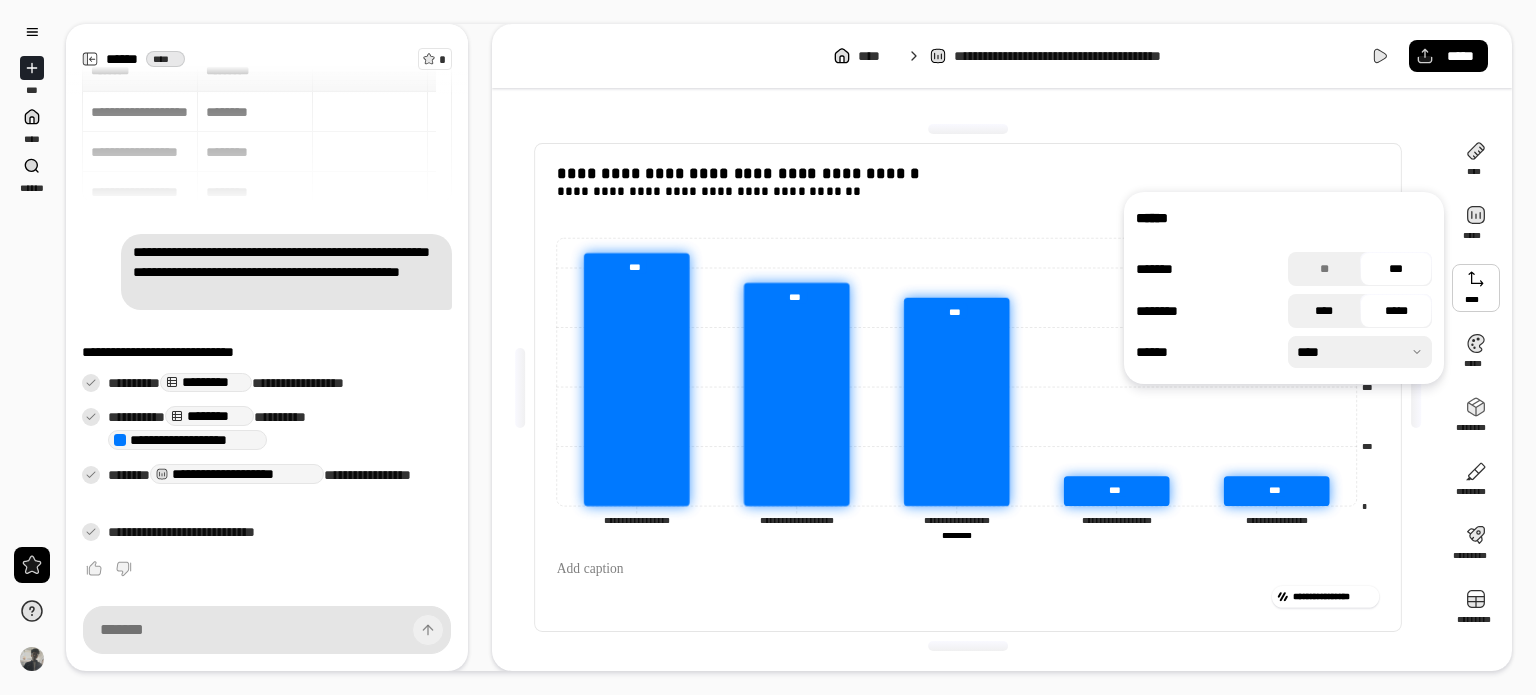 click on "****" at bounding box center [1324, 311] 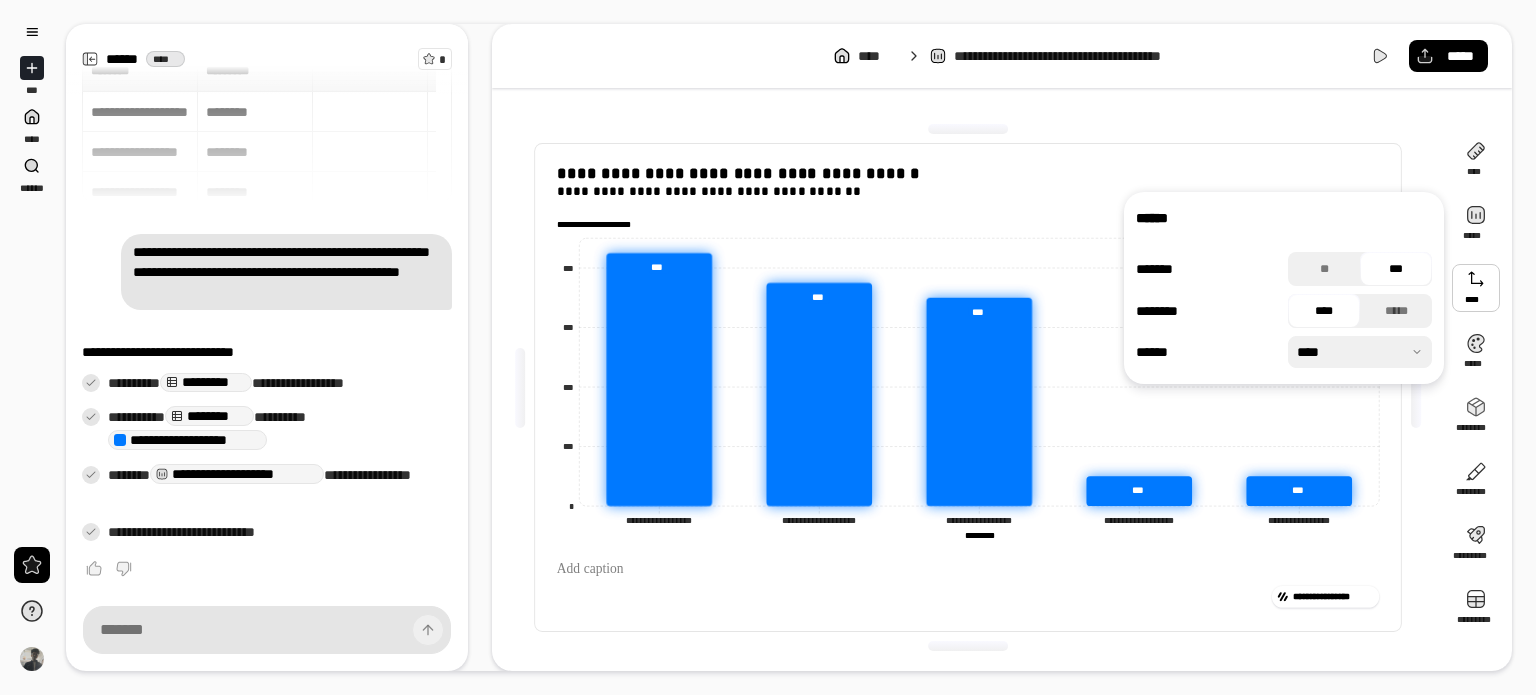 click at bounding box center (1360, 352) 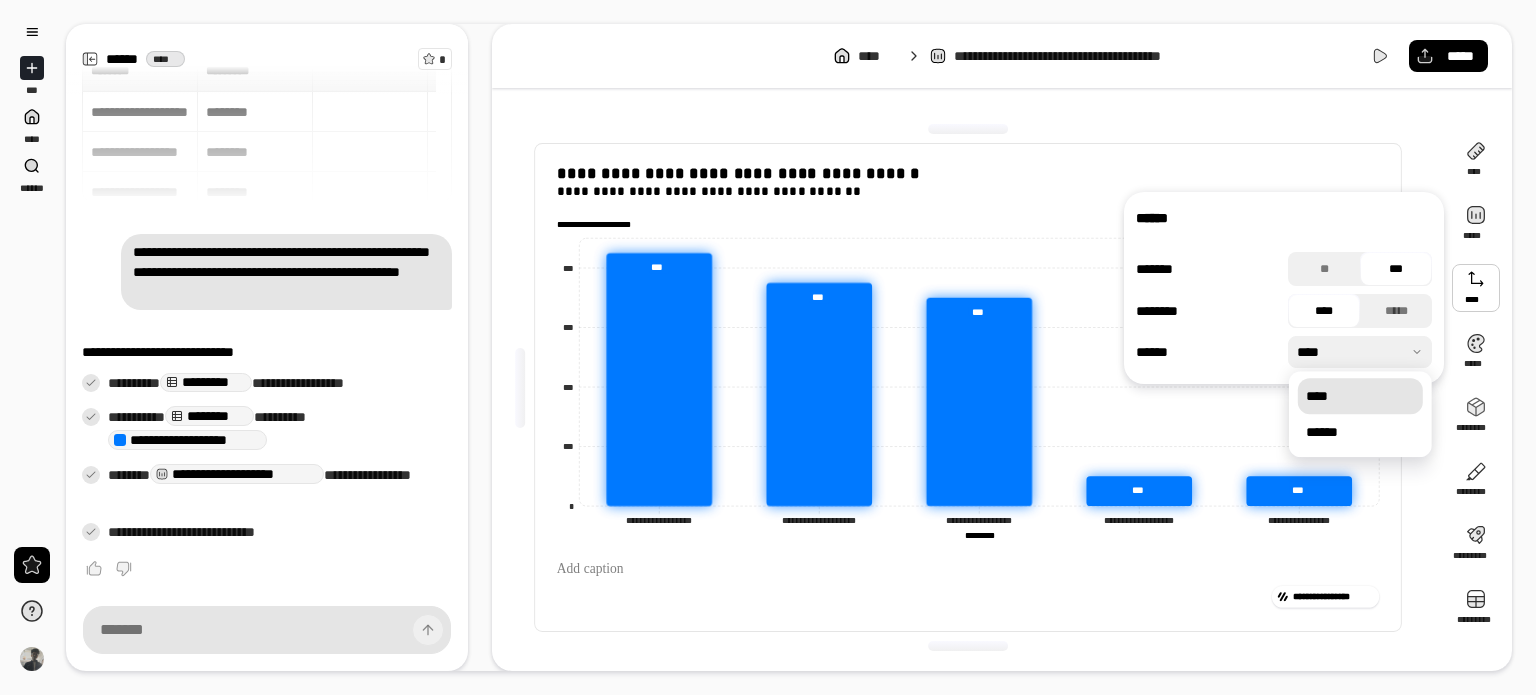 click at bounding box center (1360, 352) 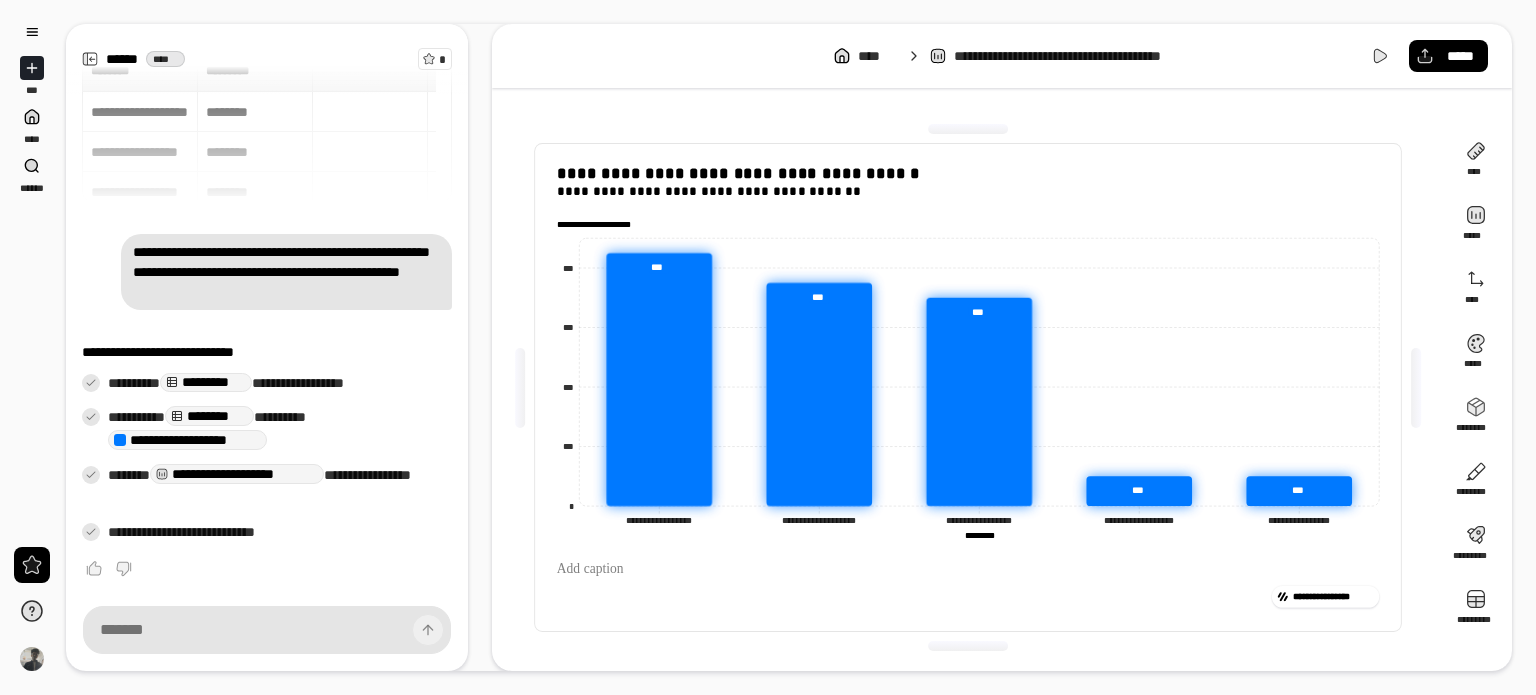 click on "**********" at bounding box center (968, 387) 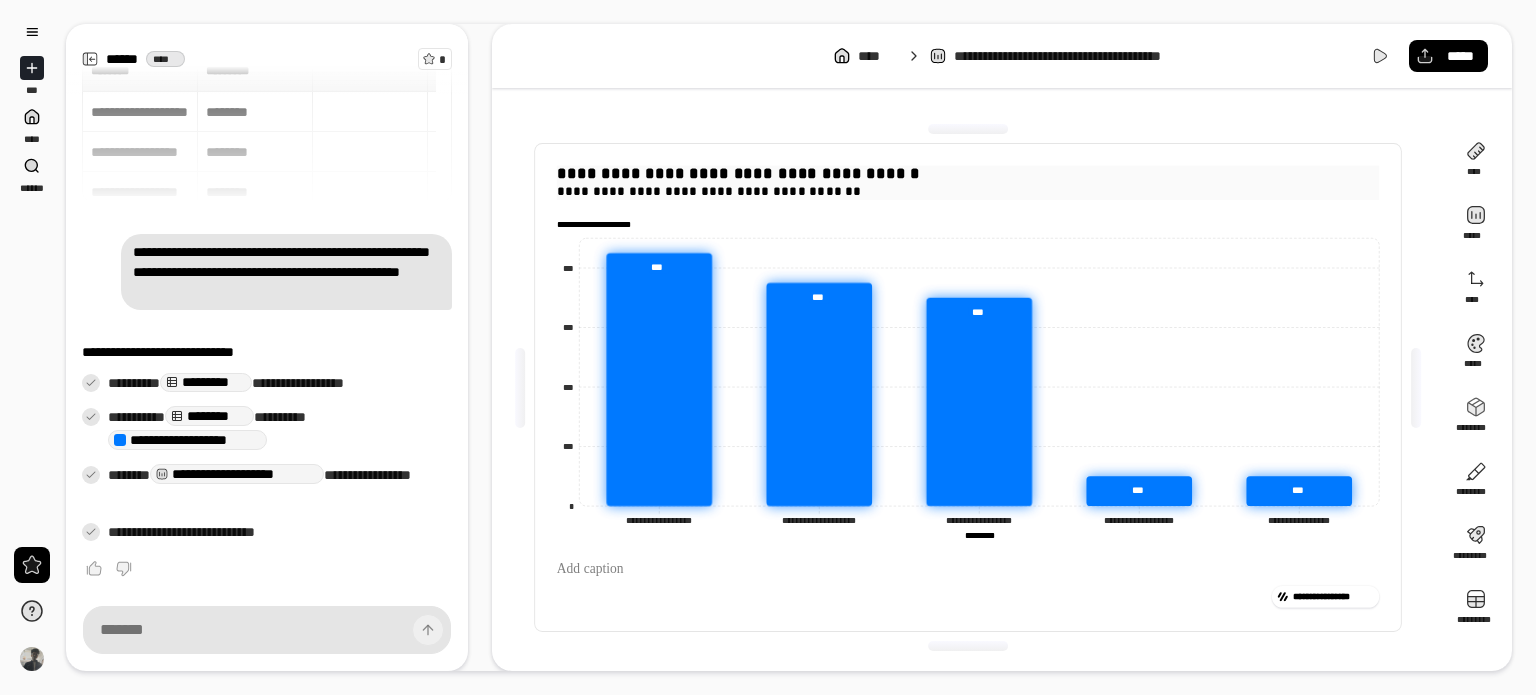 click on "**********" at bounding box center [968, 175] 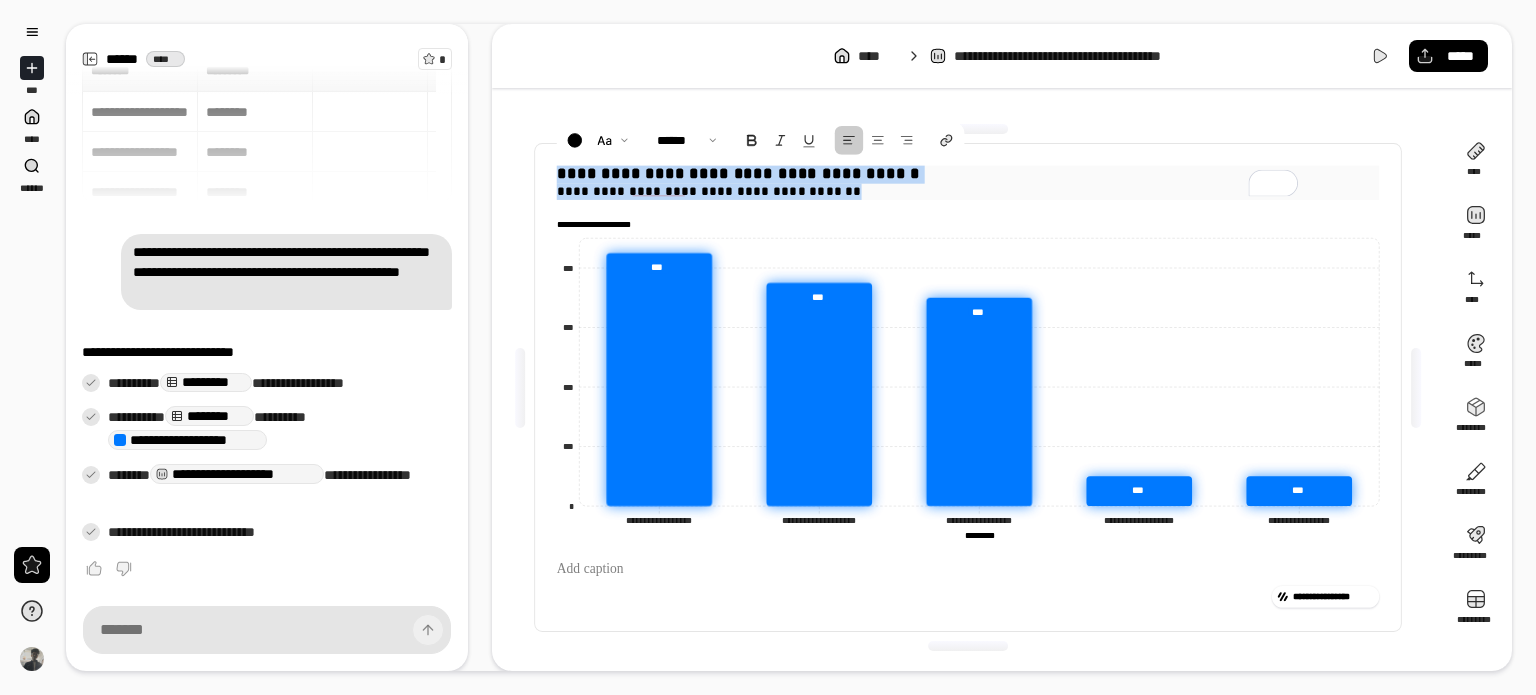 click on "**********" at bounding box center (968, 175) 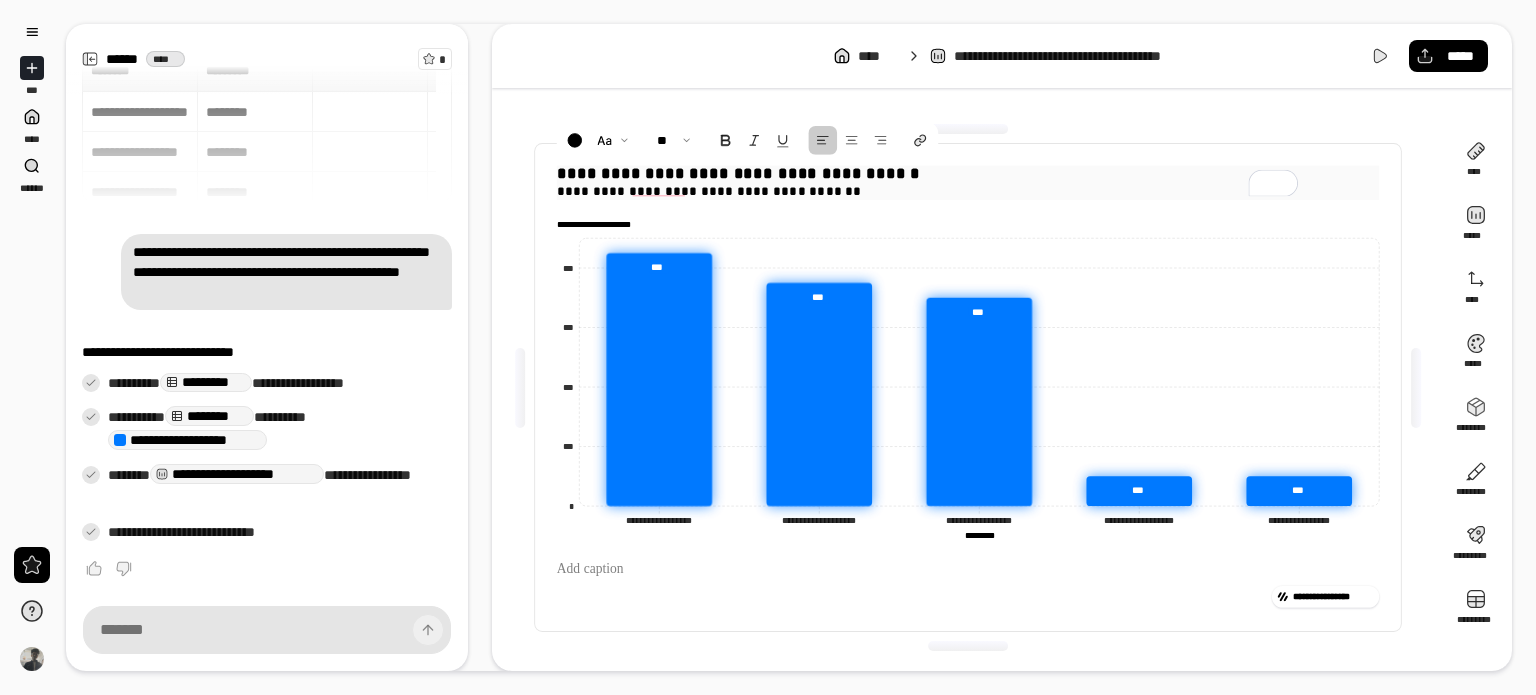 click on "**********" at bounding box center [968, 175] 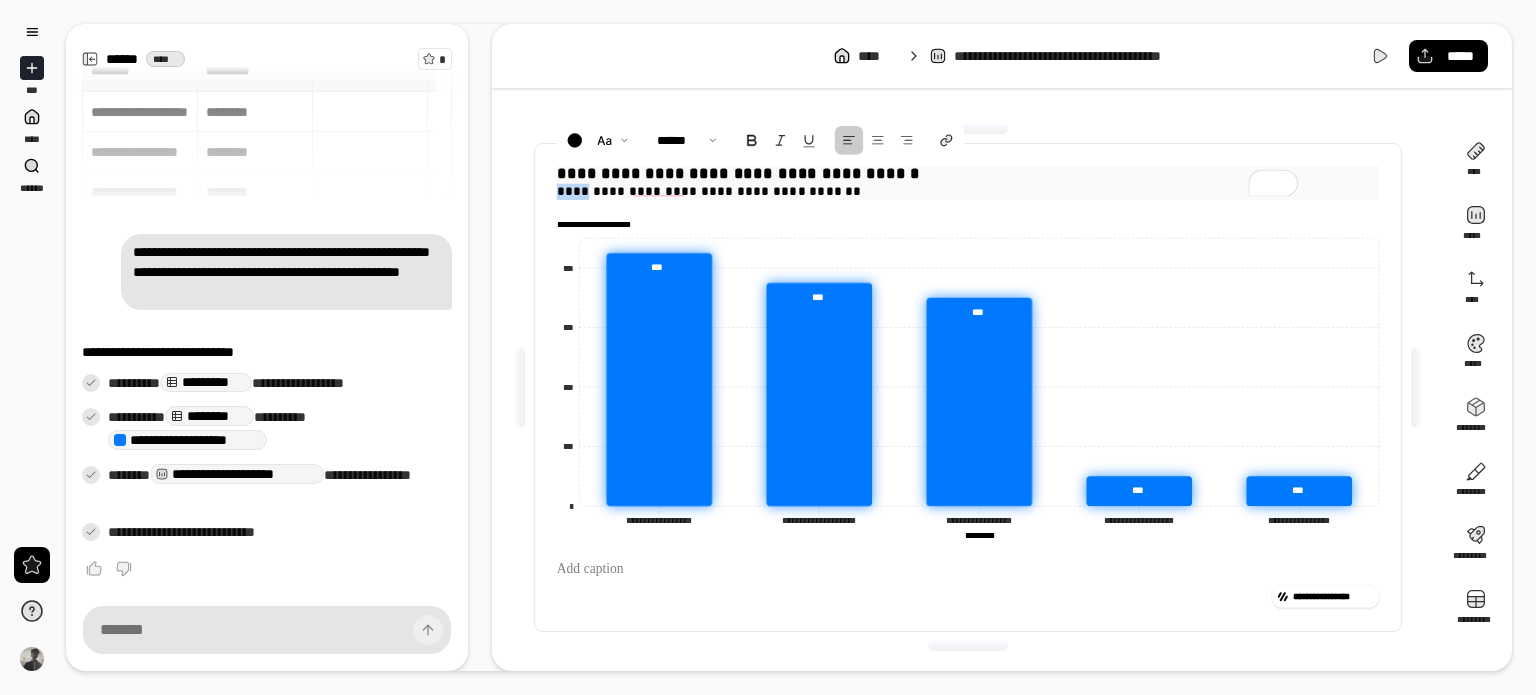 drag, startPoint x: 903, startPoint y: 179, endPoint x: 525, endPoint y: 168, distance: 378.16003 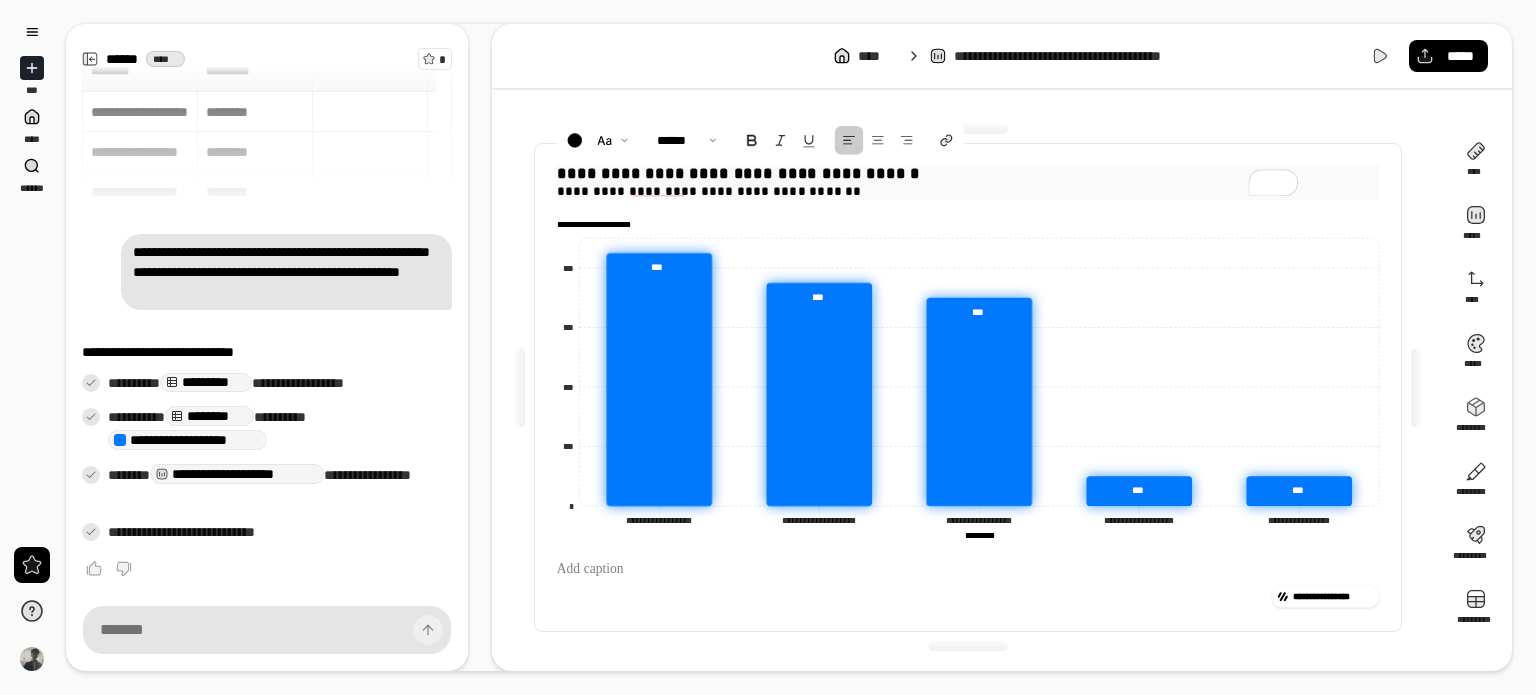 click on "**********" at bounding box center [968, 175] 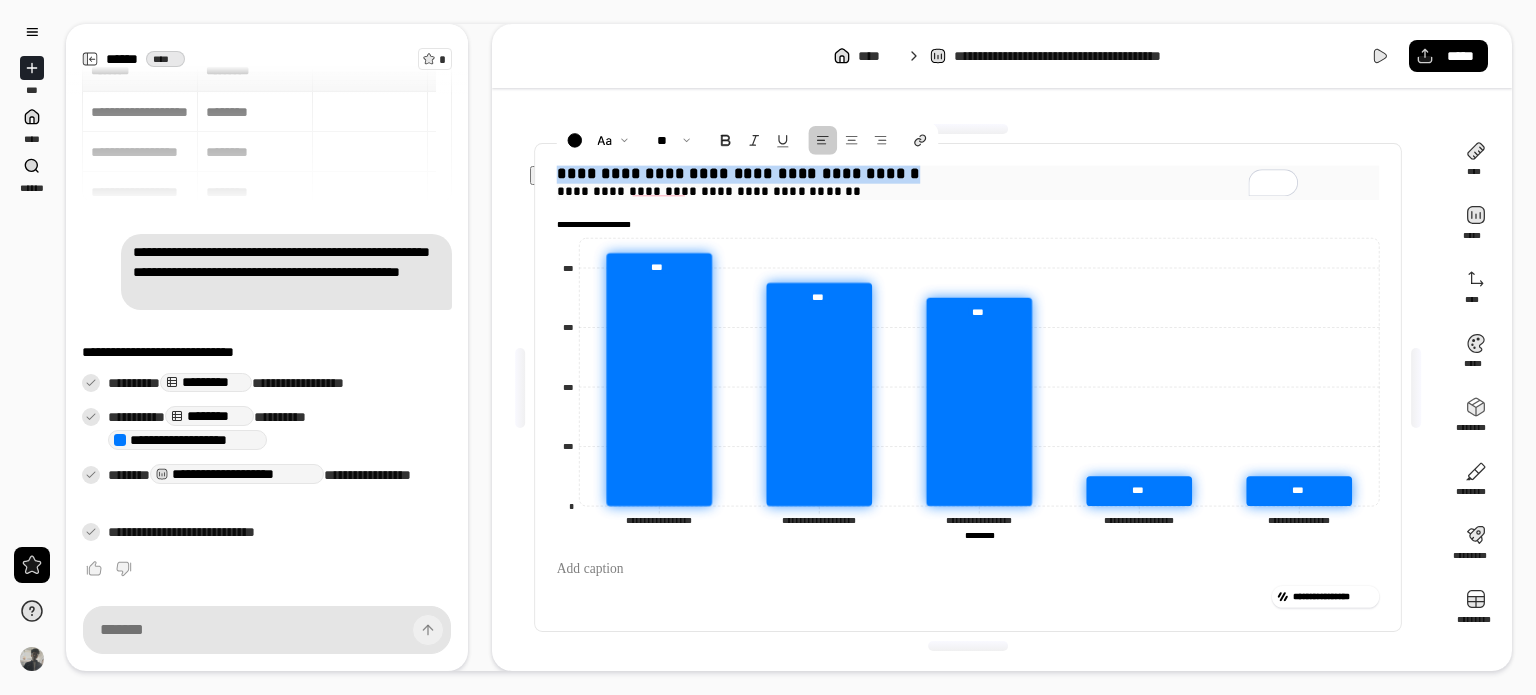 drag, startPoint x: 930, startPoint y: 177, endPoint x: 558, endPoint y: 163, distance: 372.26334 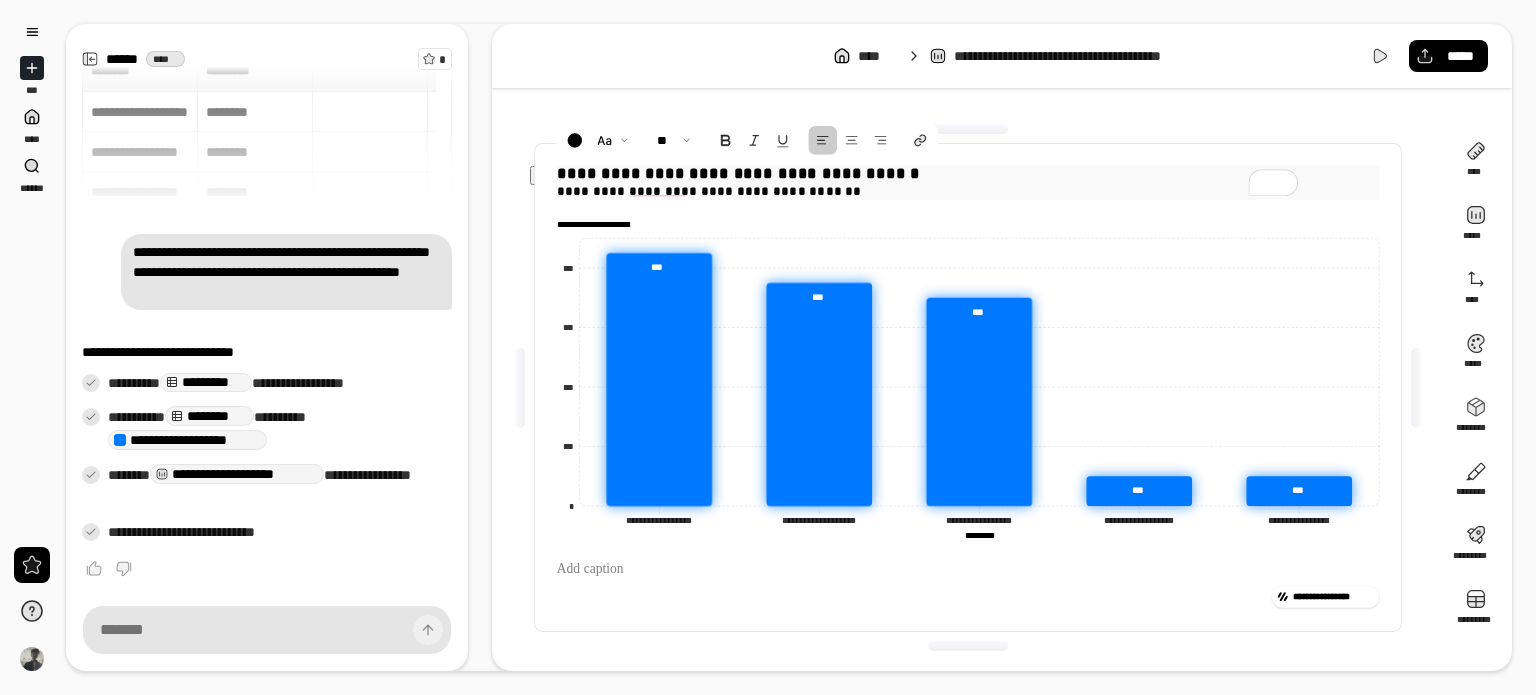 click on "**********" at bounding box center [968, 191] 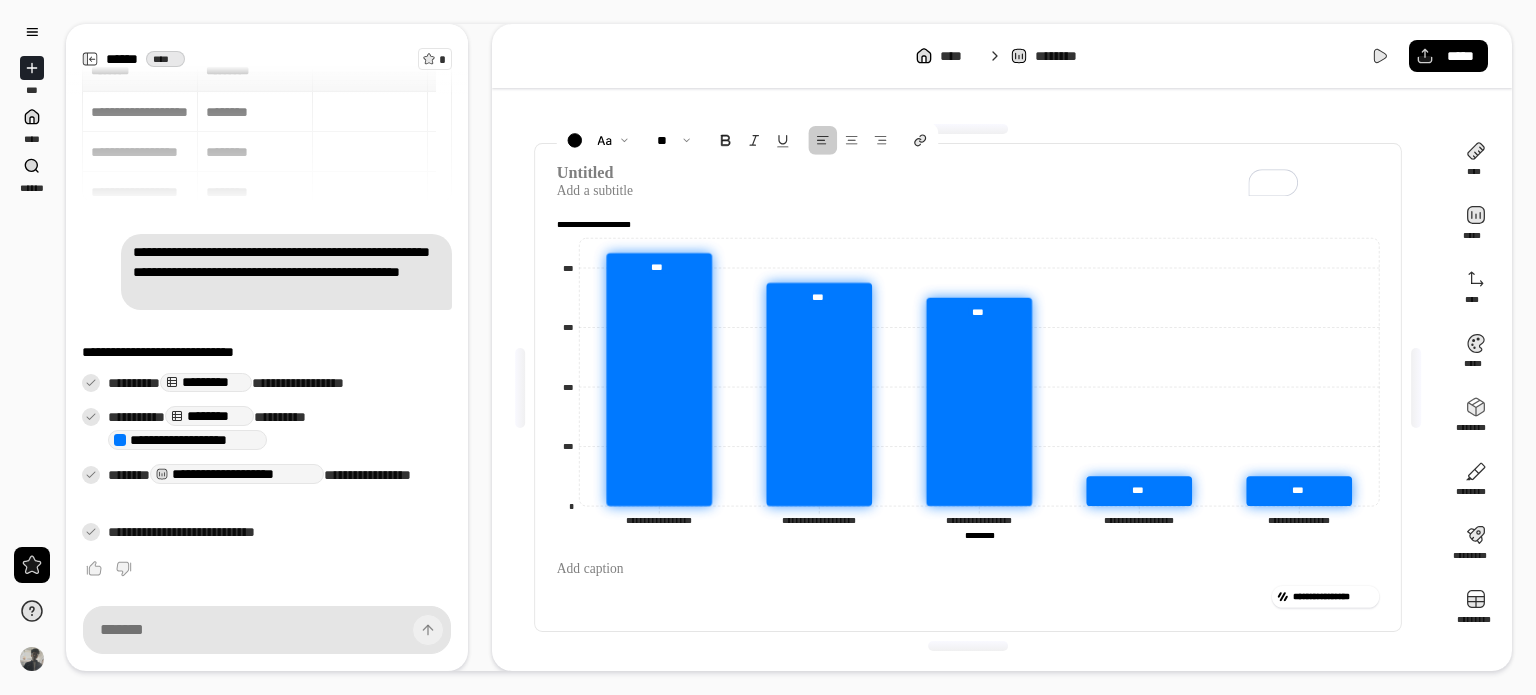 click on "**********" at bounding box center [968, 387] 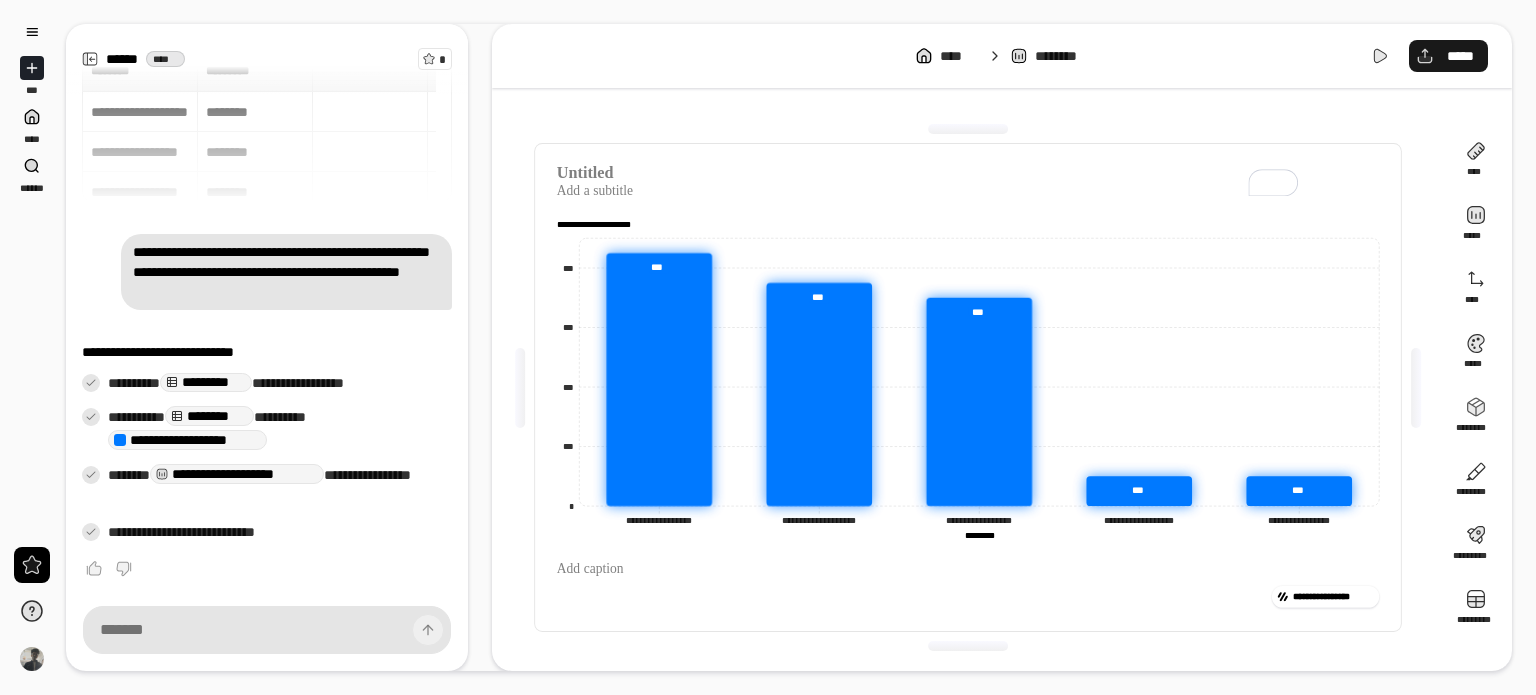 click on "*****" at bounding box center [1460, 56] 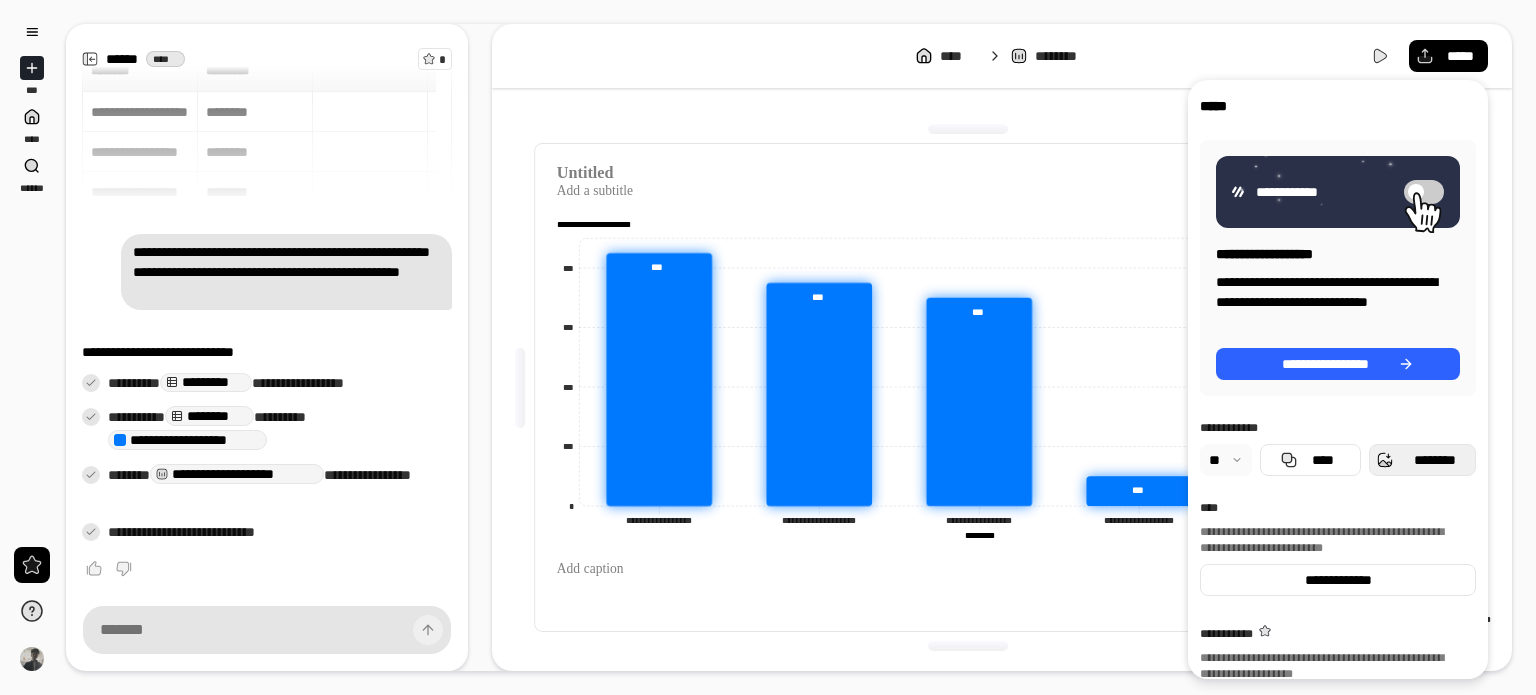 click on "********" at bounding box center (1434, 460) 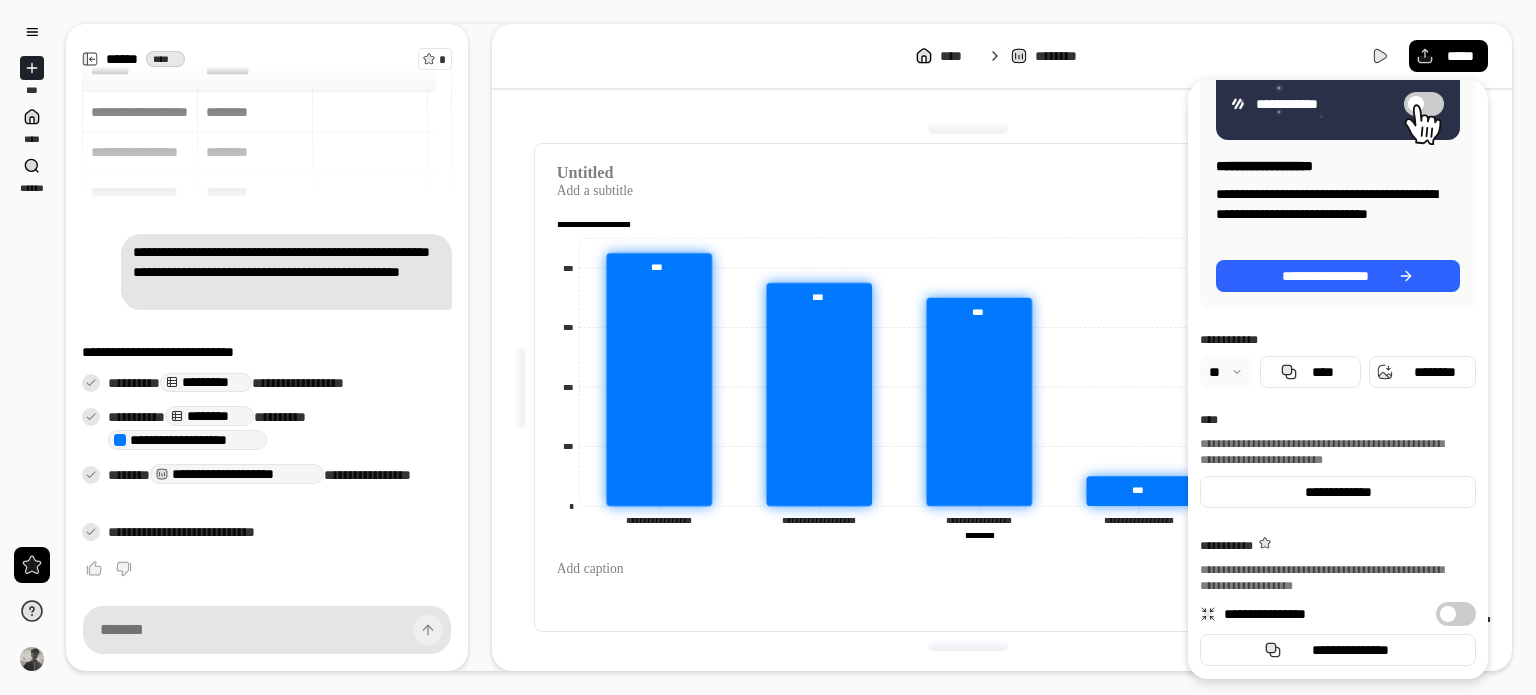 scroll, scrollTop: 89, scrollLeft: 0, axis: vertical 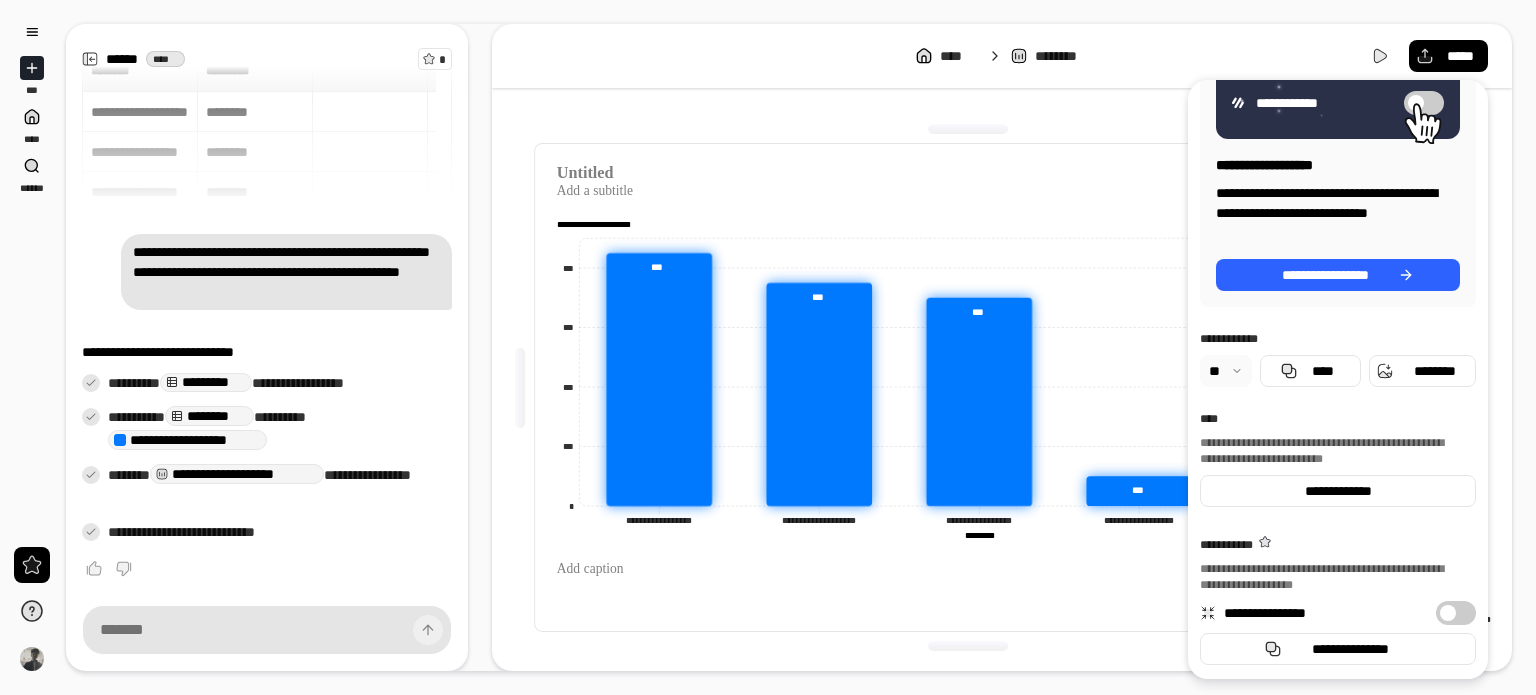 click on "**********" at bounding box center [789, 347] 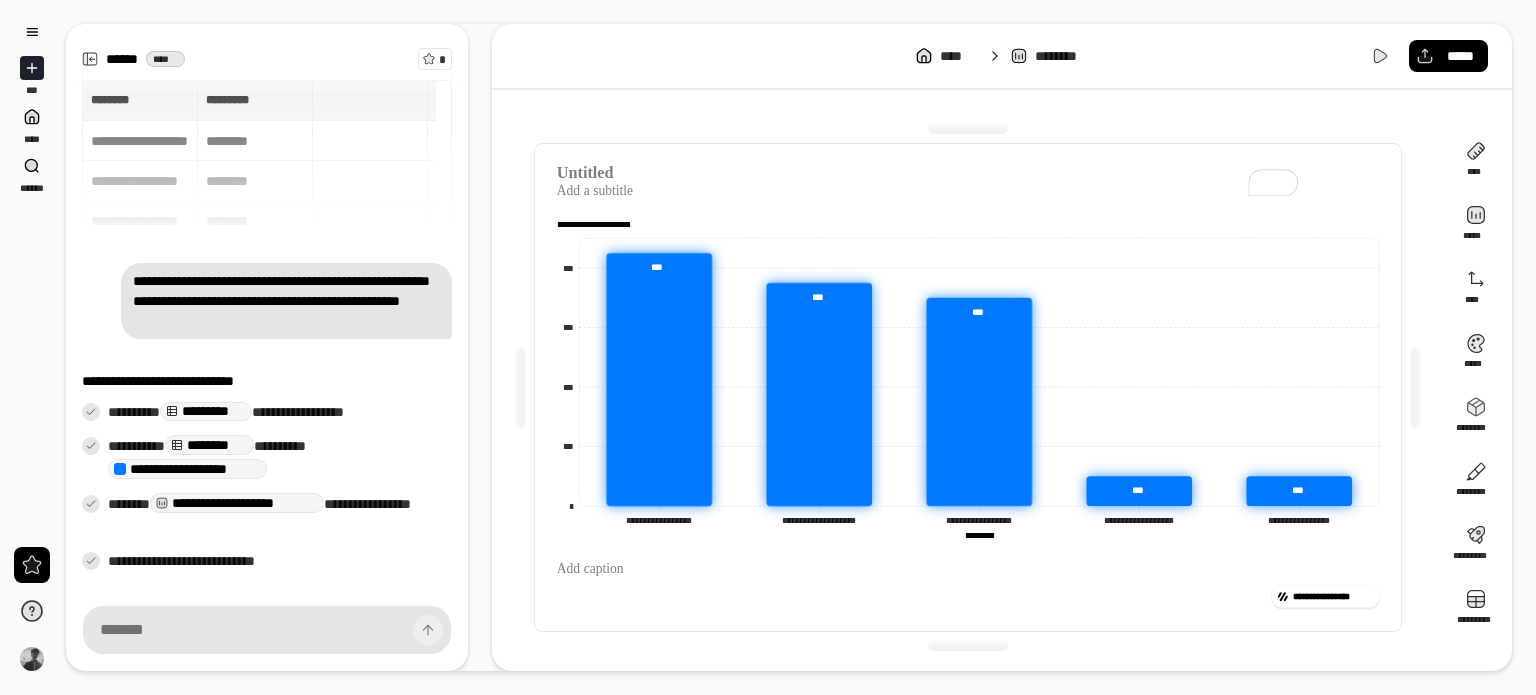 scroll, scrollTop: 0, scrollLeft: 0, axis: both 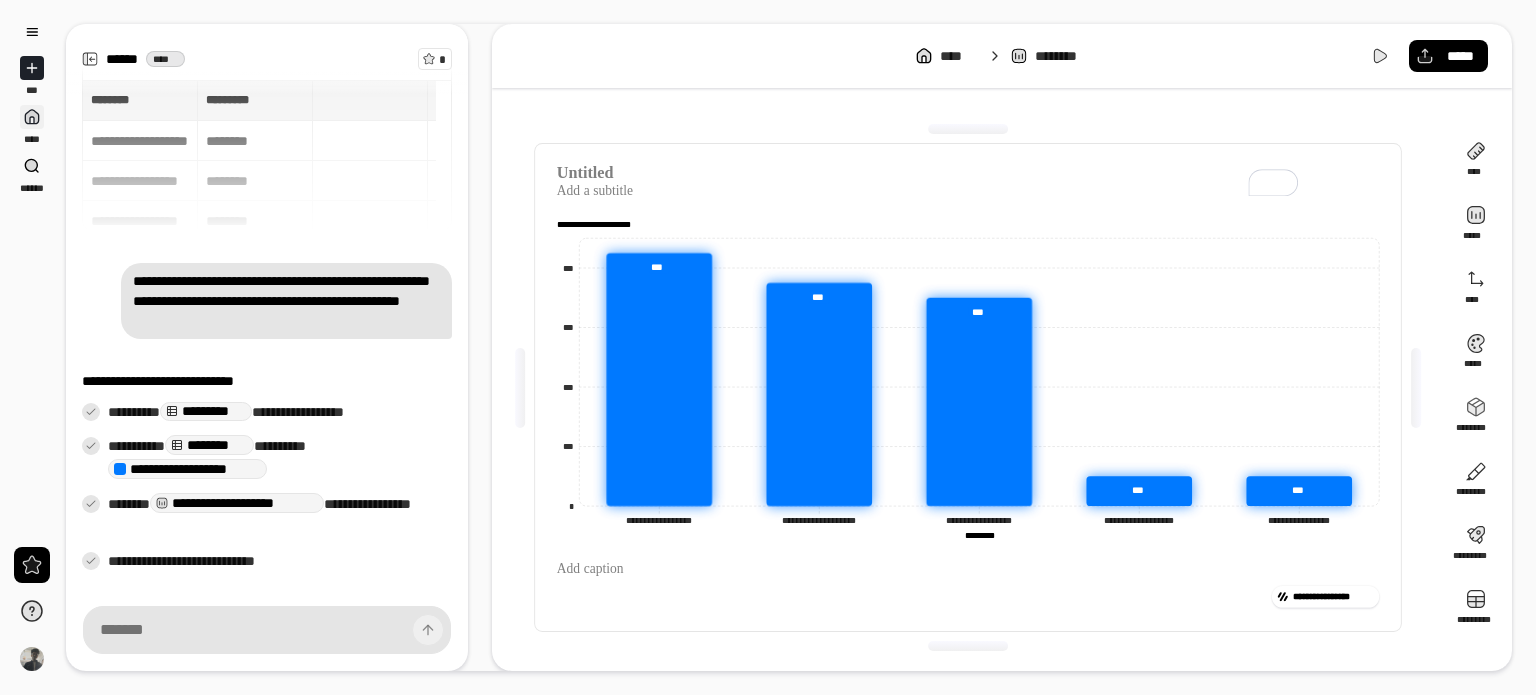 click at bounding box center [32, 117] 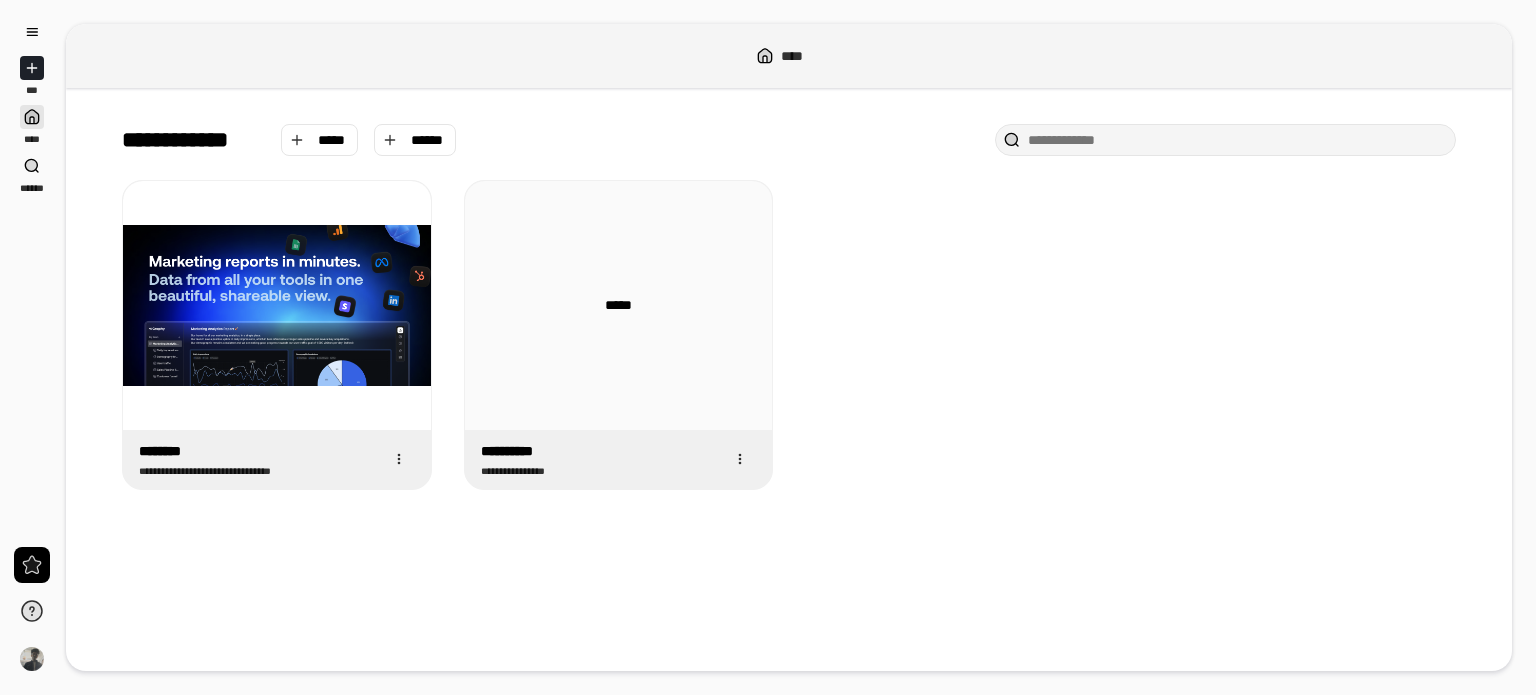 click 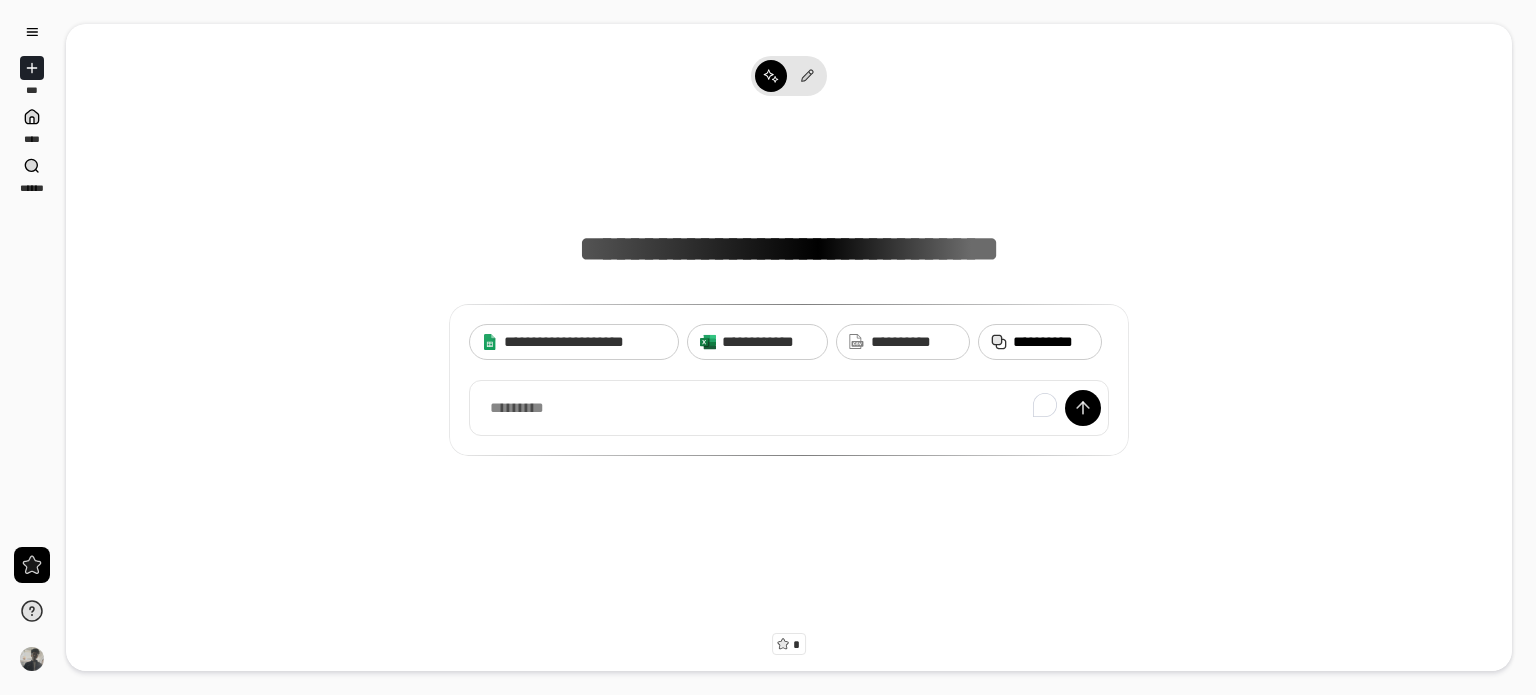 click on "**********" at bounding box center (1051, 342) 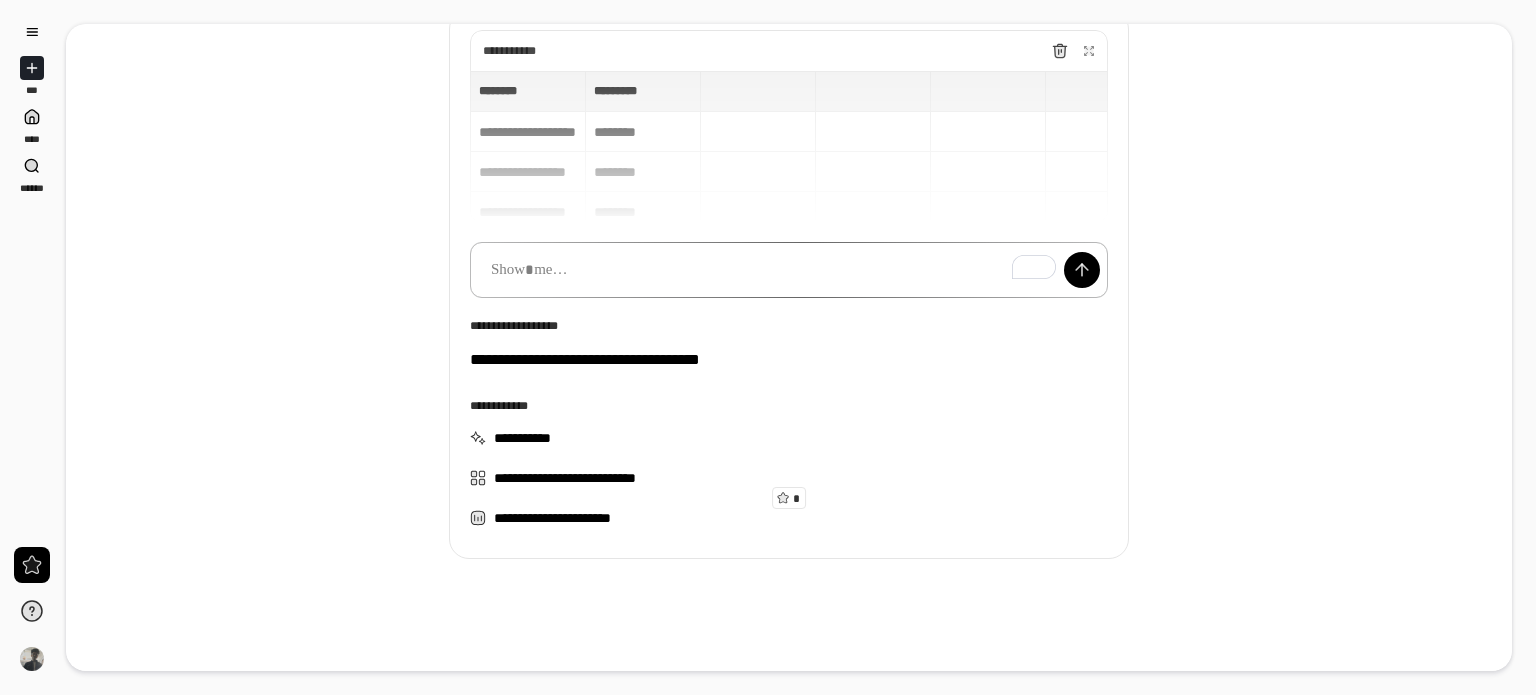 scroll, scrollTop: 152, scrollLeft: 0, axis: vertical 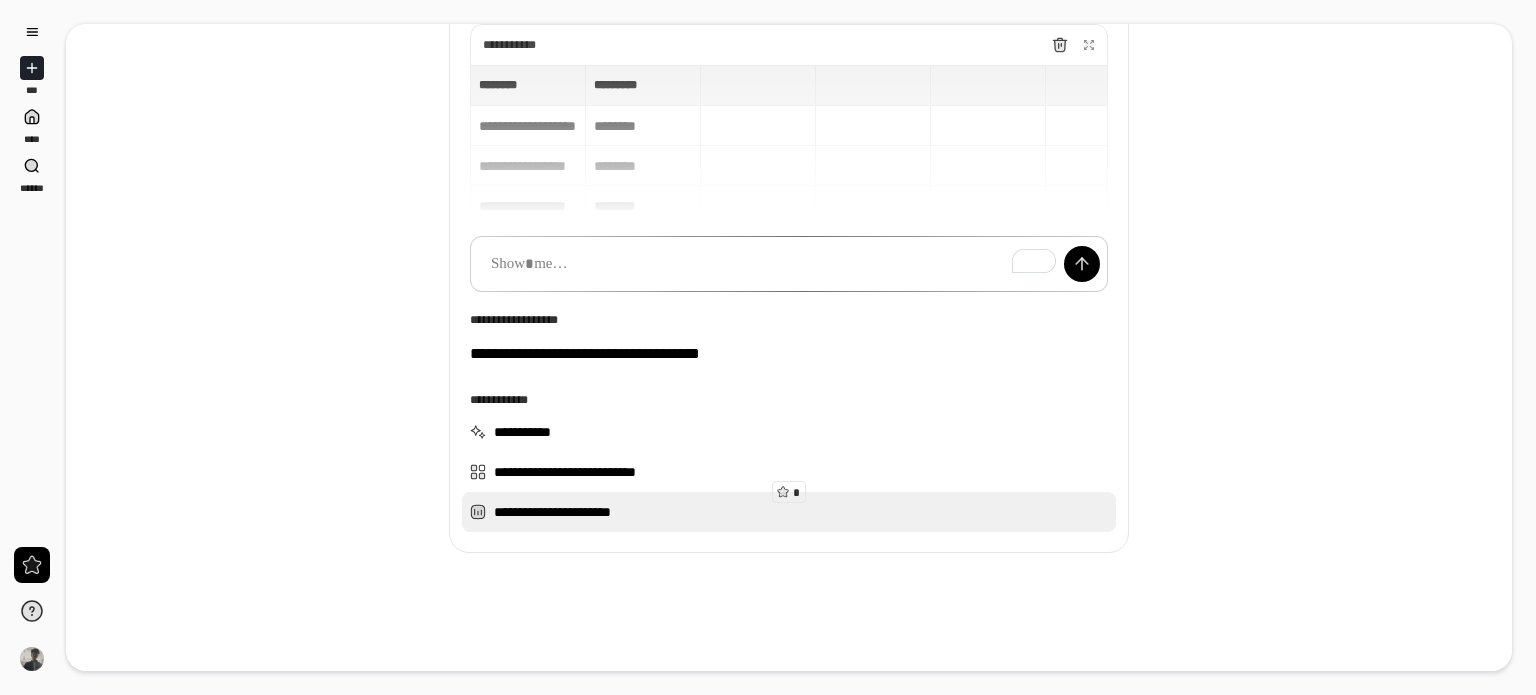 click on "**********" at bounding box center (789, 512) 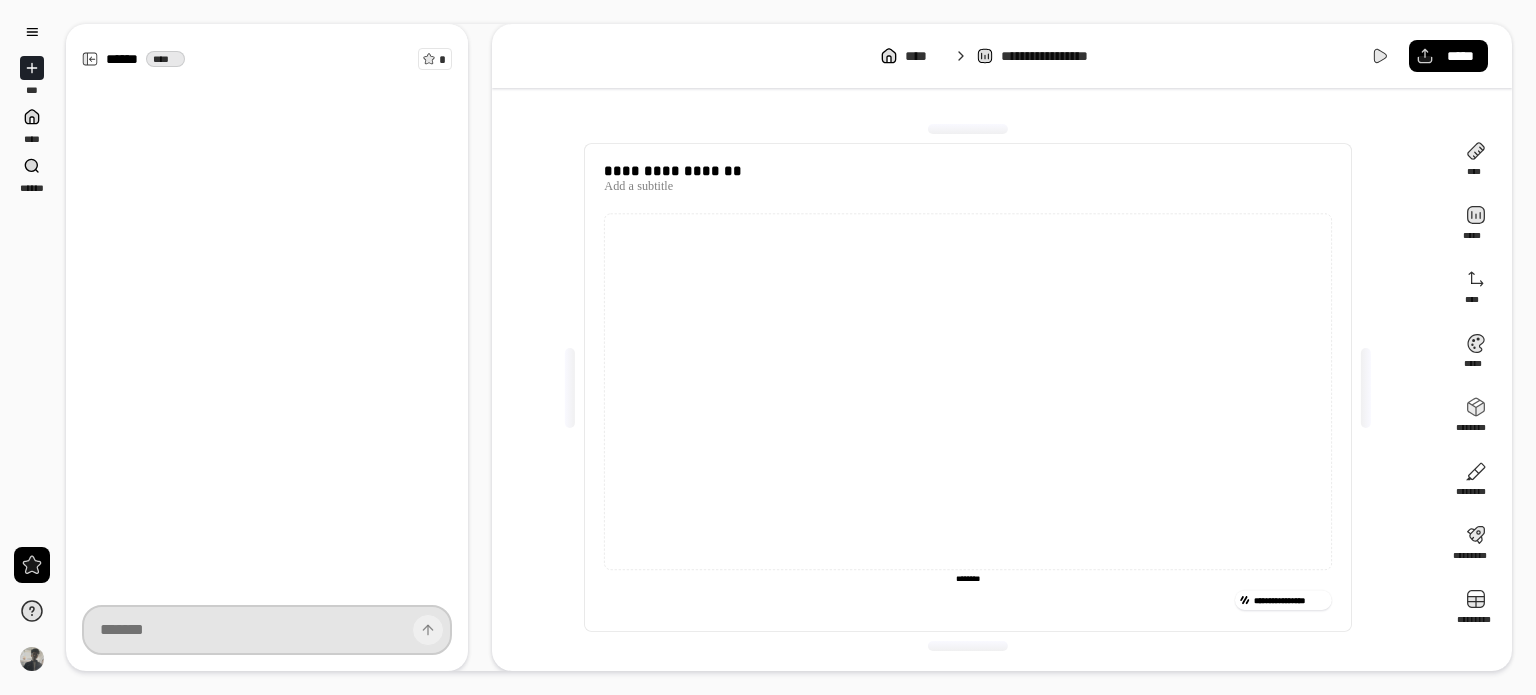 click at bounding box center [267, 630] 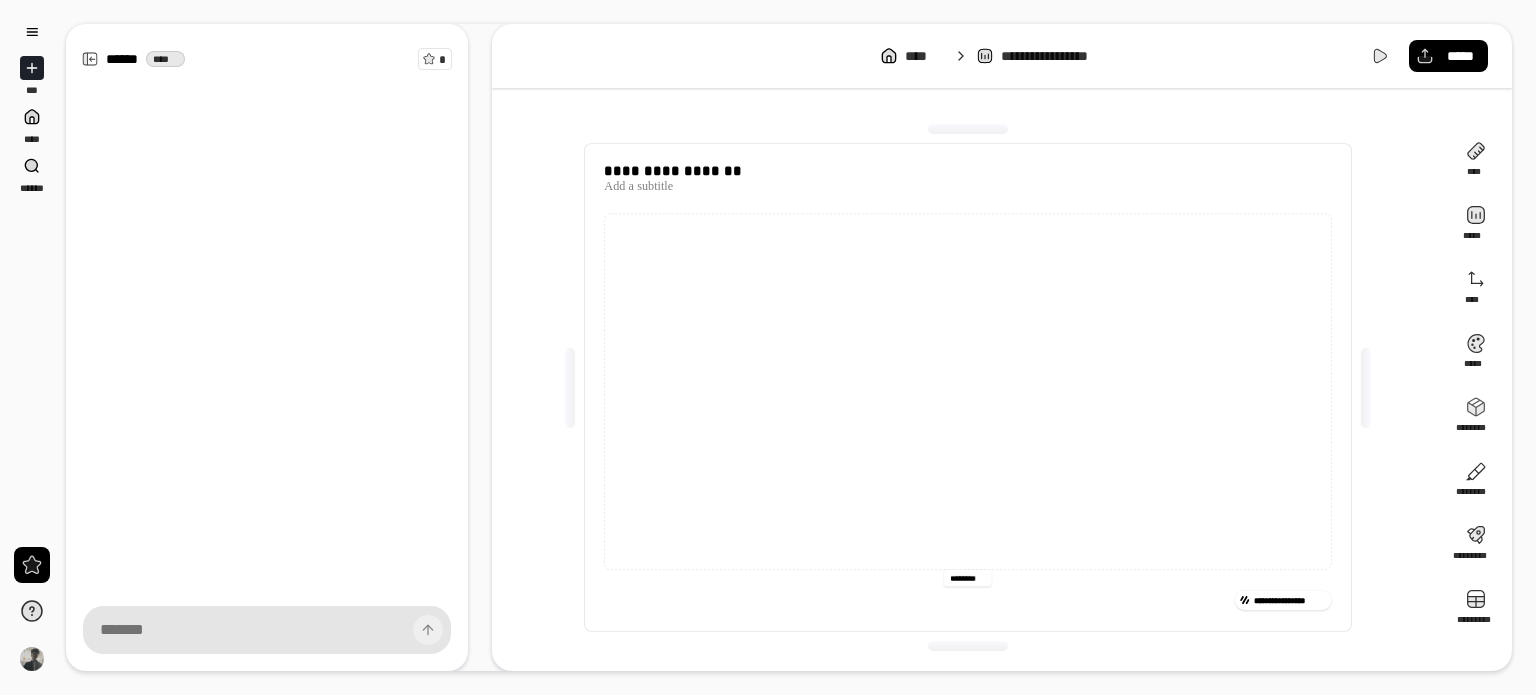 click on "******** ******** *********" at bounding box center [967, 578] 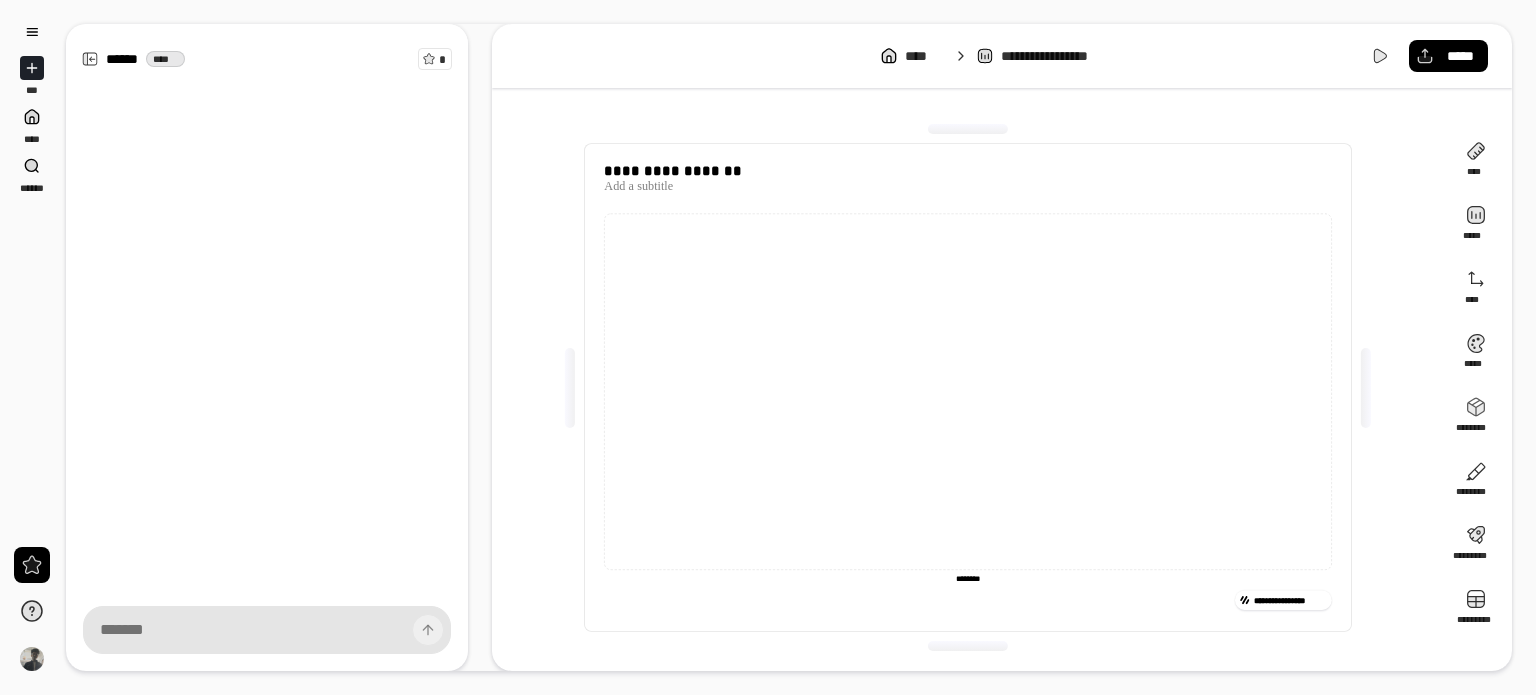 click 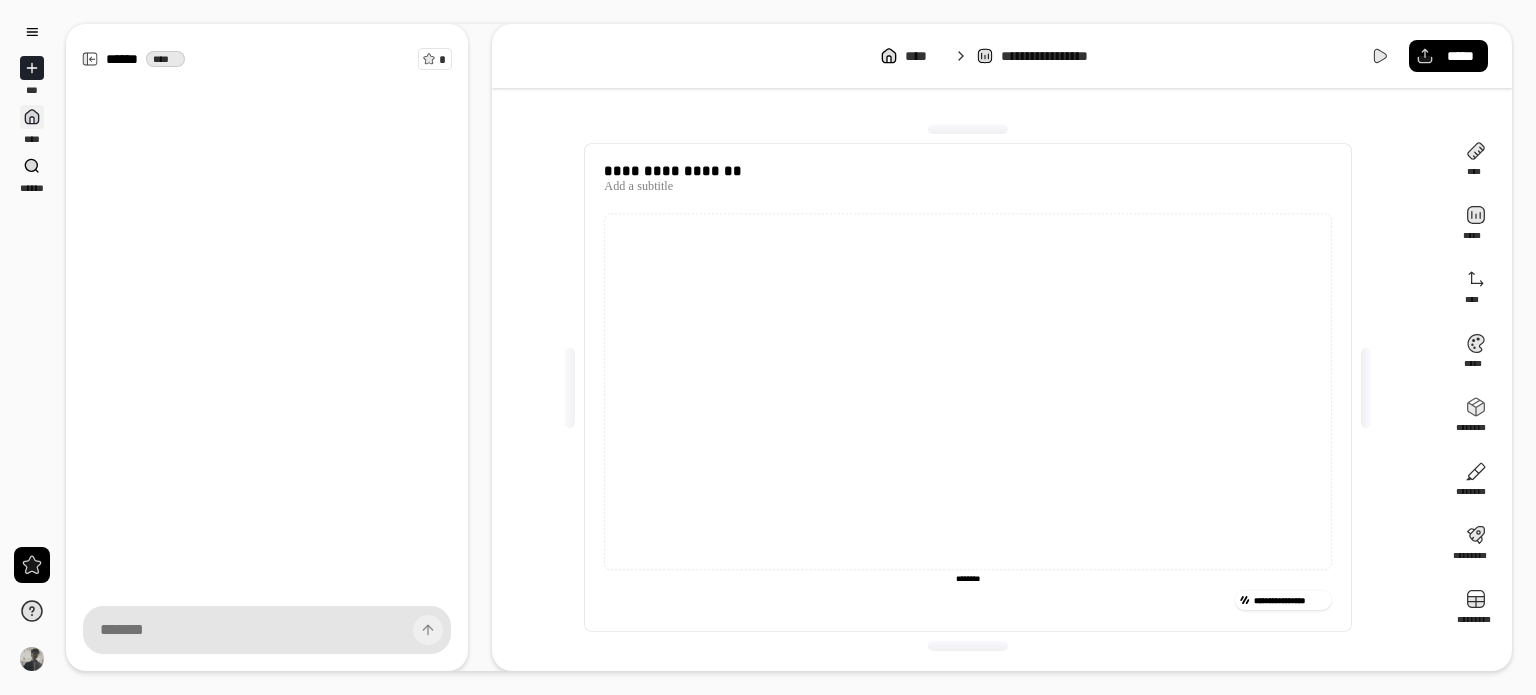 click on "****" at bounding box center (32, 125) 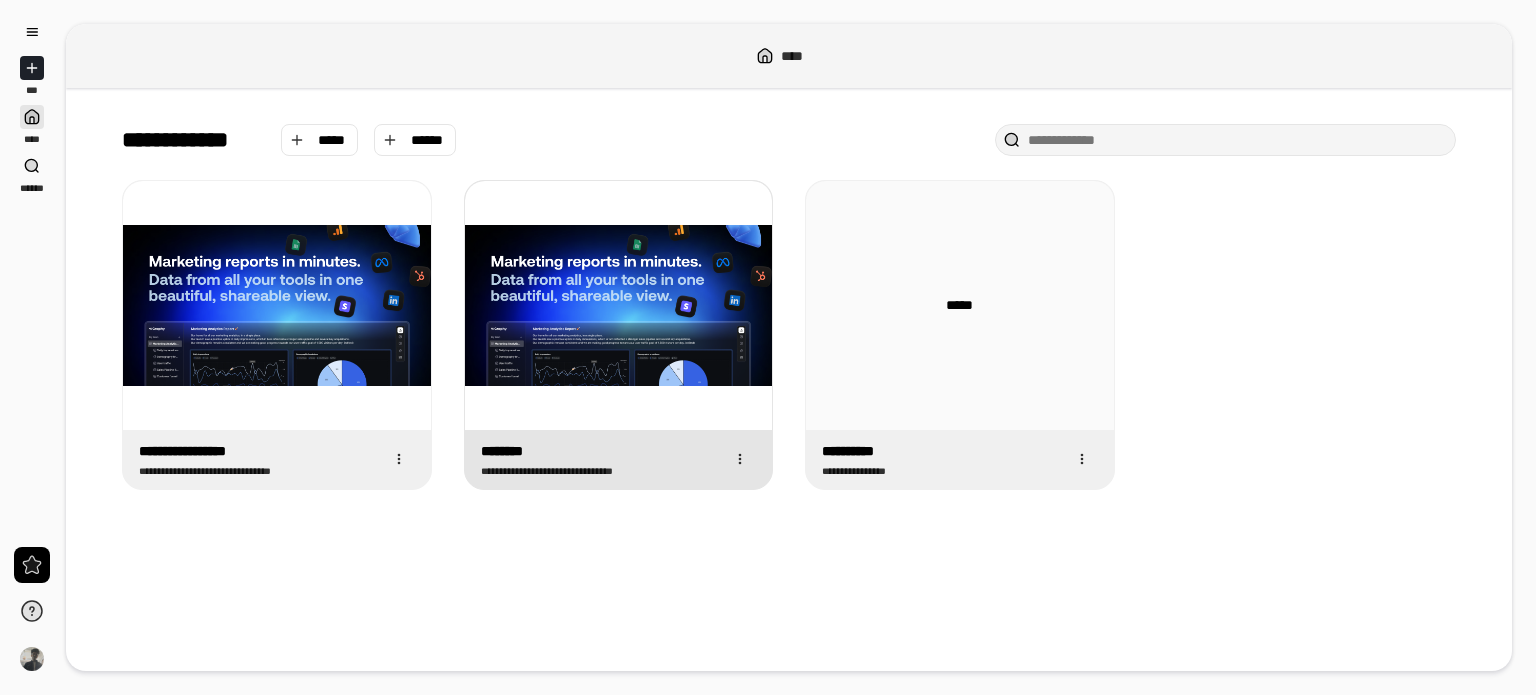 click at bounding box center [619, 305] 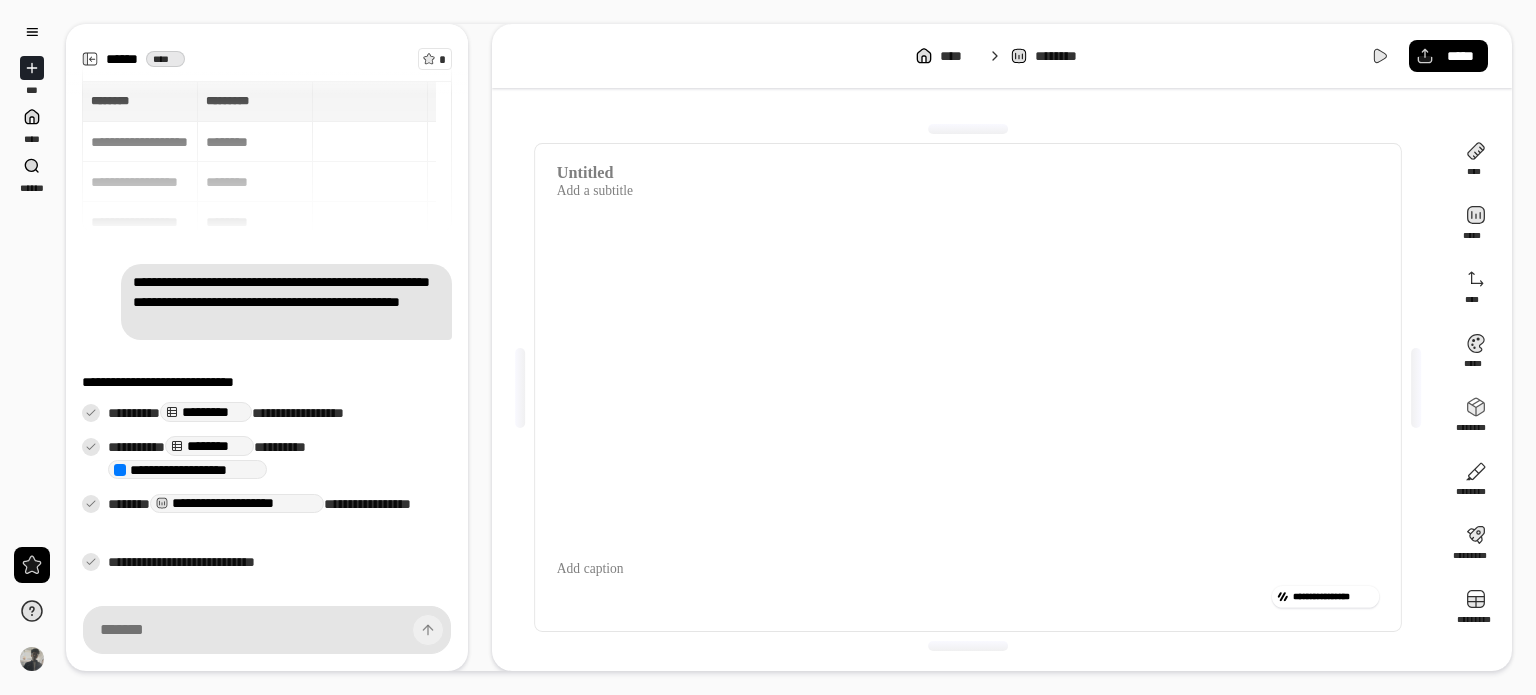 scroll, scrollTop: 29, scrollLeft: 0, axis: vertical 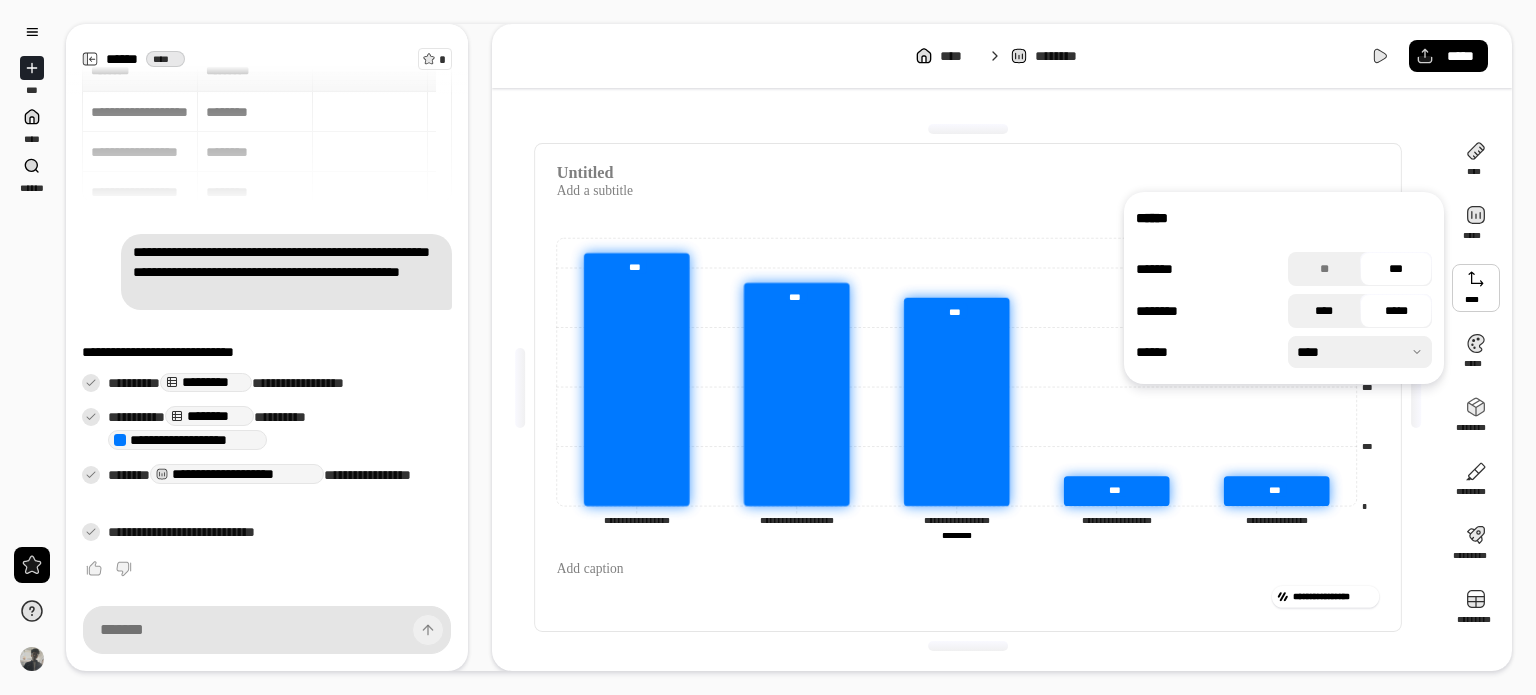 click on "****" at bounding box center [1324, 311] 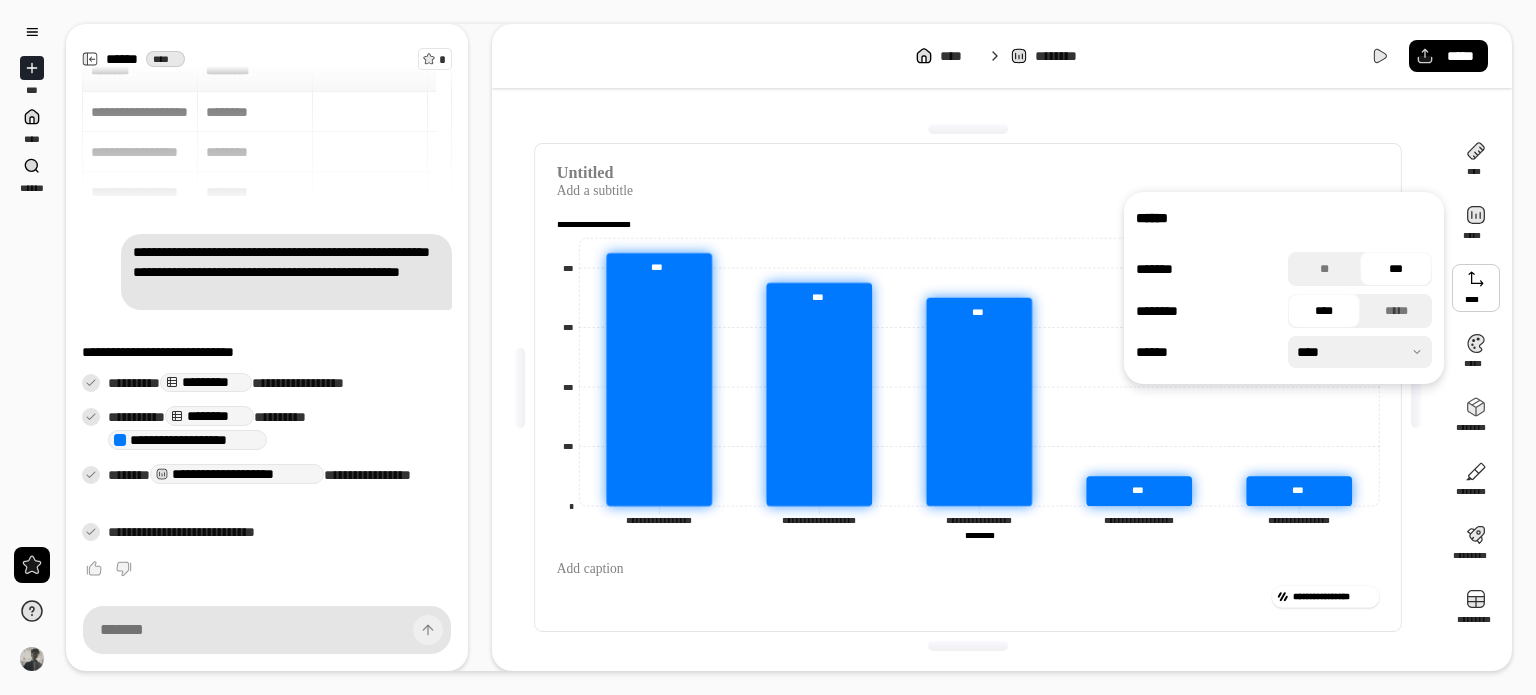 click on "**********" at bounding box center (968, 387) 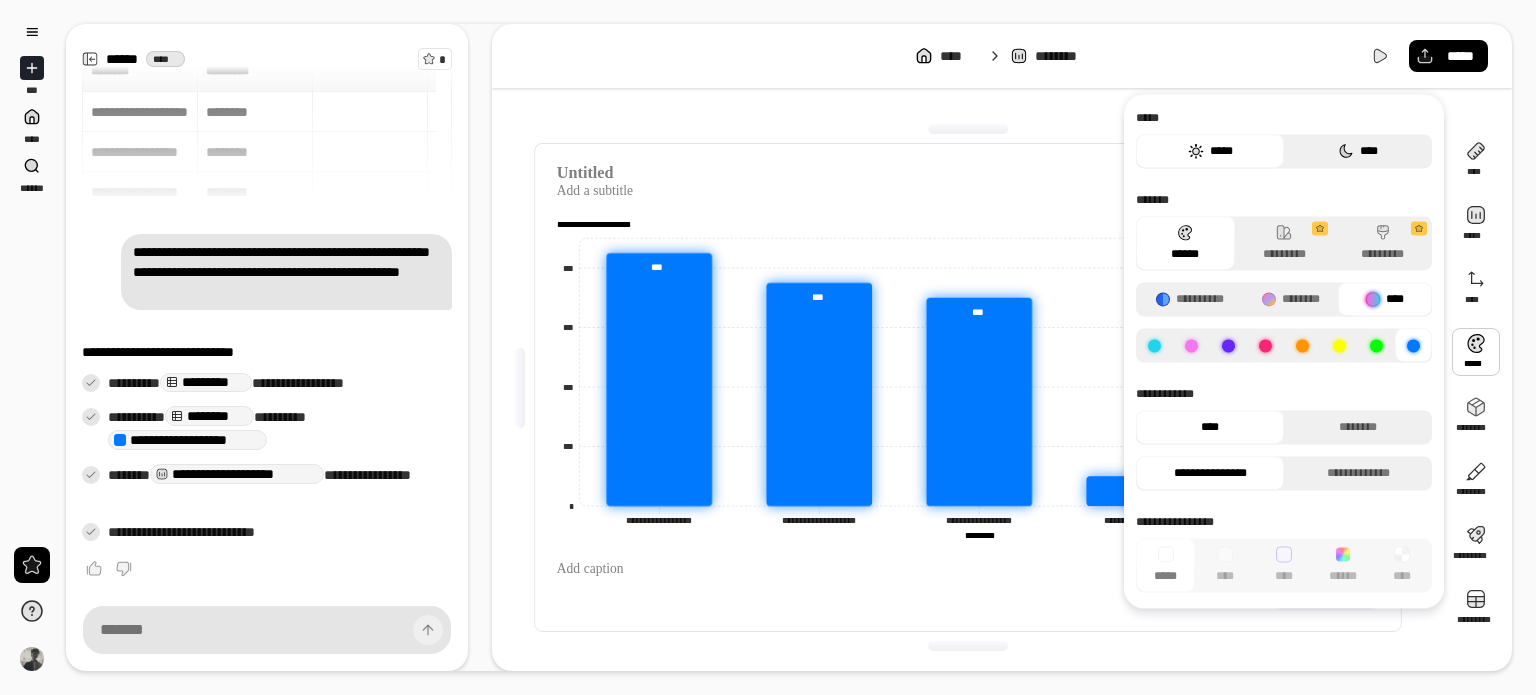click on "****" at bounding box center [1358, 151] 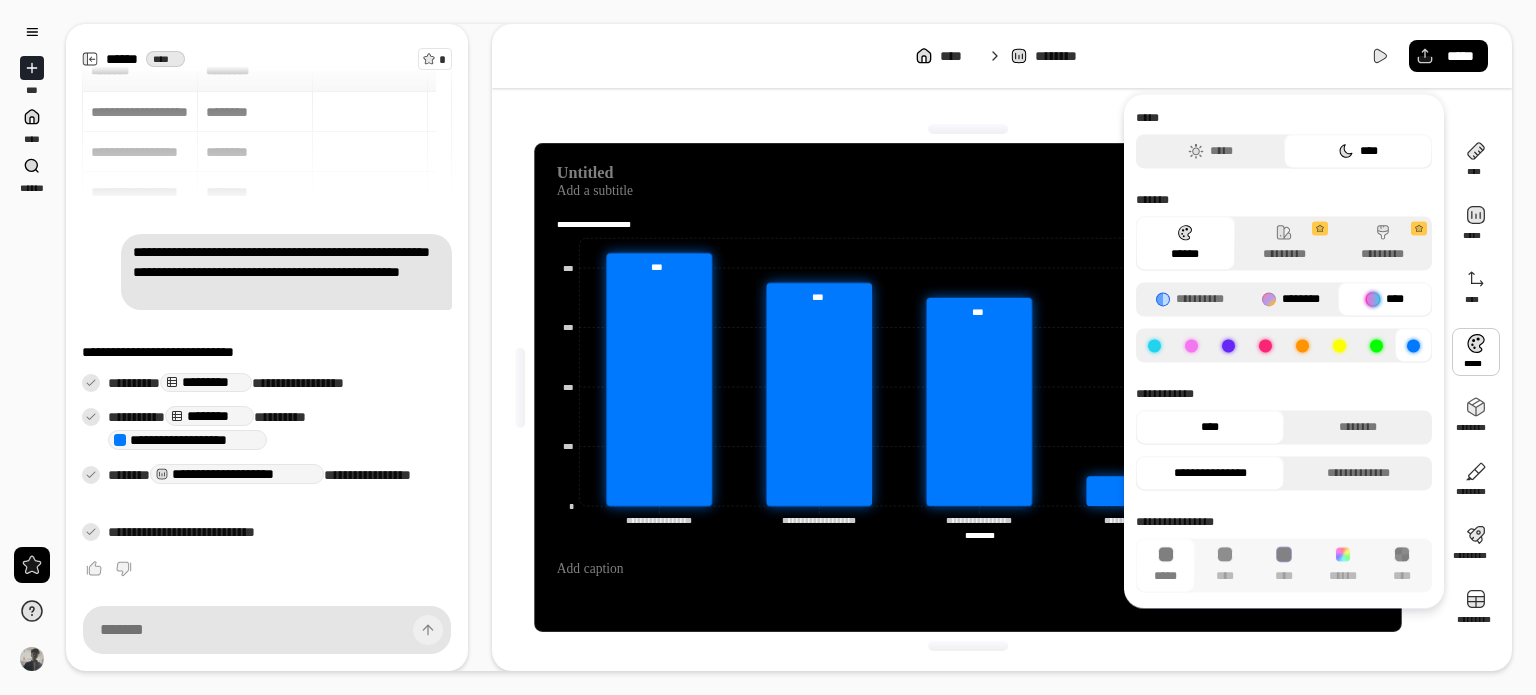 click on "********" at bounding box center (1291, 299) 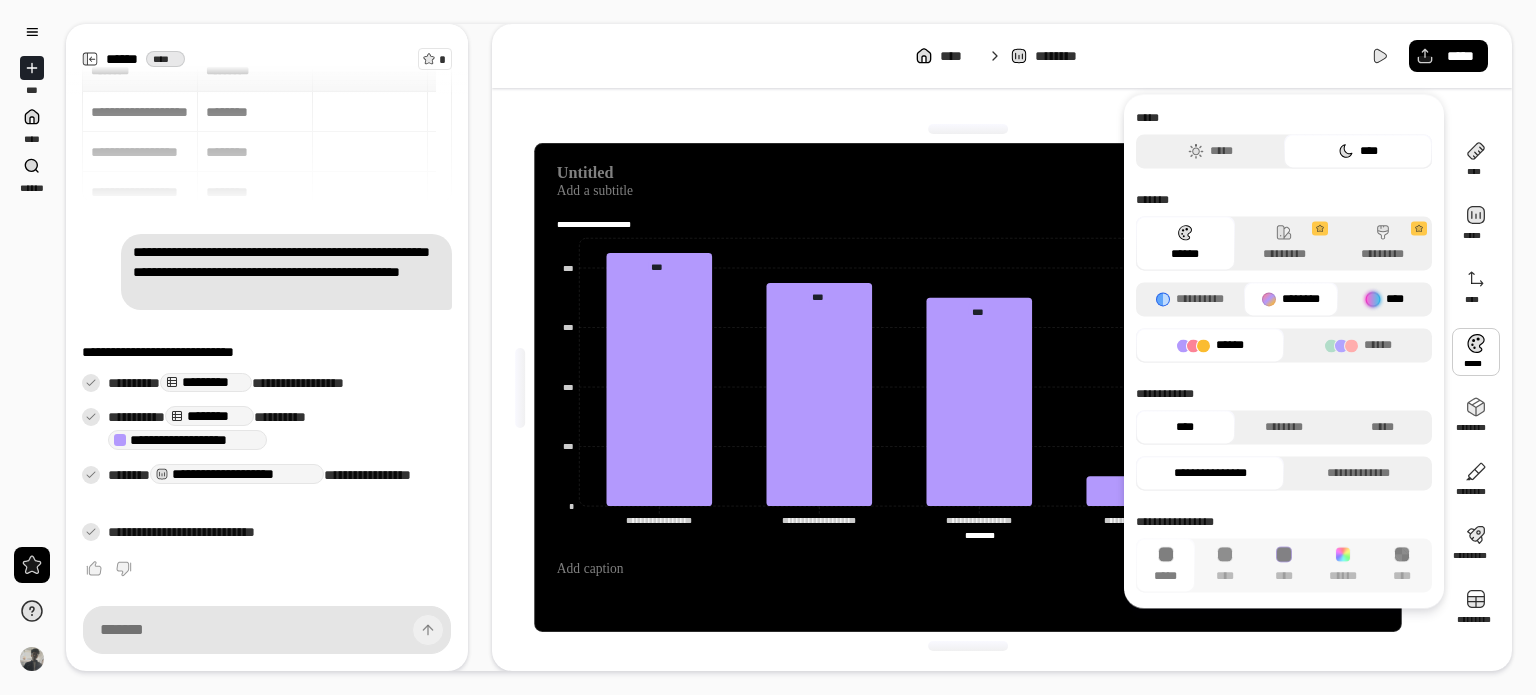 click on "****" at bounding box center (1385, 299) 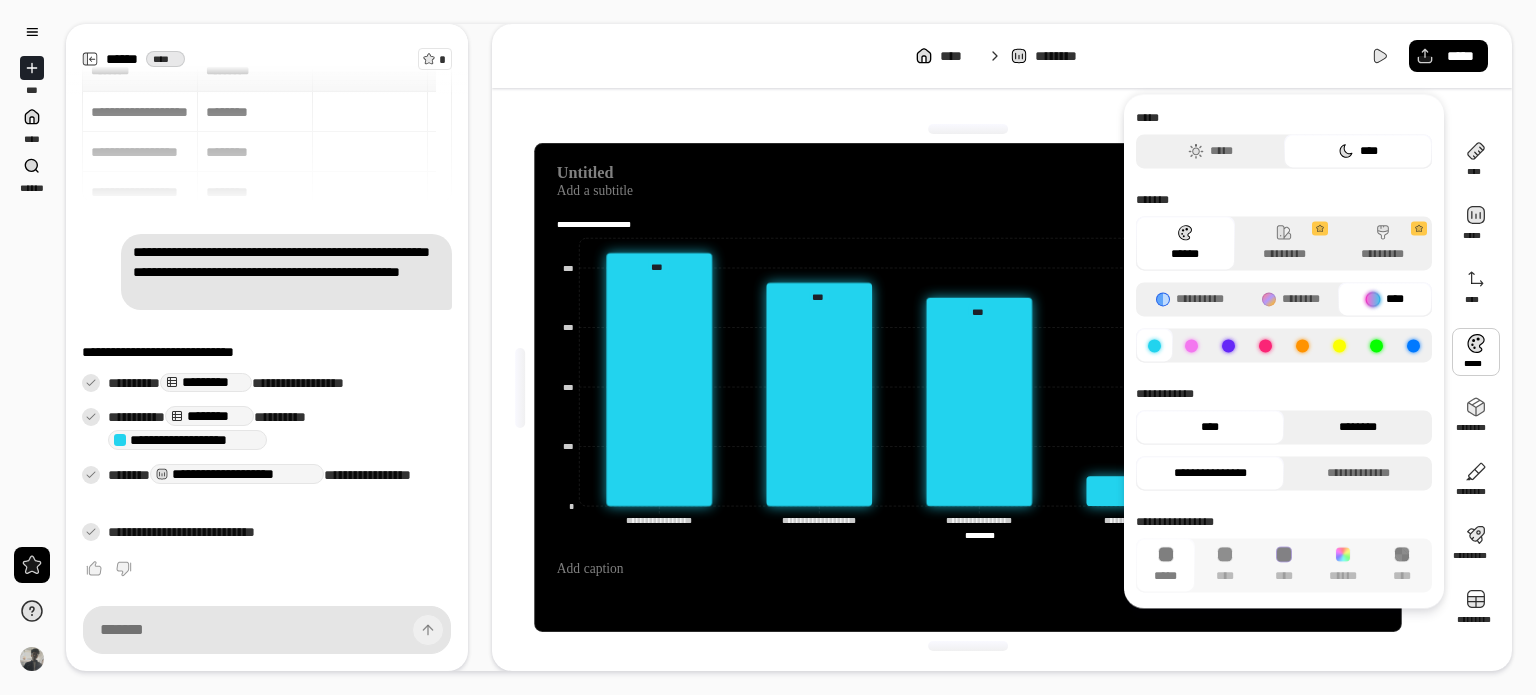 click on "********" at bounding box center [1358, 427] 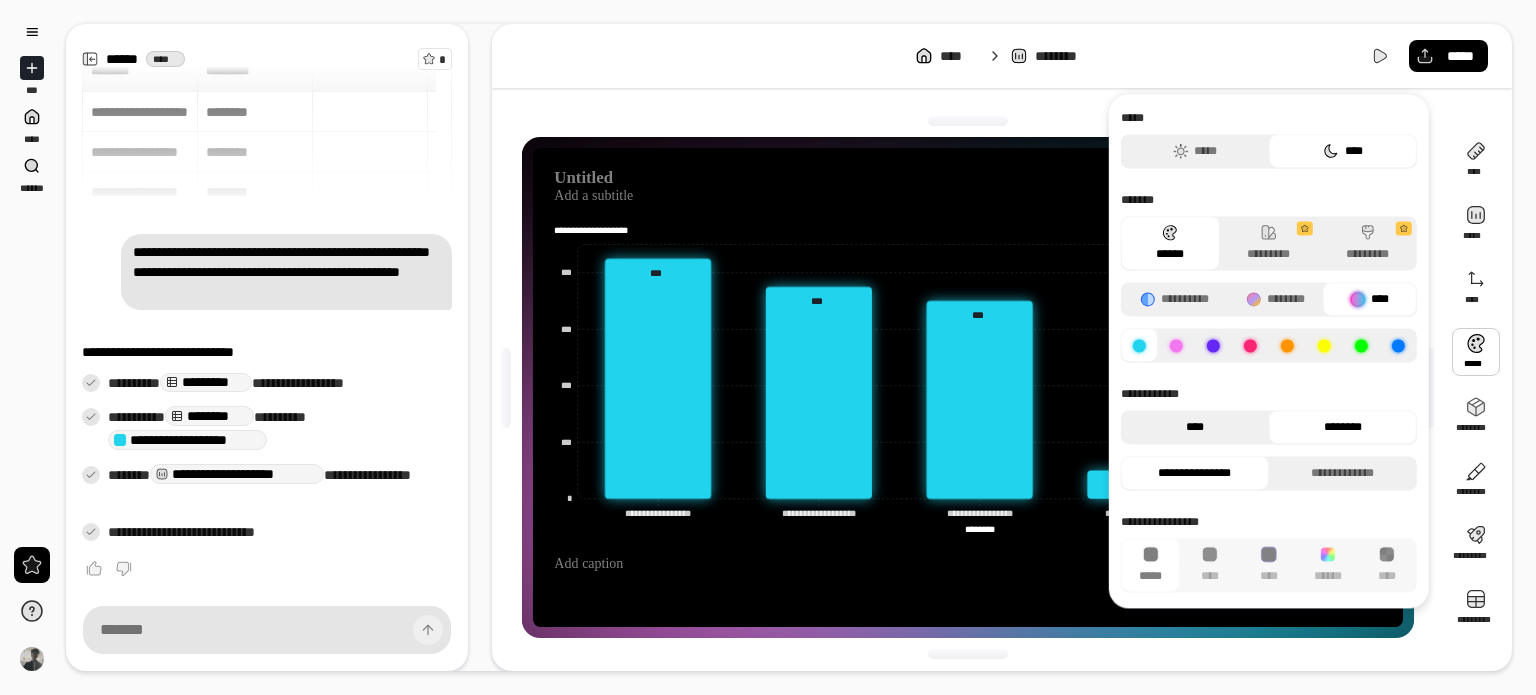 click on "****" at bounding box center (1195, 427) 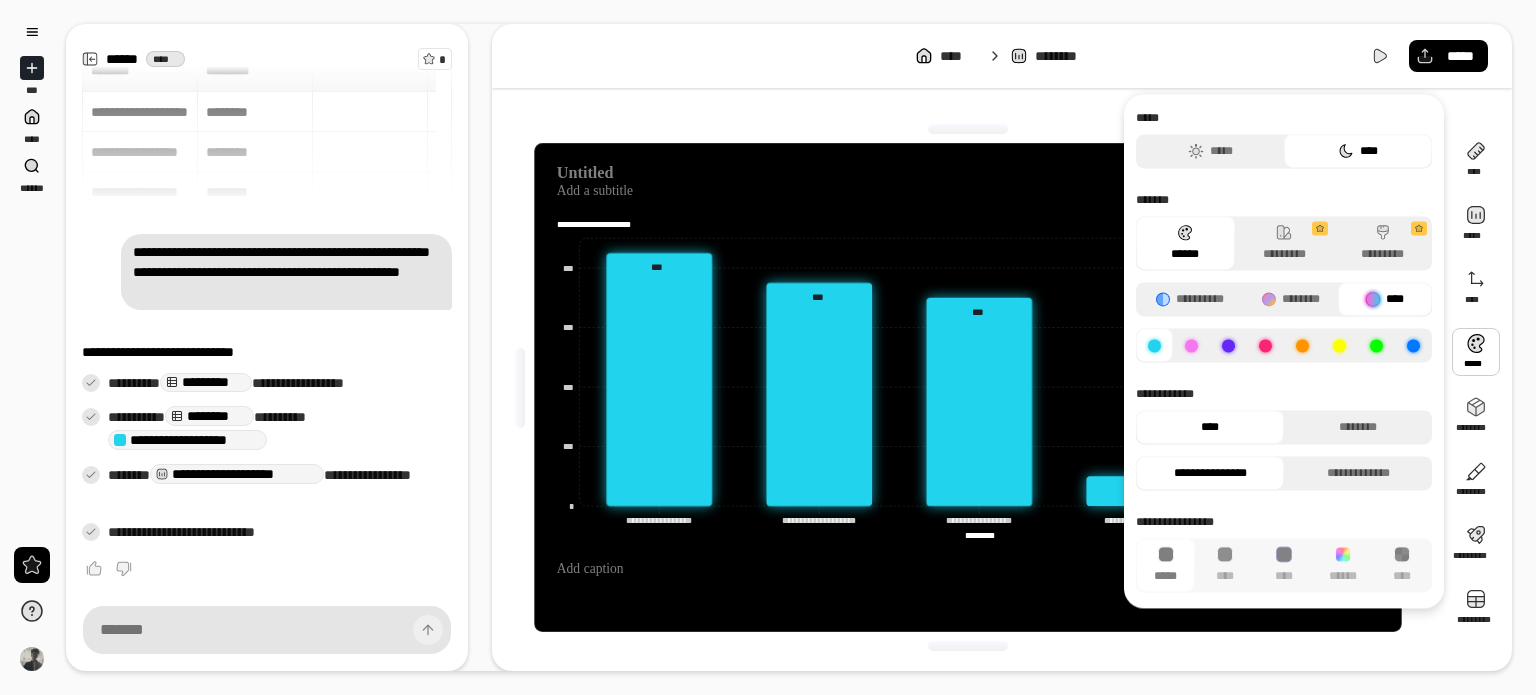 click at bounding box center [968, 129] 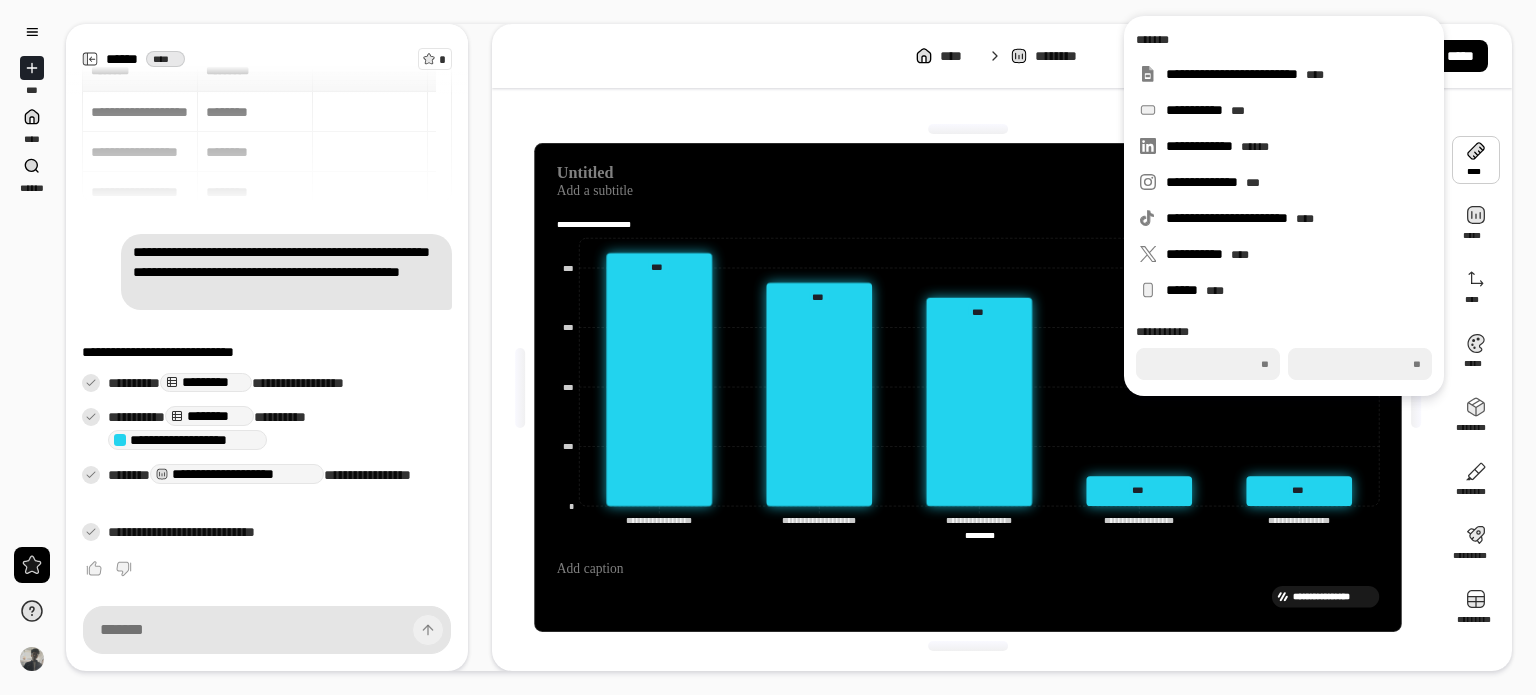 click on "**********" at bounding box center [1002, 347] 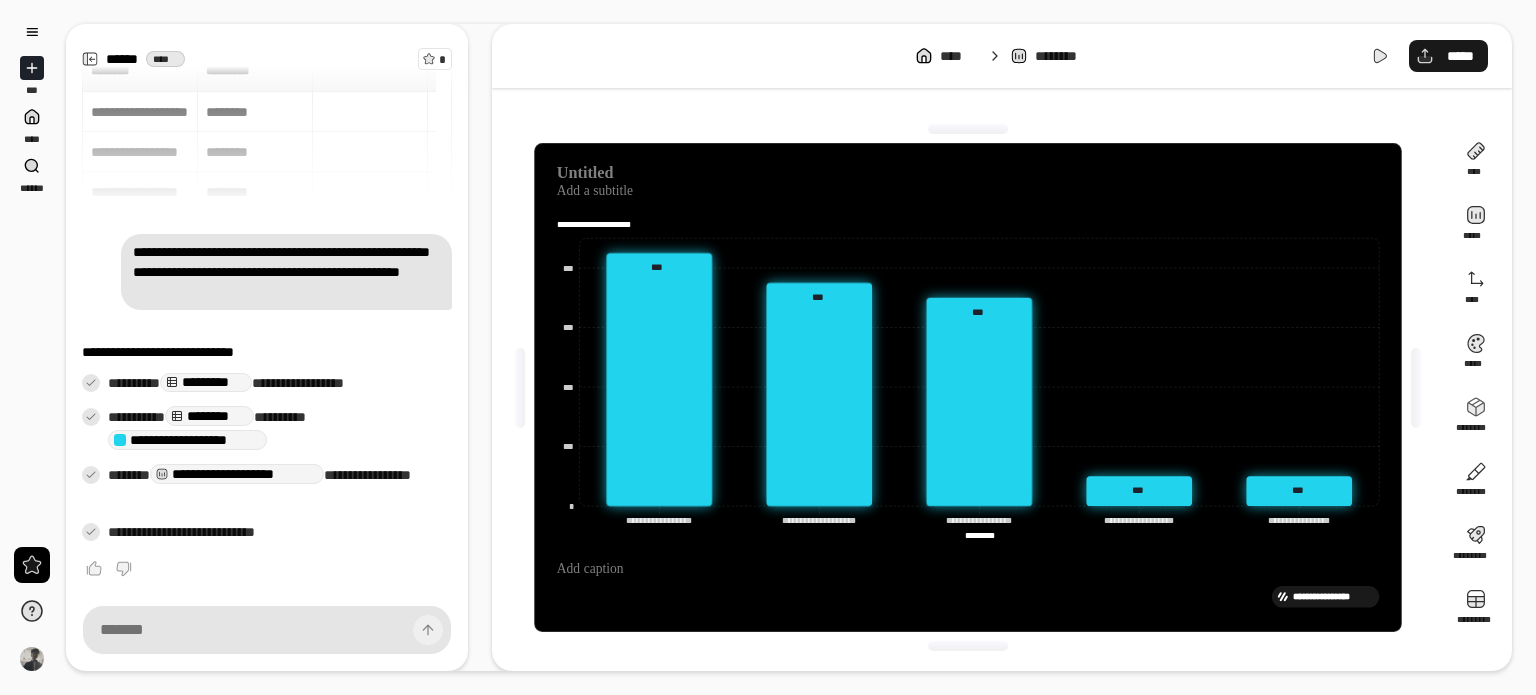 click on "*****" at bounding box center (1460, 56) 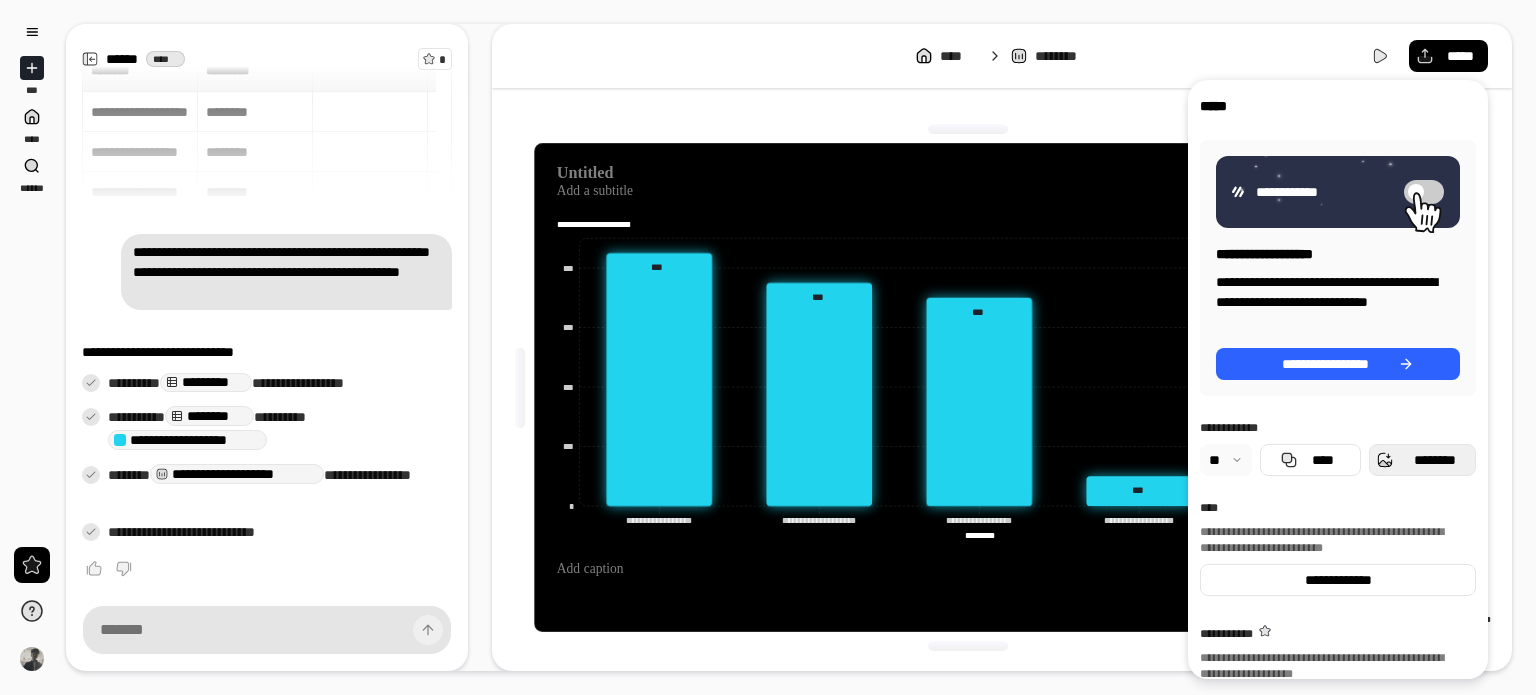 click on "********" at bounding box center (1422, 460) 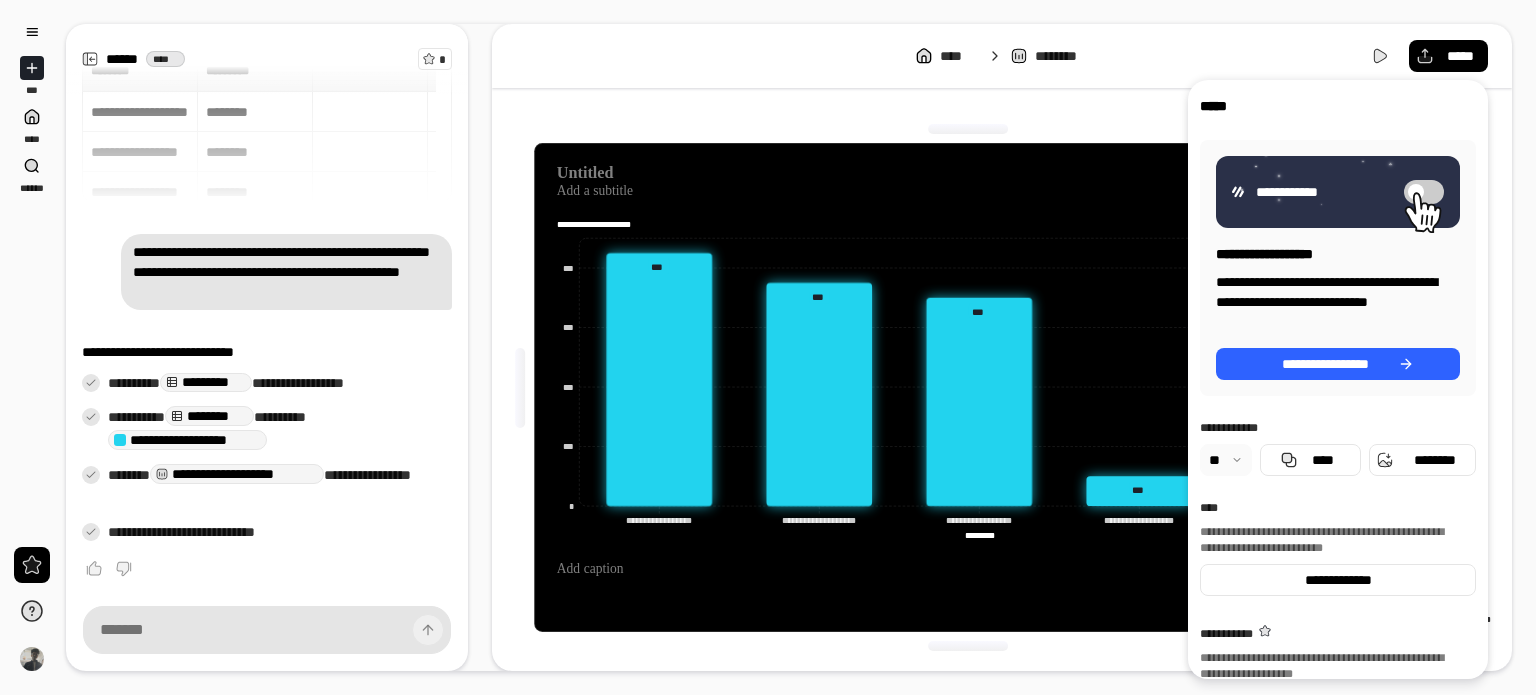 click on "**********" at bounding box center (968, 387) 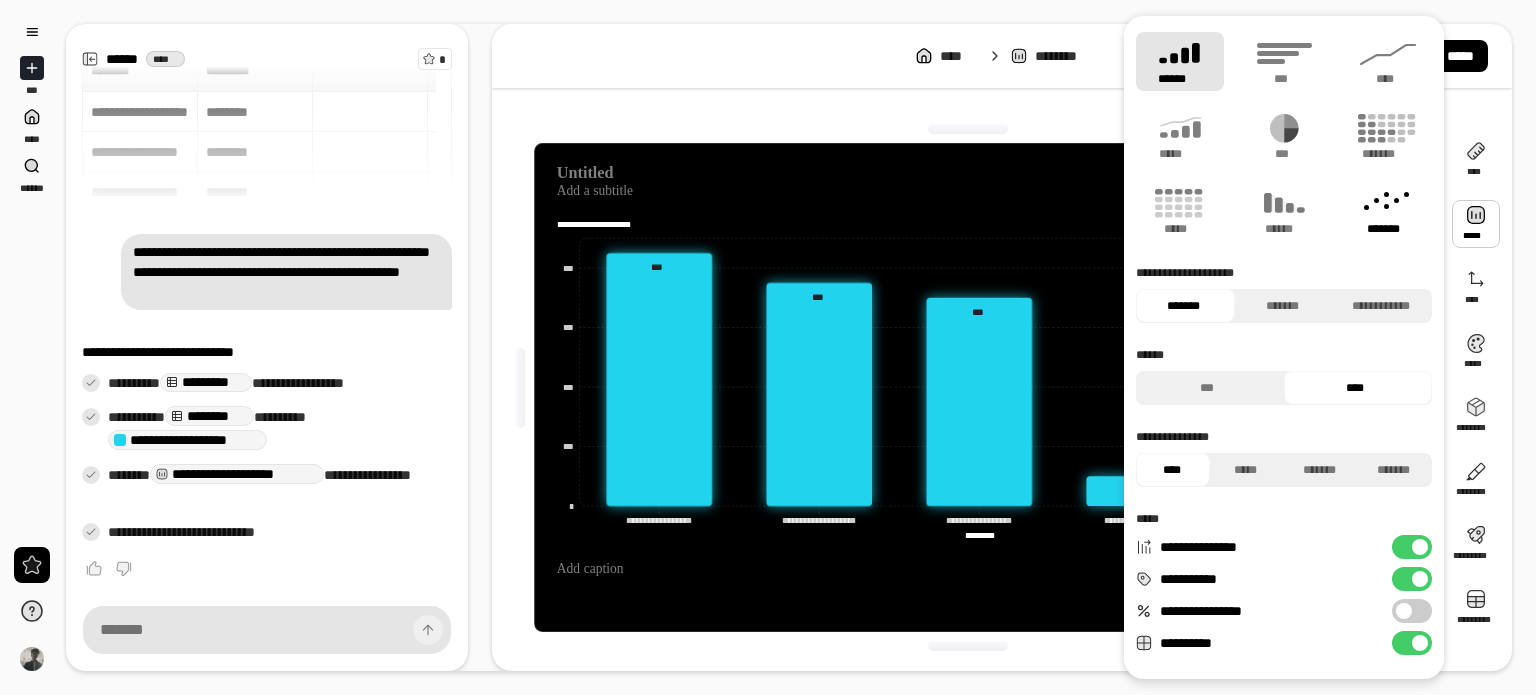 click on "*******" at bounding box center (1388, 229) 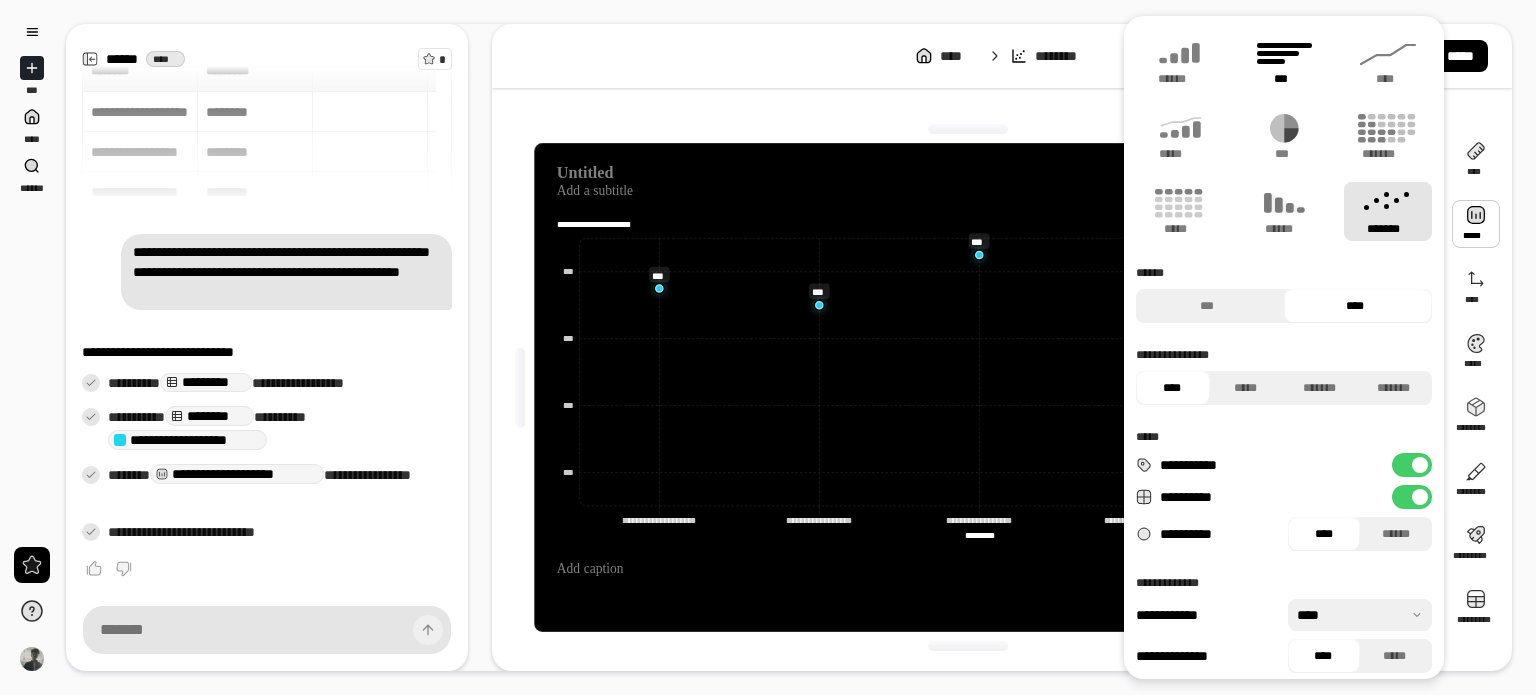 click on "***" at bounding box center [1283, 79] 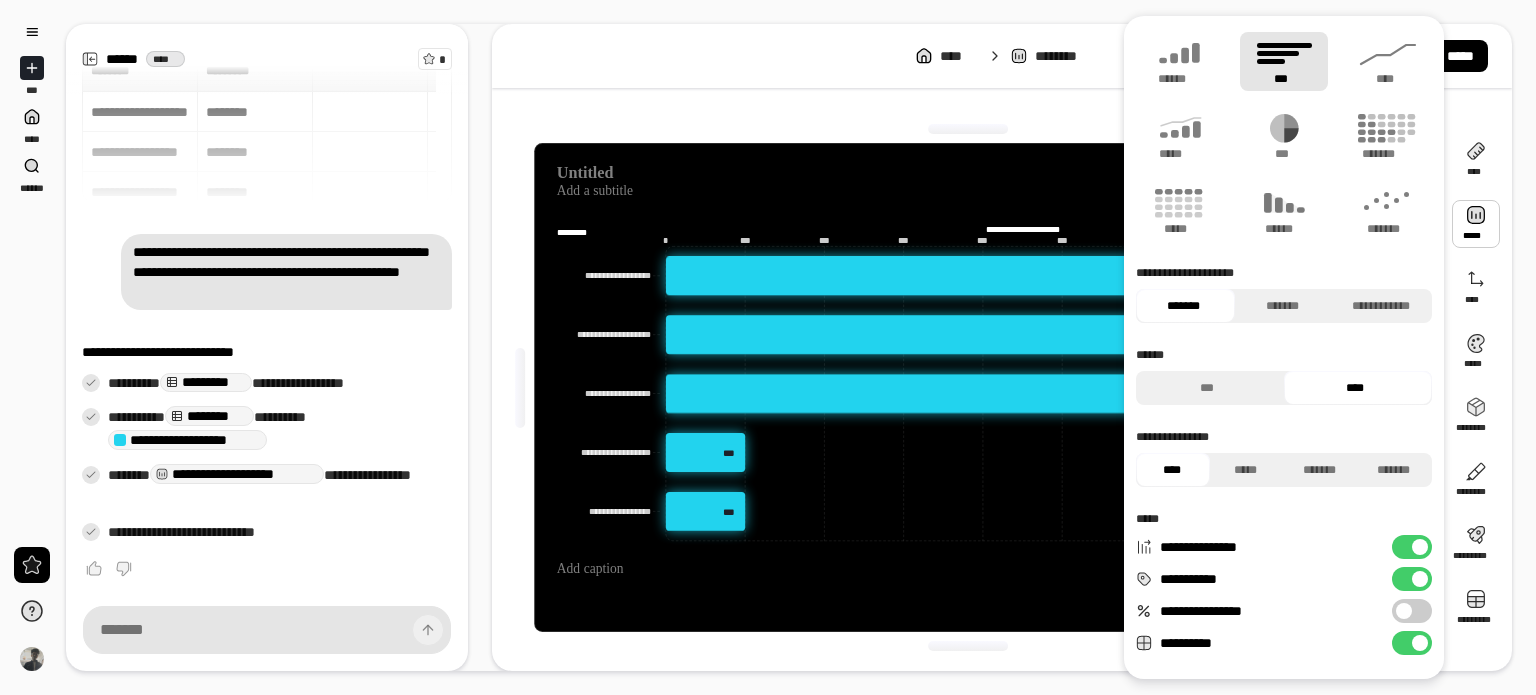 click at bounding box center (968, 129) 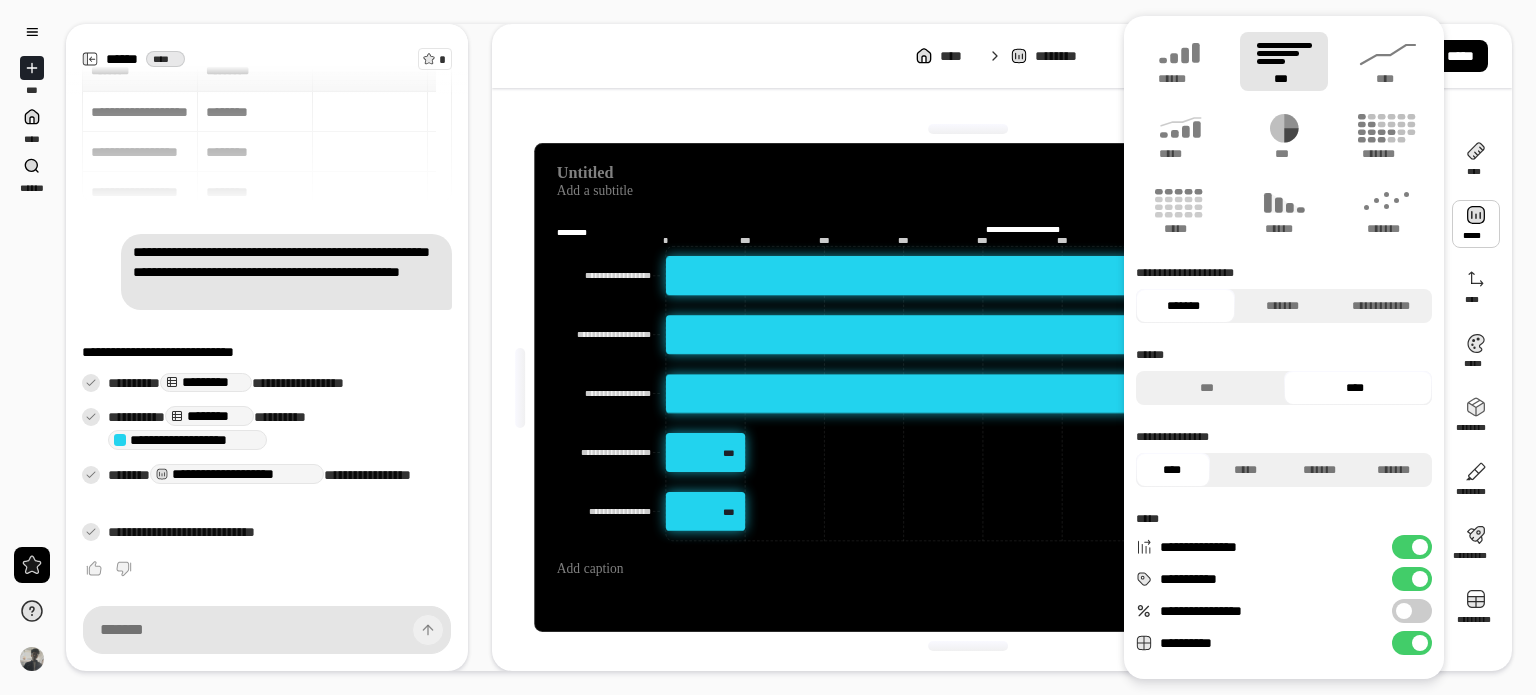 click at bounding box center (1476, 224) 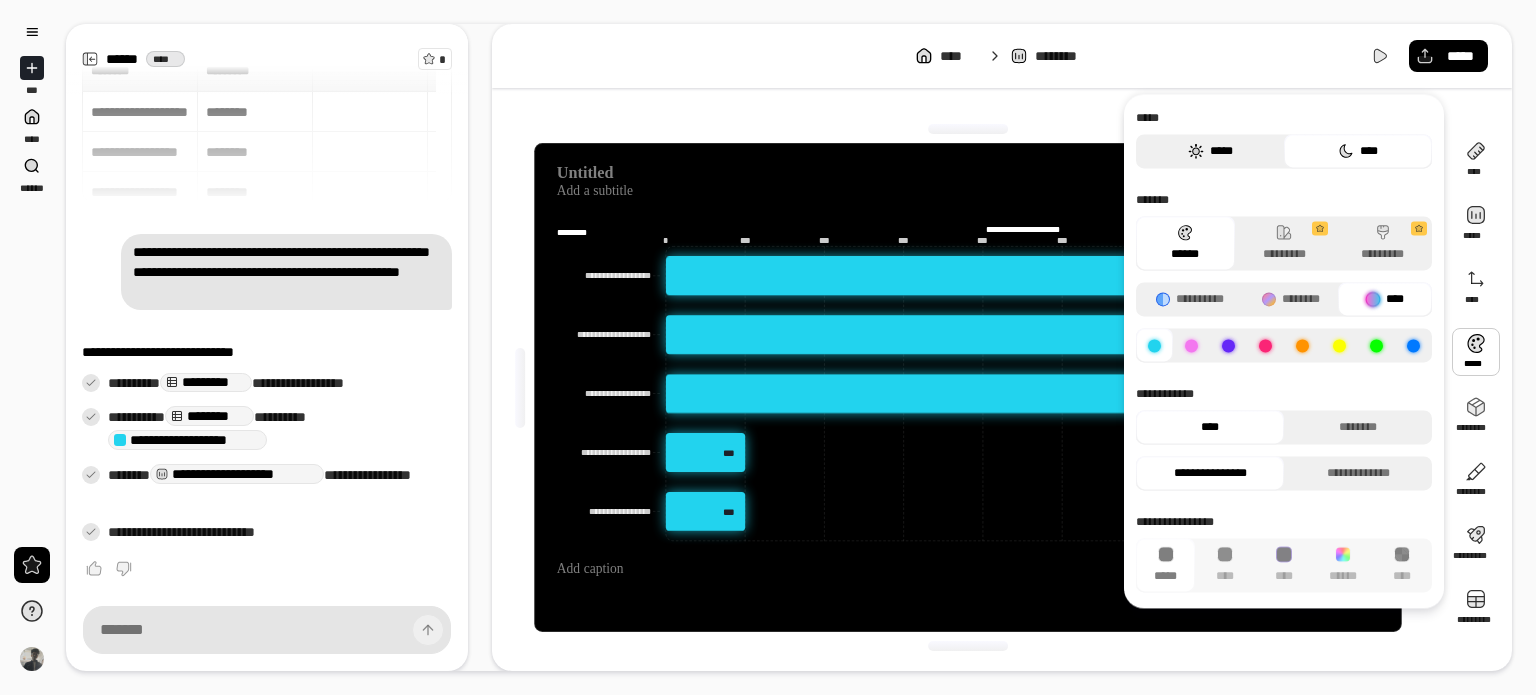 click on "*****" at bounding box center (1210, 151) 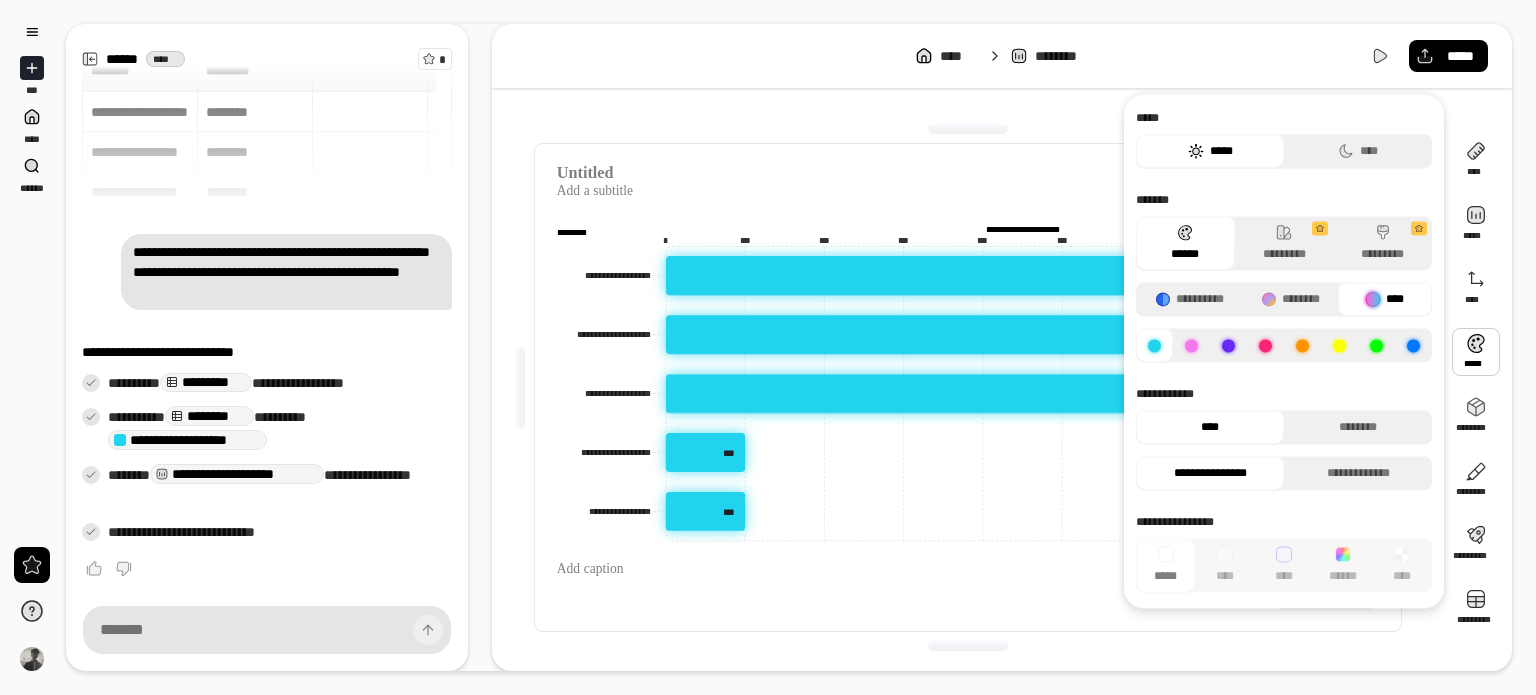 click at bounding box center (968, 129) 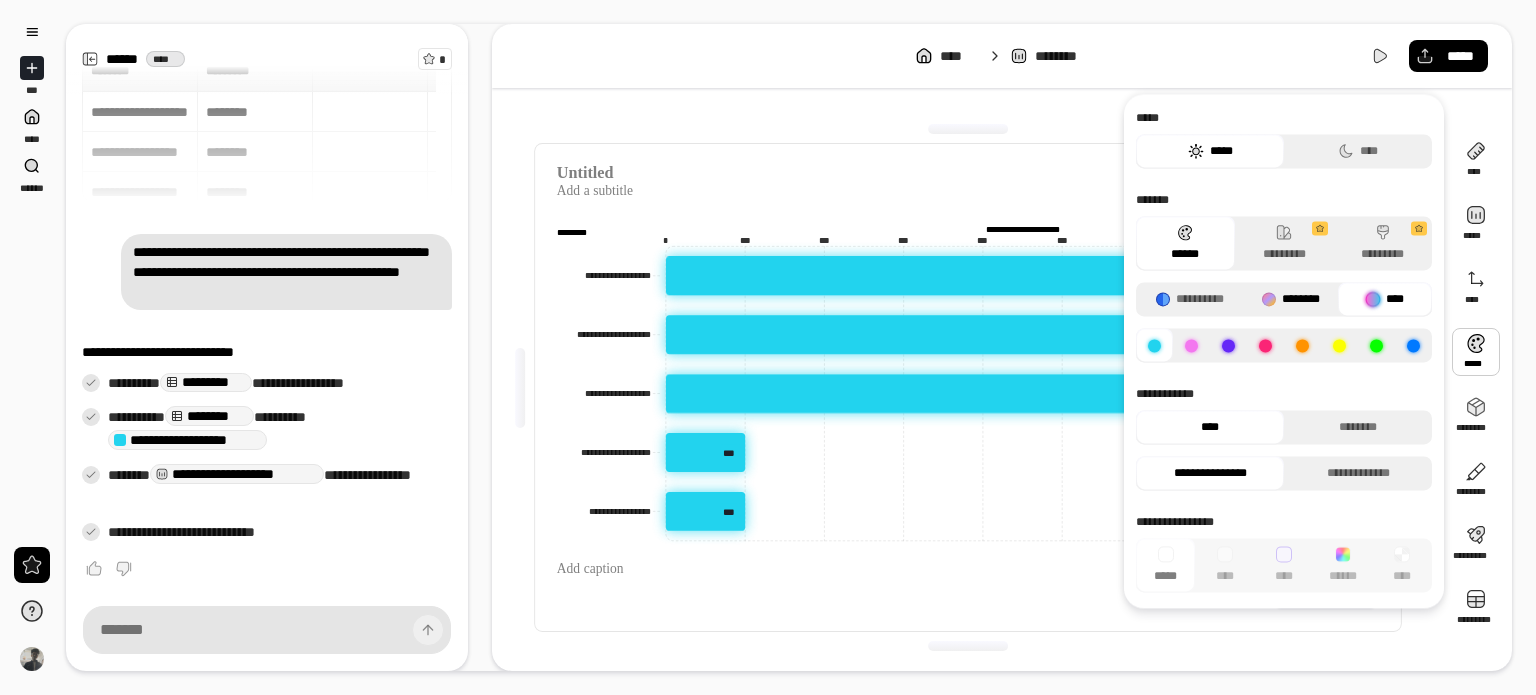 click on "********" at bounding box center [1291, 299] 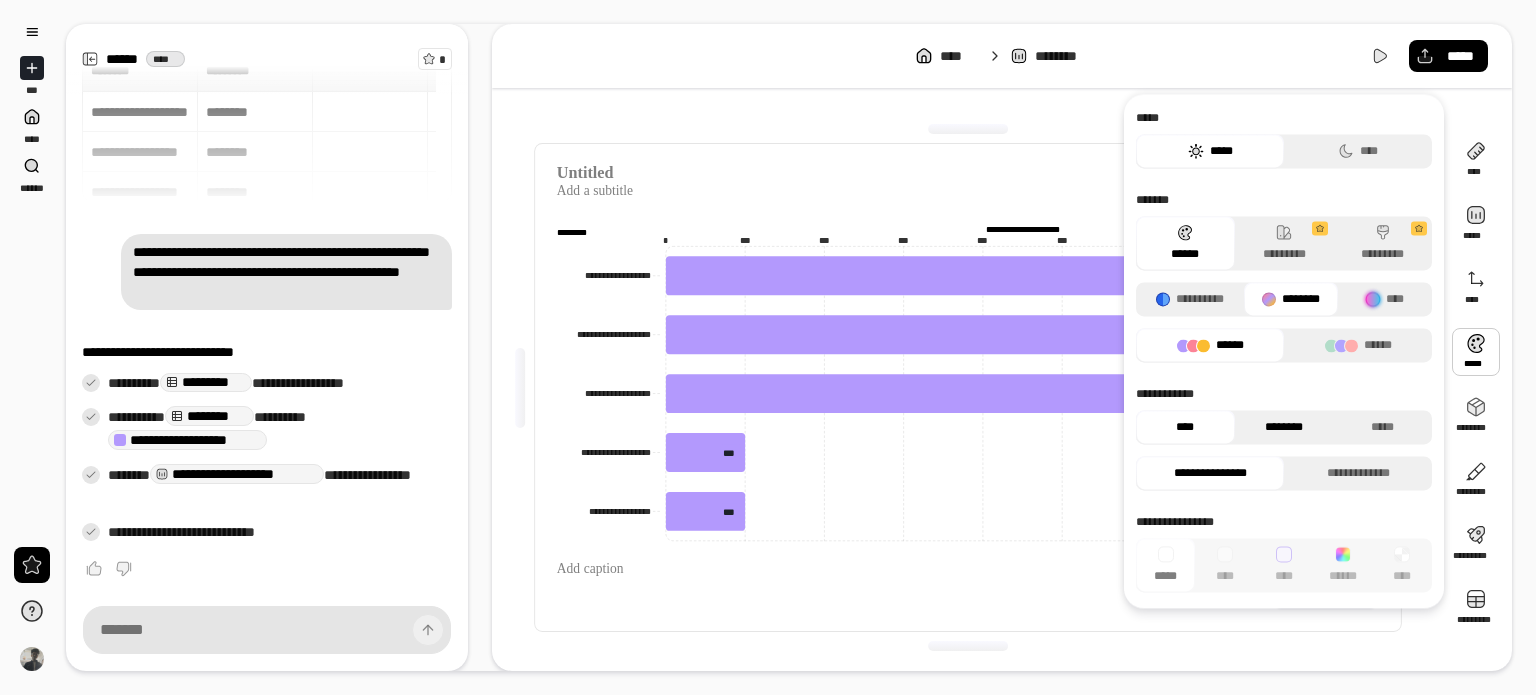 click on "********" at bounding box center (1284, 427) 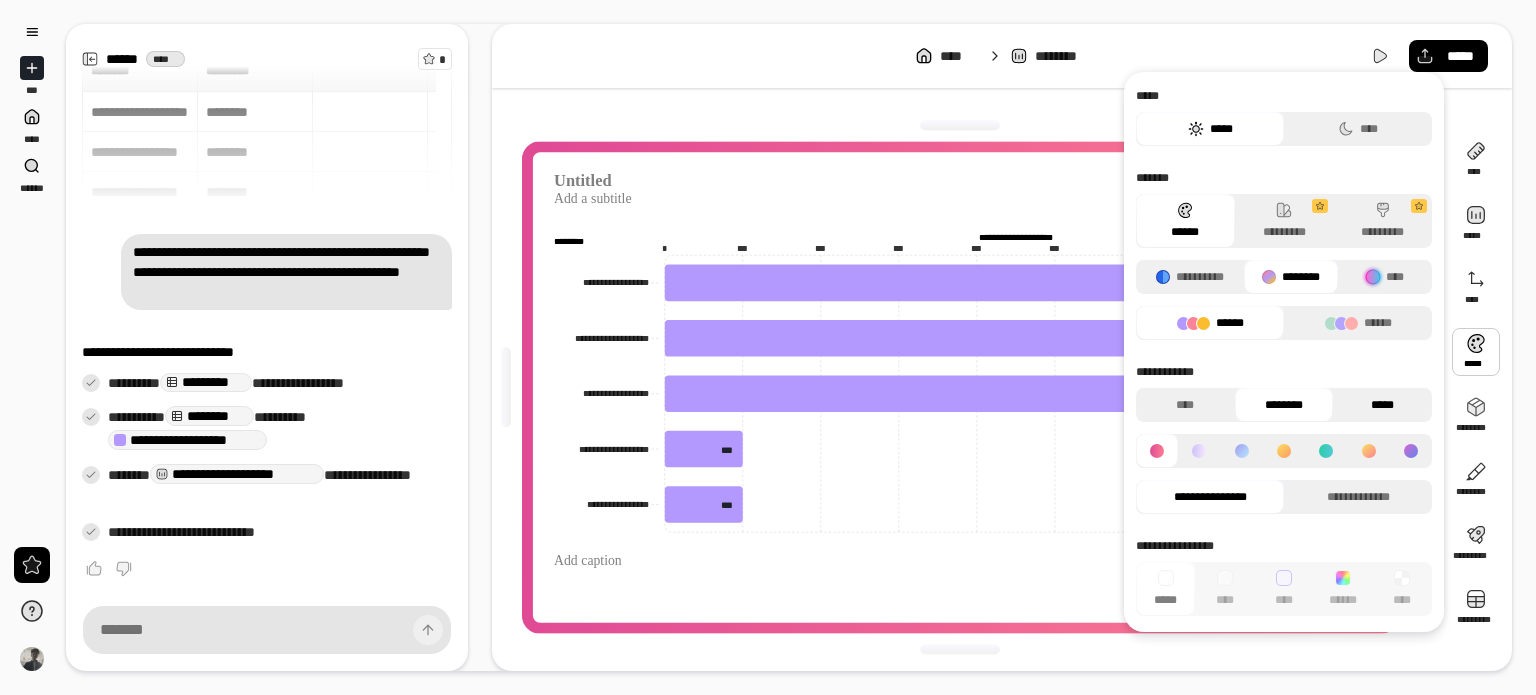click on "*****" at bounding box center (1382, 405) 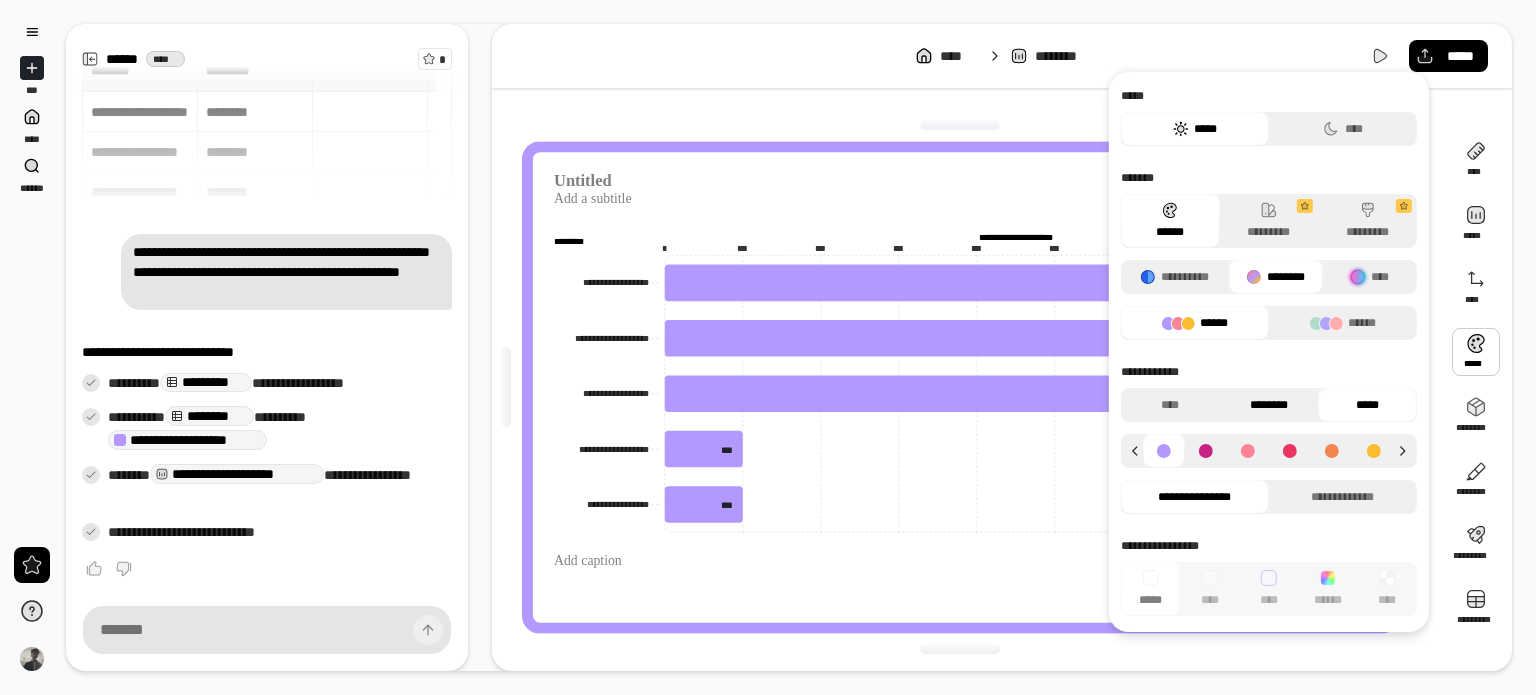 click on "********" at bounding box center (1268, 405) 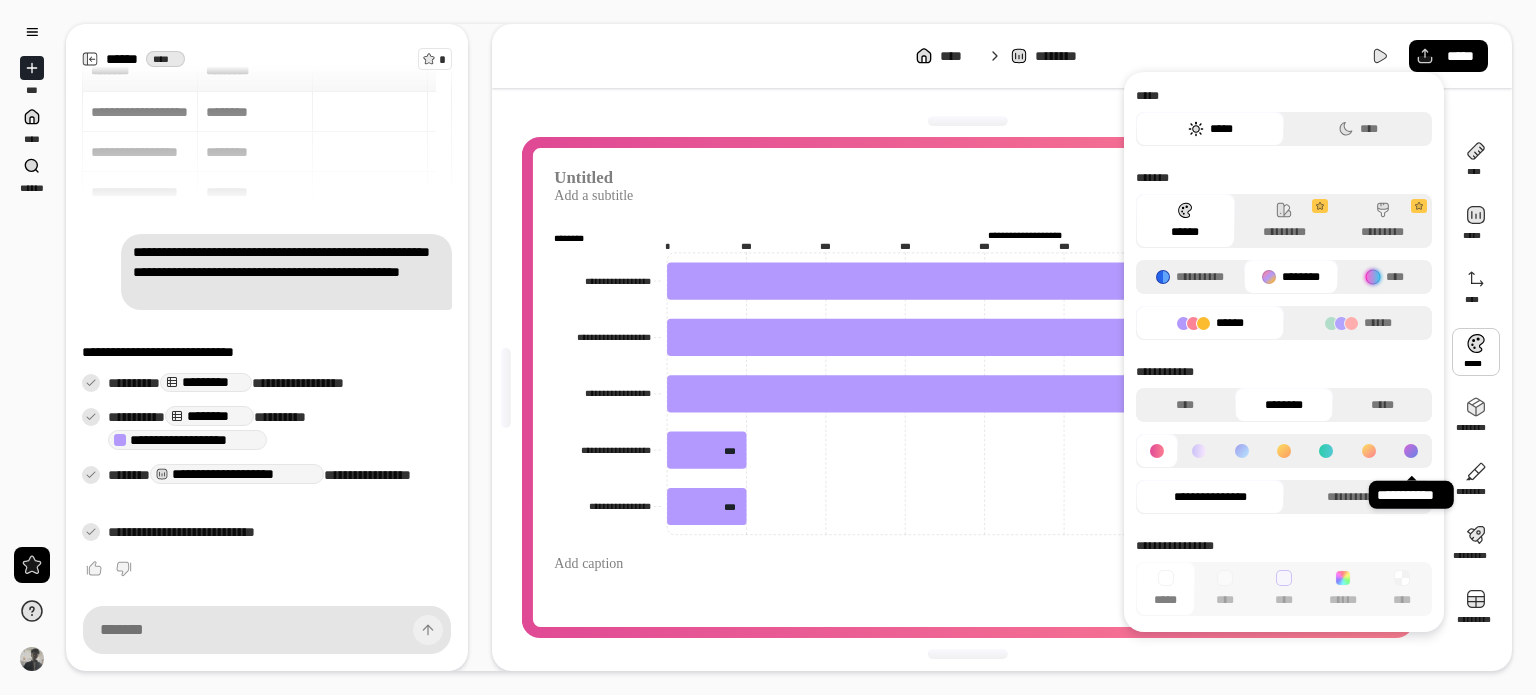 click at bounding box center (1411, 451) 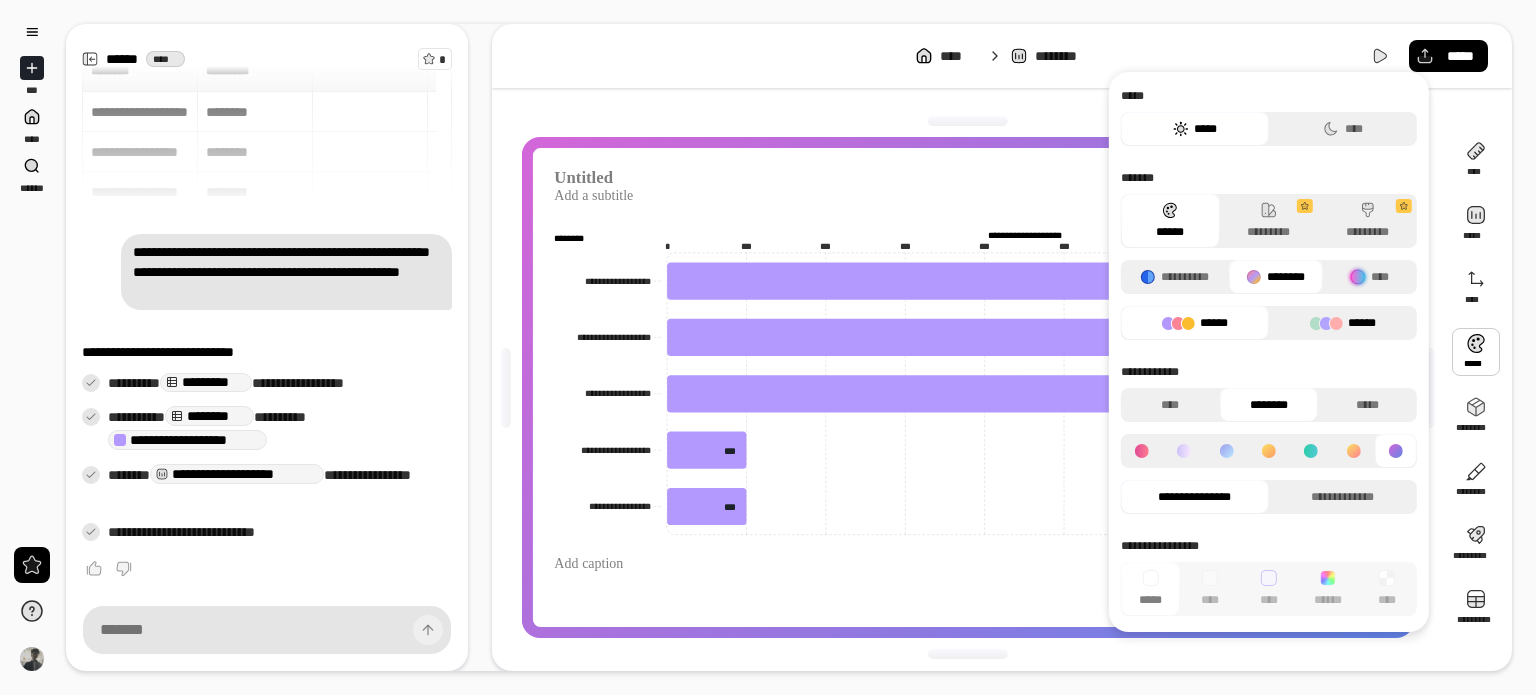 click on "******" at bounding box center (1343, 323) 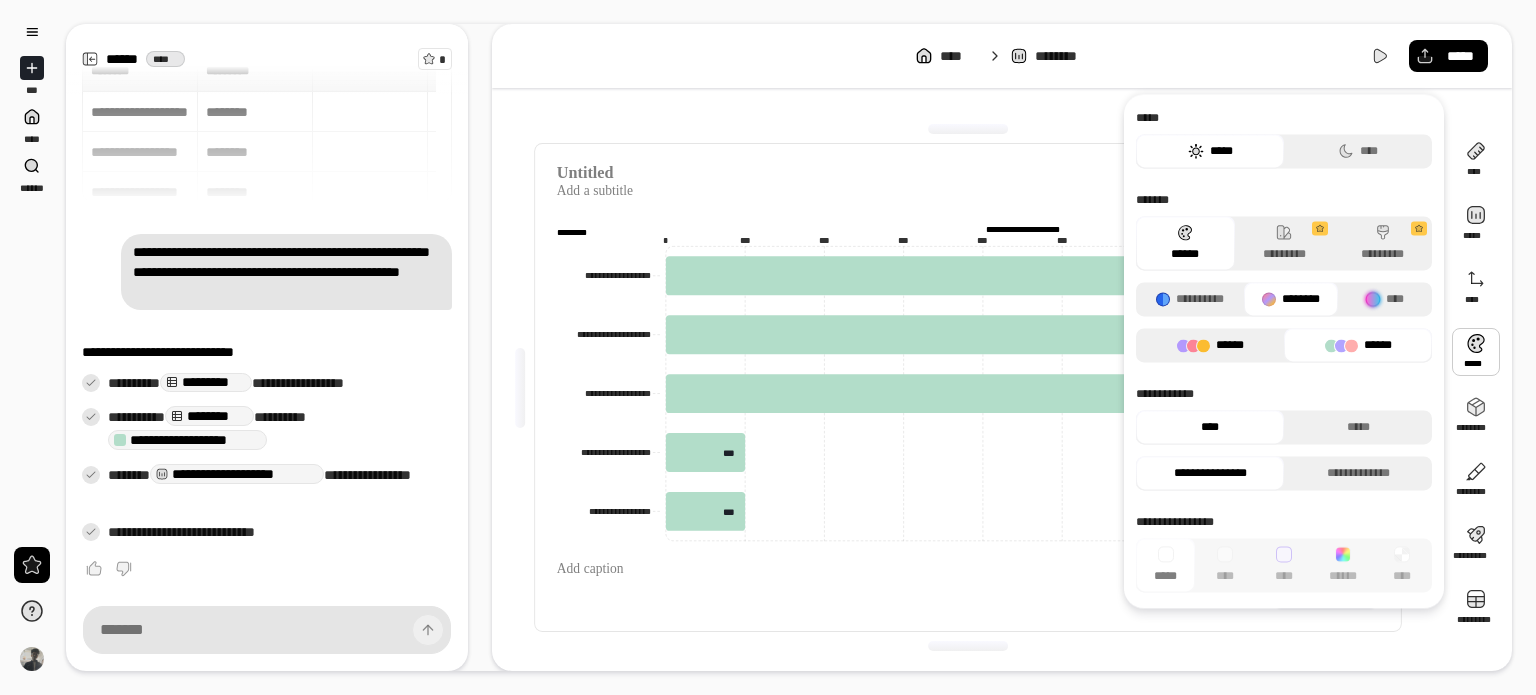 click on "******" at bounding box center [1210, 345] 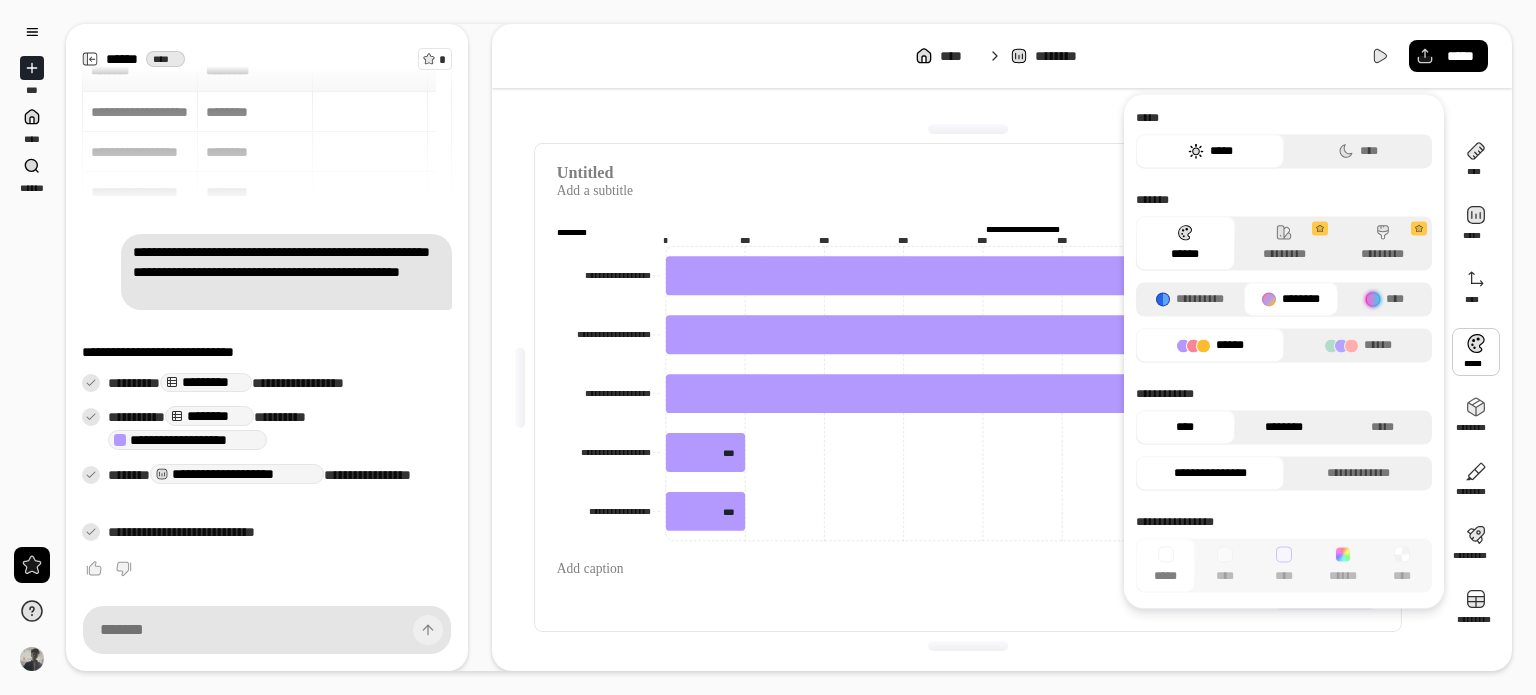 click on "********" at bounding box center (1284, 427) 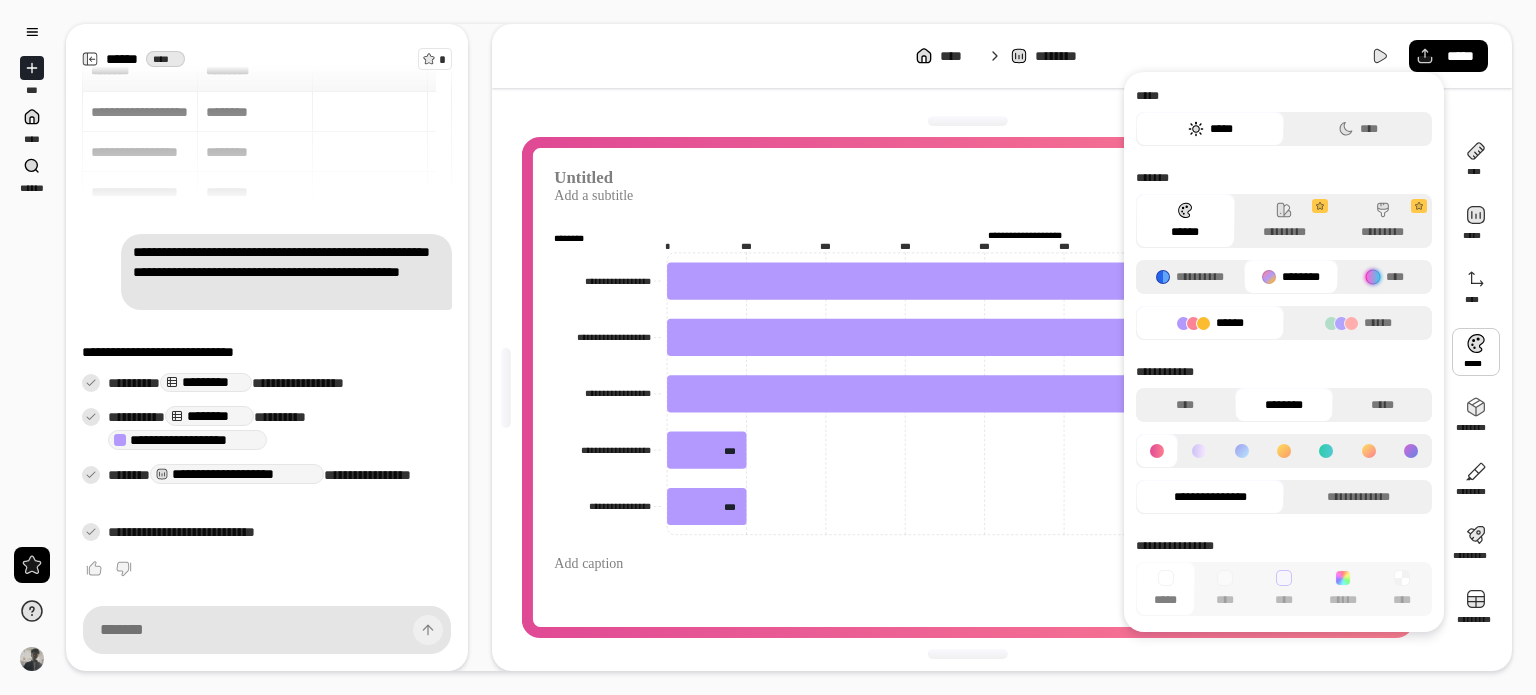 click at bounding box center (968, 121) 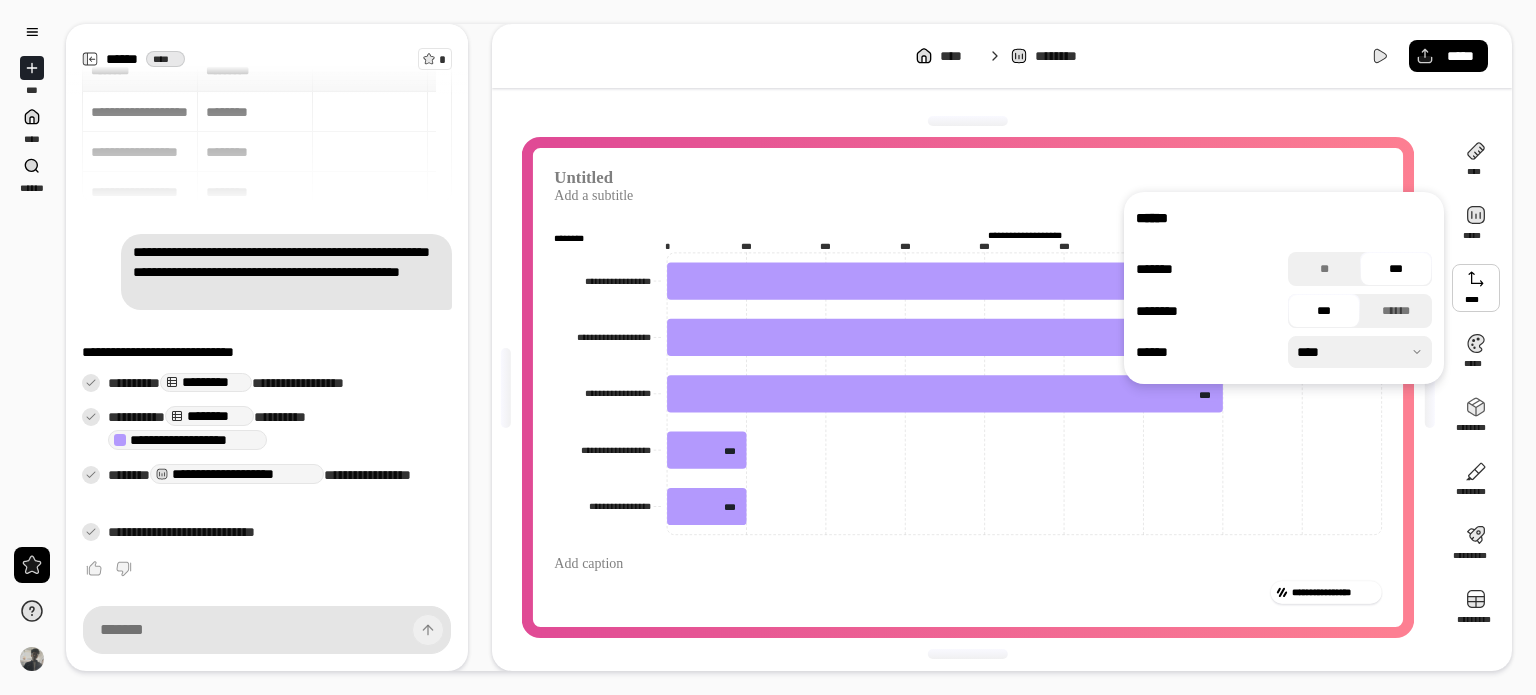 click at bounding box center [1476, 288] 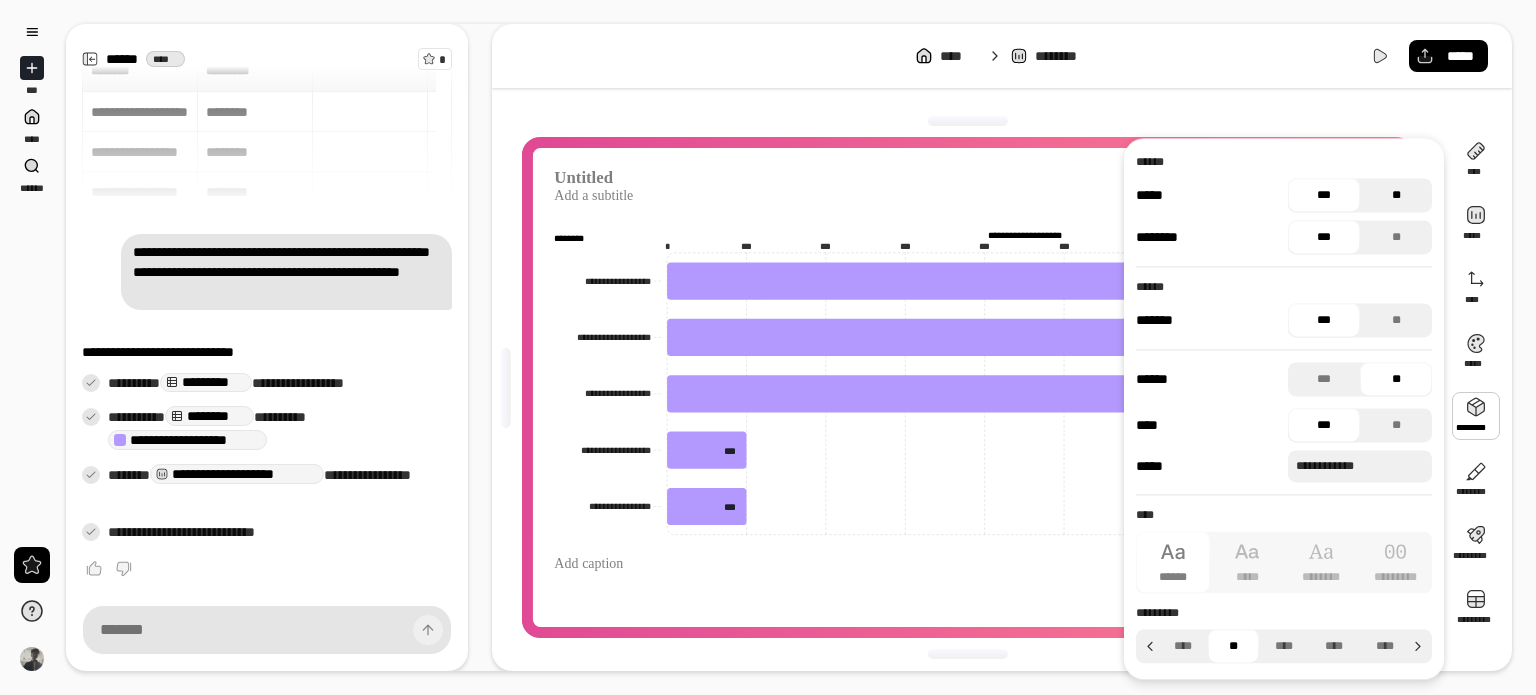click on "**" at bounding box center (1396, 195) 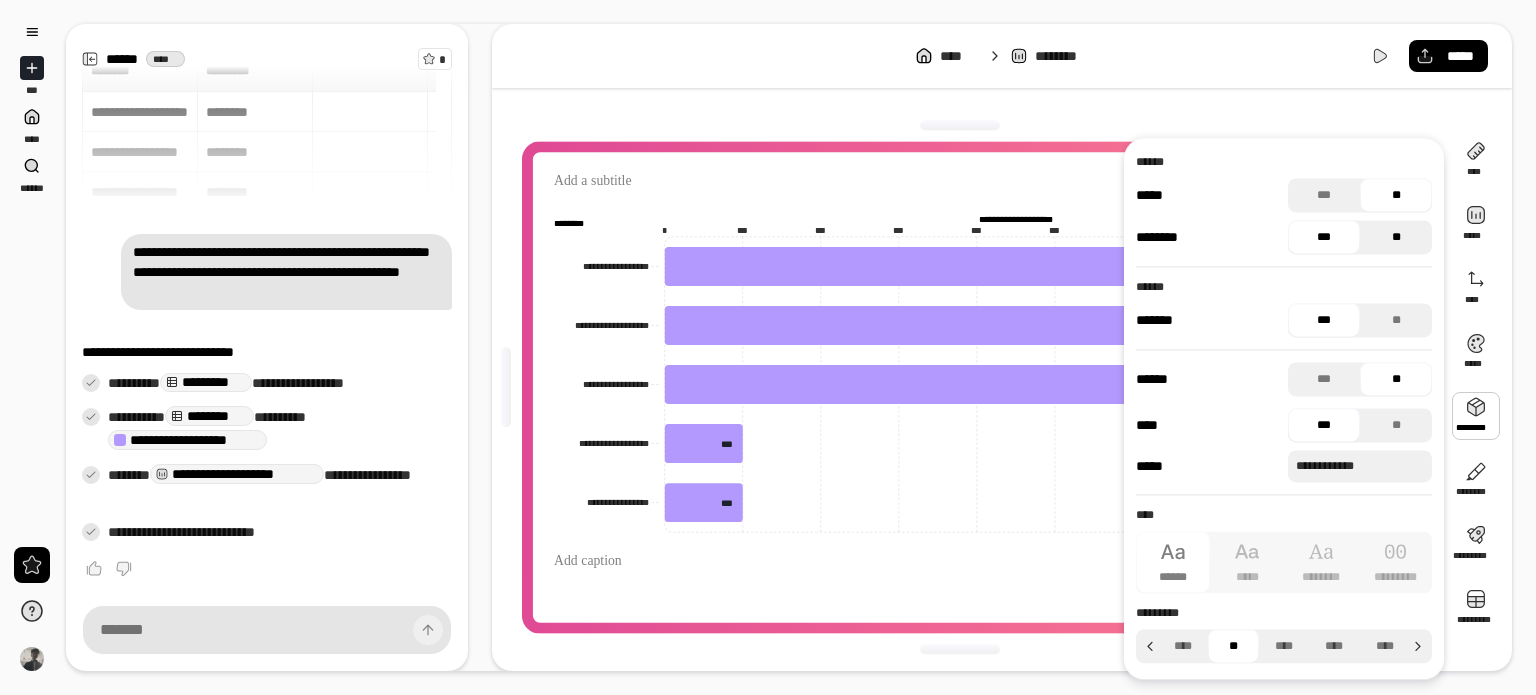 click on "**" at bounding box center [1396, 237] 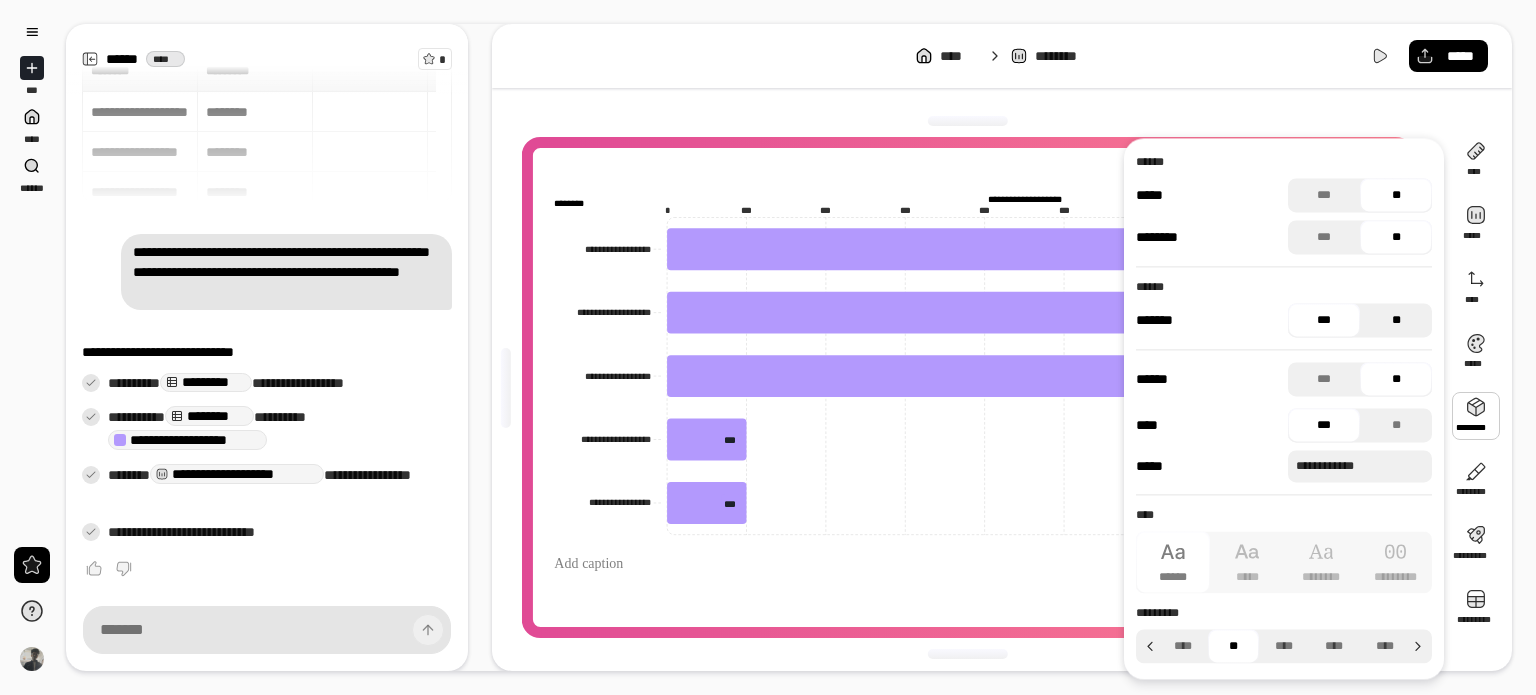 click on "**" at bounding box center [1396, 320] 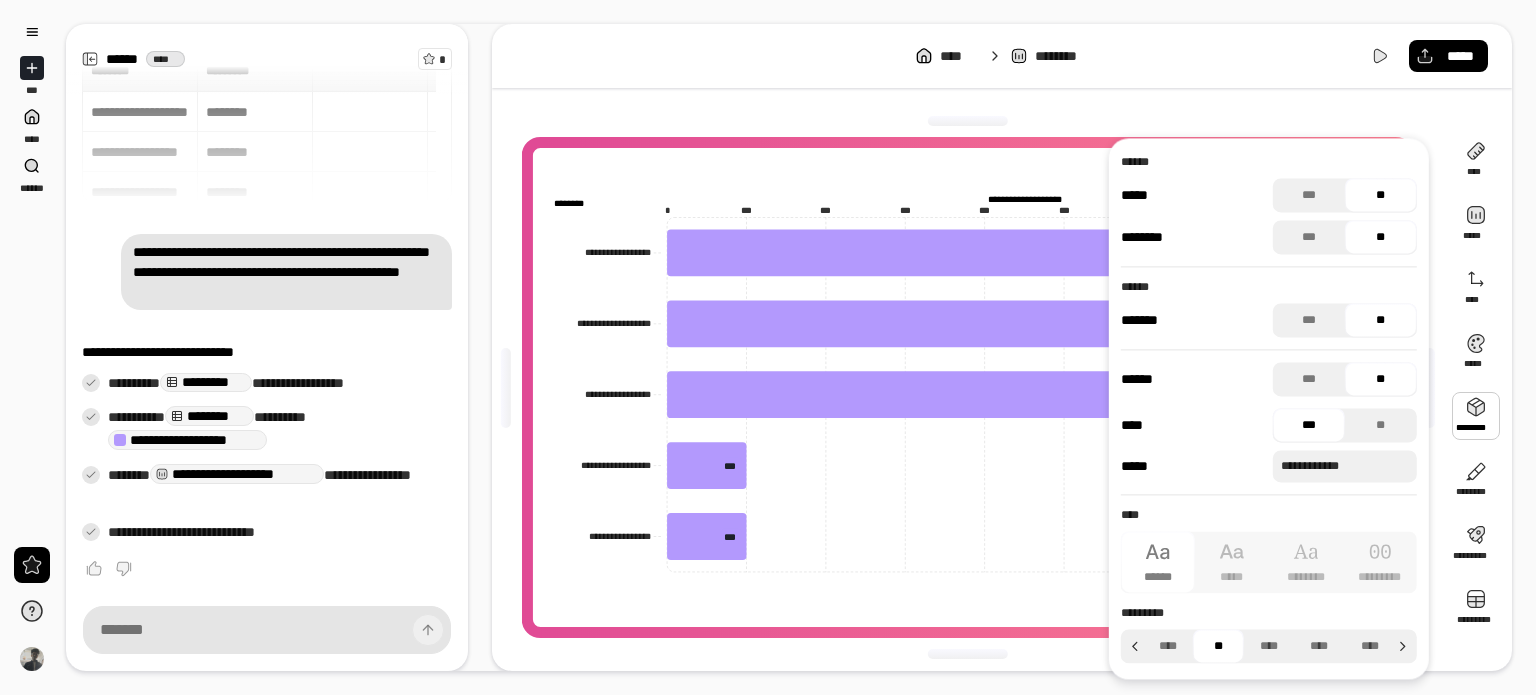 click at bounding box center [1476, 416] 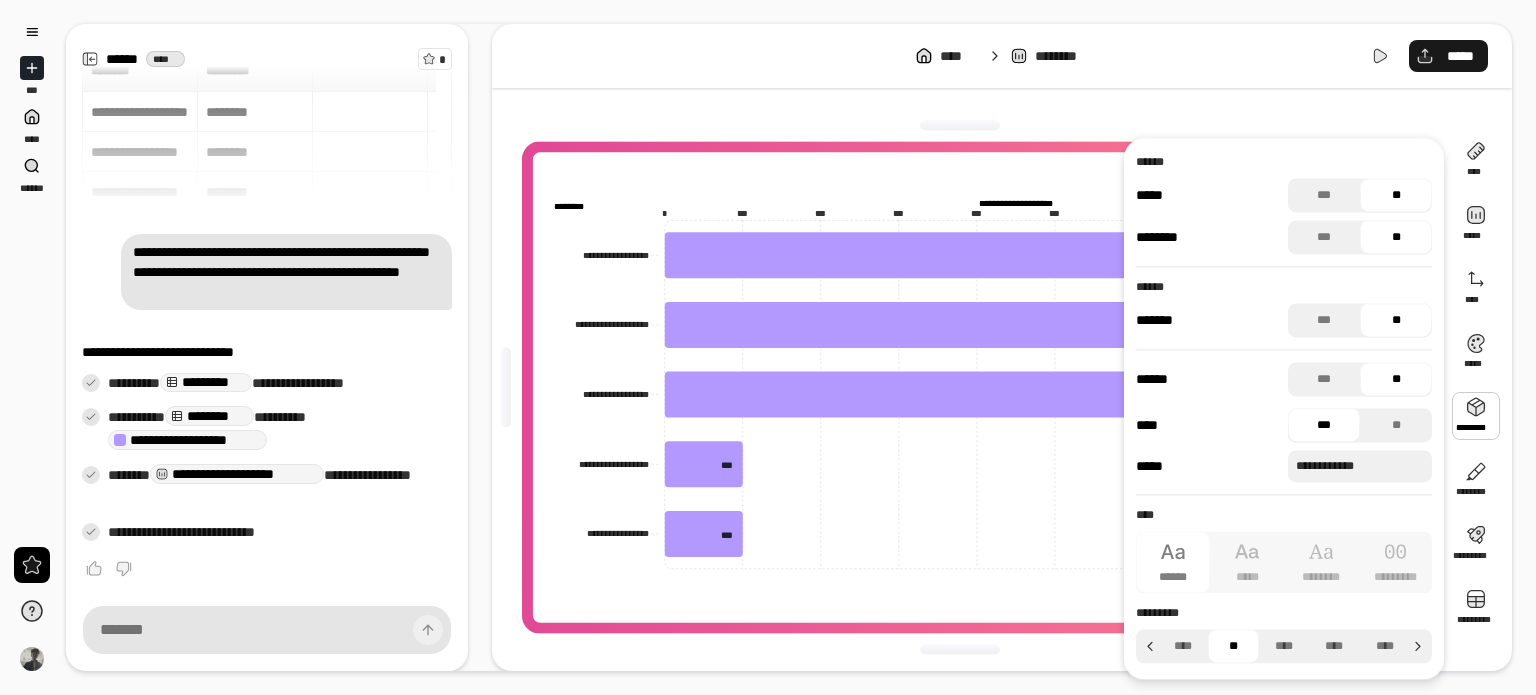 click on "*****" at bounding box center [1448, 56] 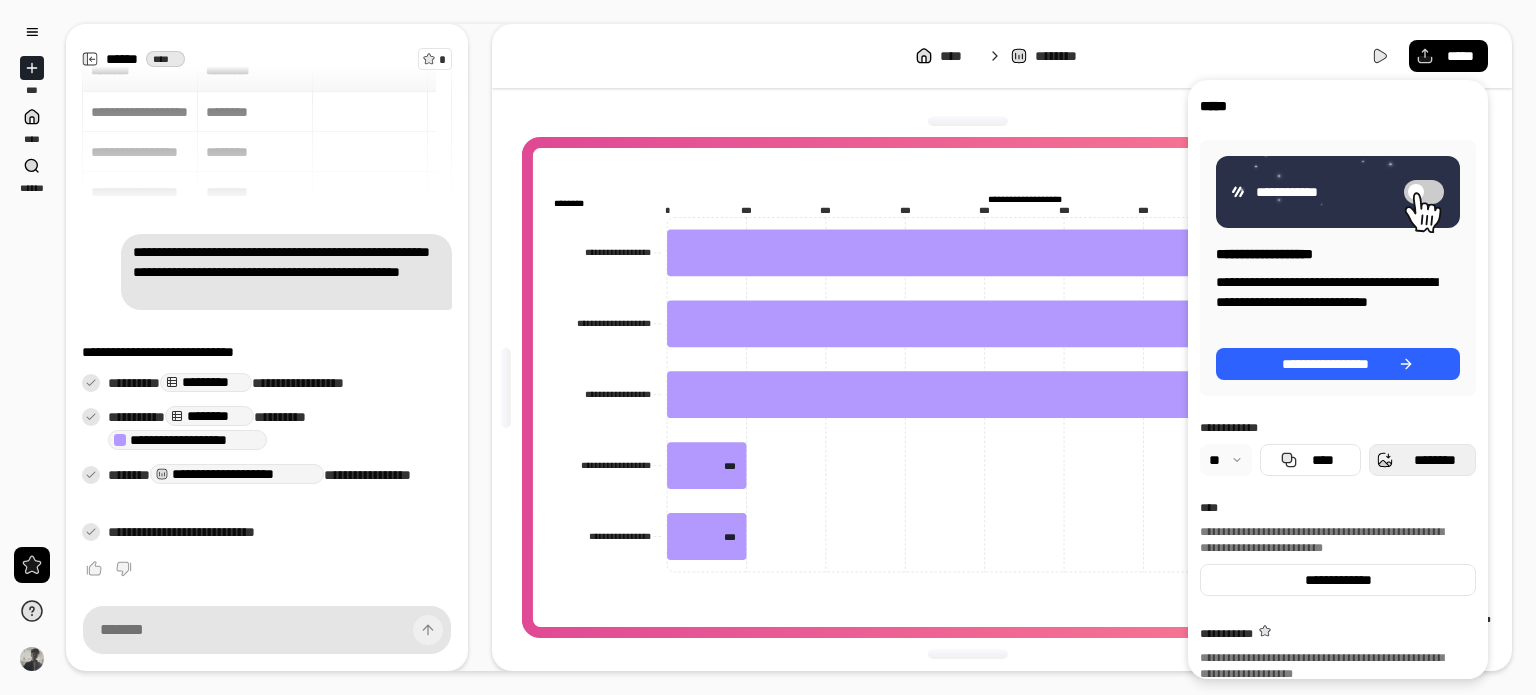 click on "********" at bounding box center (1434, 460) 